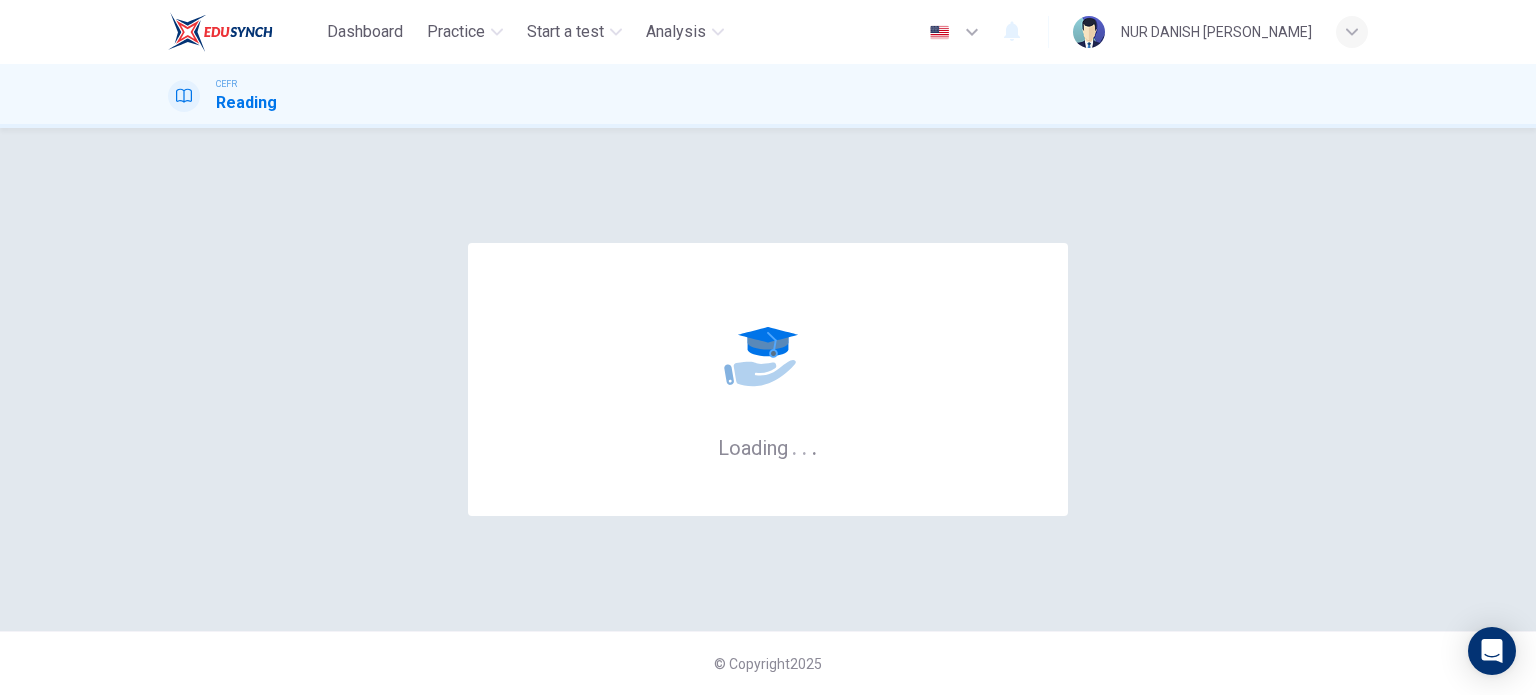 scroll, scrollTop: 0, scrollLeft: 0, axis: both 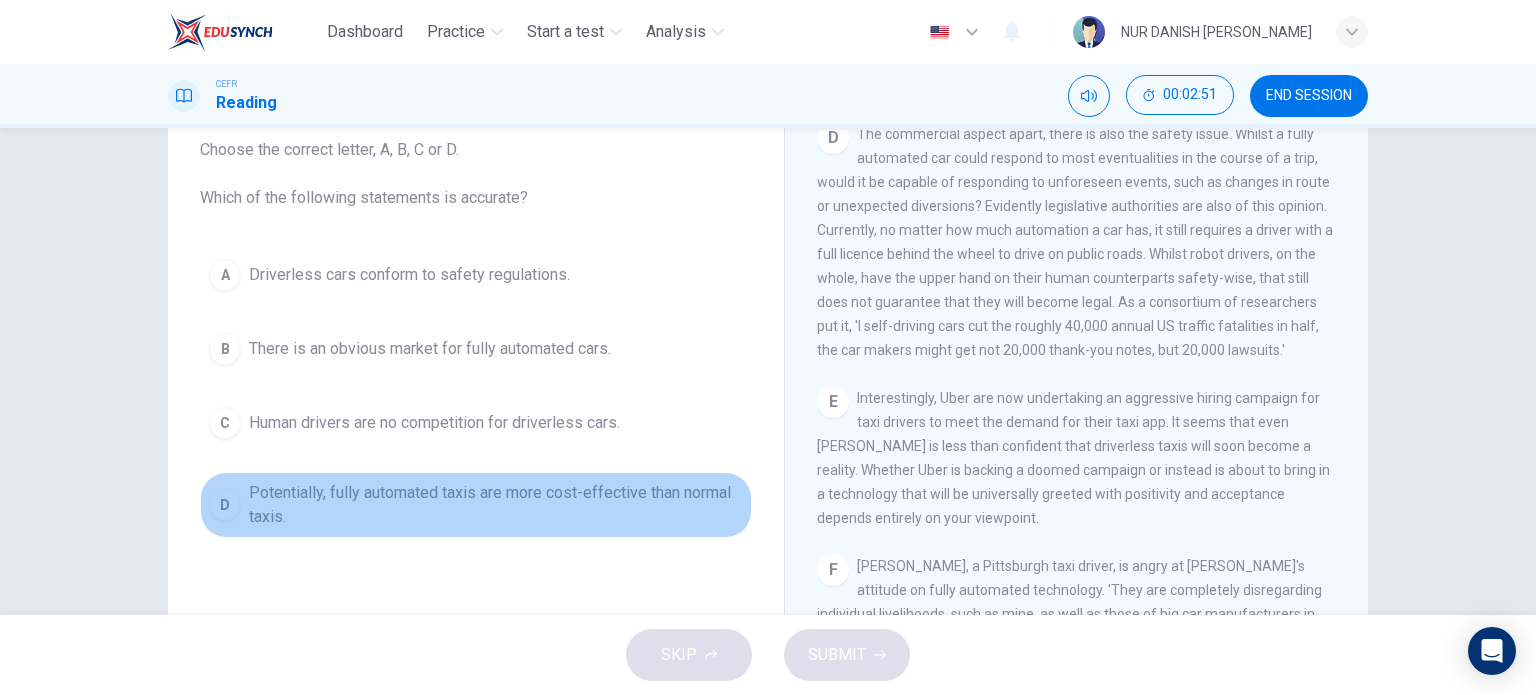 click on "Potentially, fully automated taxis are more cost-effective than normal taxis." at bounding box center (496, 505) 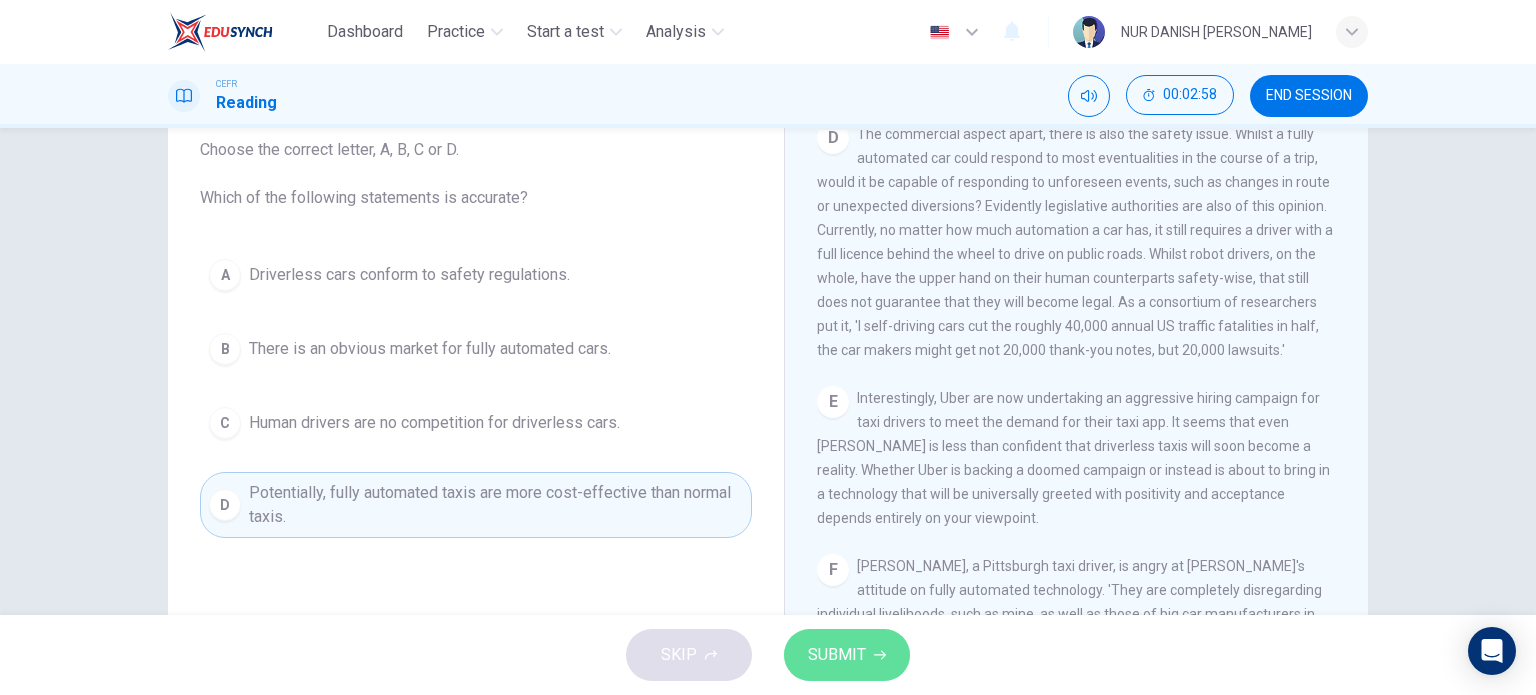 click on "SUBMIT" at bounding box center [847, 655] 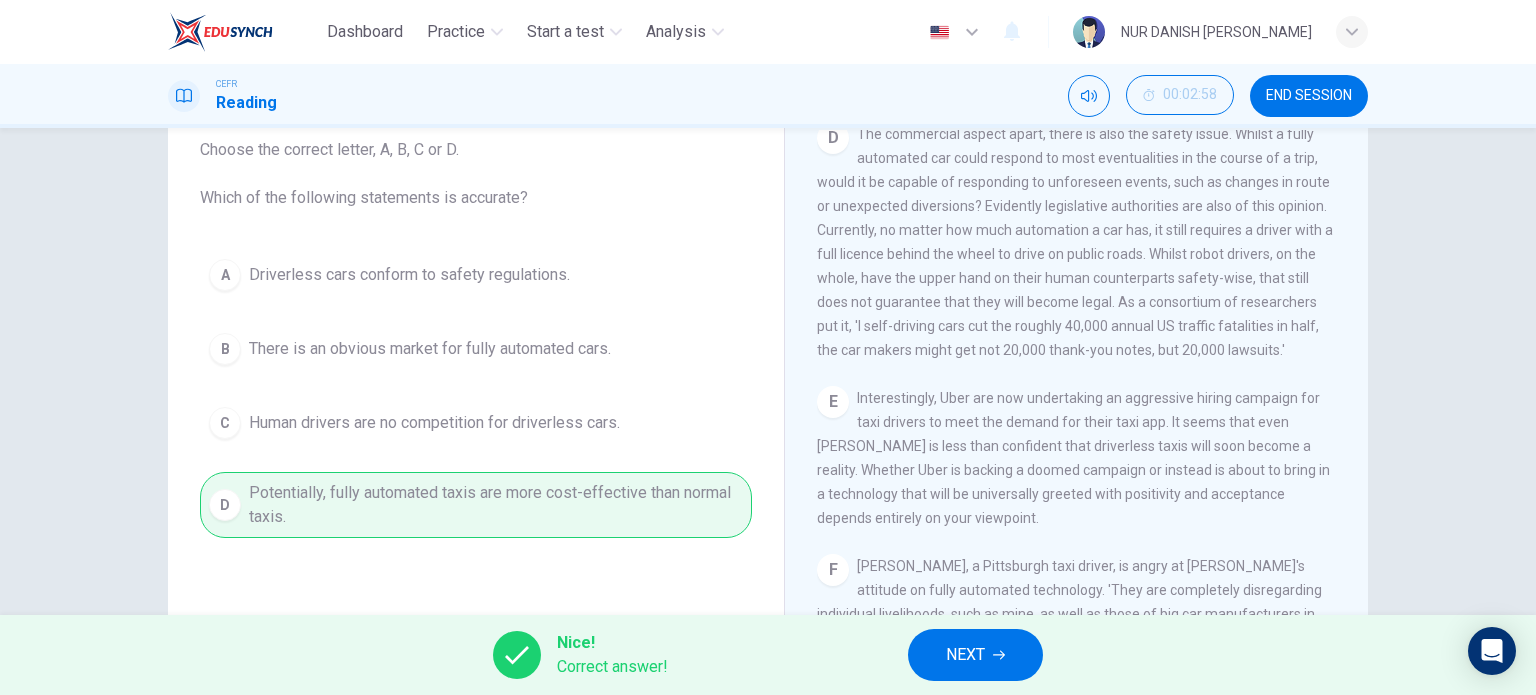 click 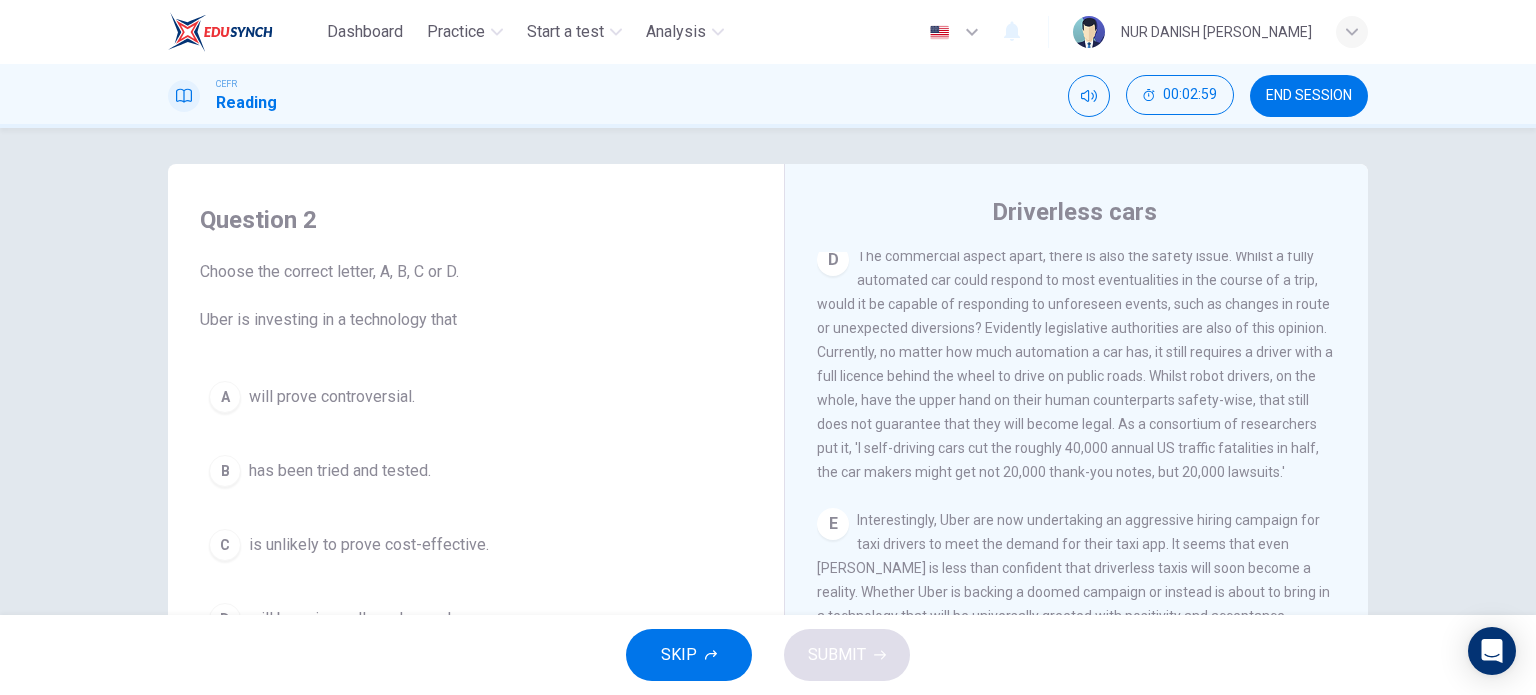 scroll, scrollTop: 0, scrollLeft: 0, axis: both 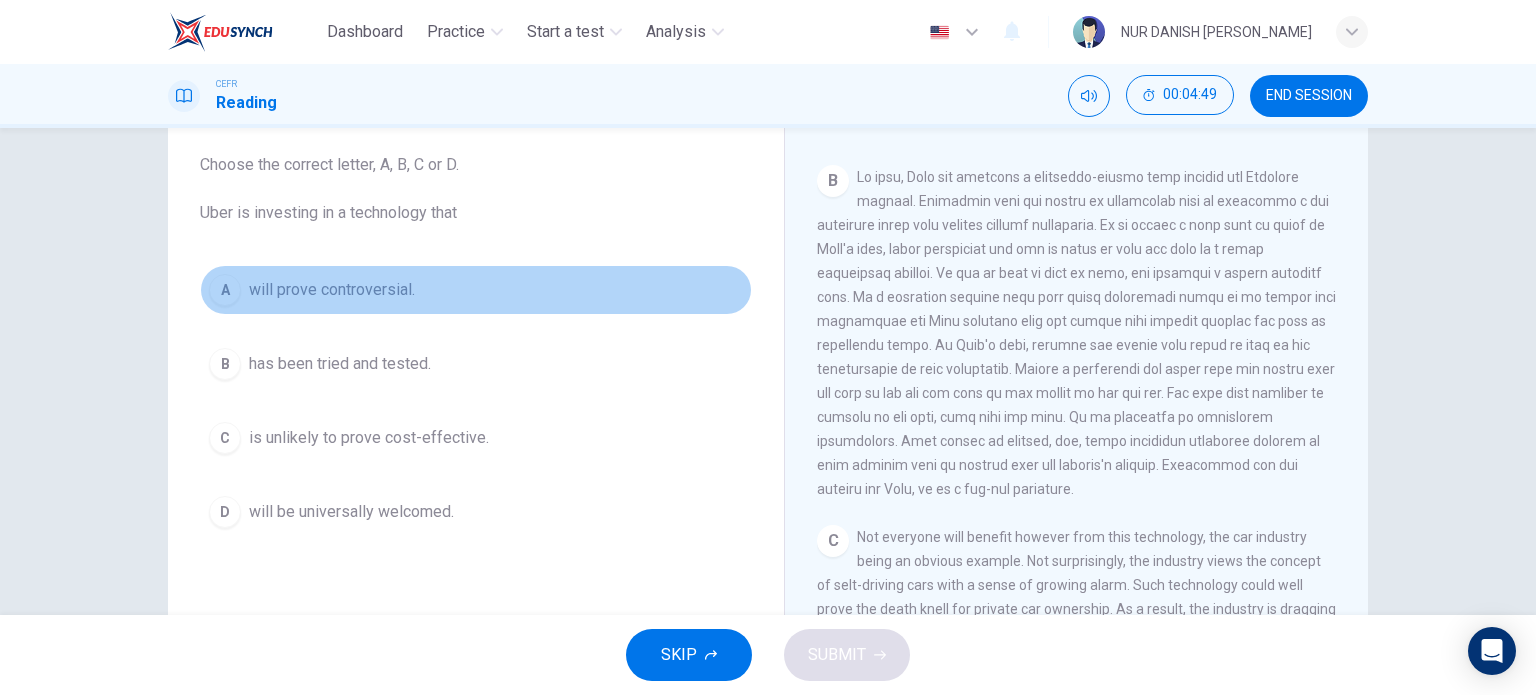 click on "A will prove controversial." at bounding box center [476, 290] 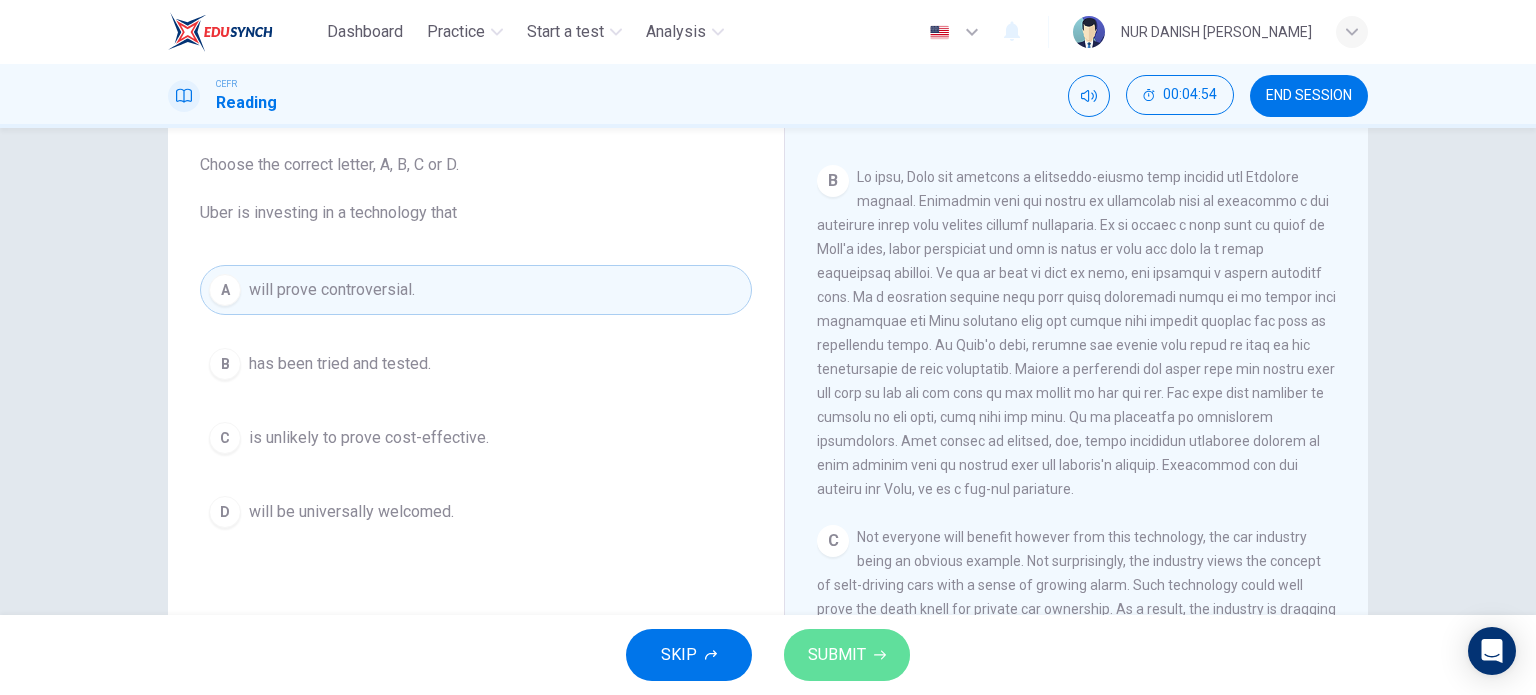 click on "SUBMIT" at bounding box center [837, 655] 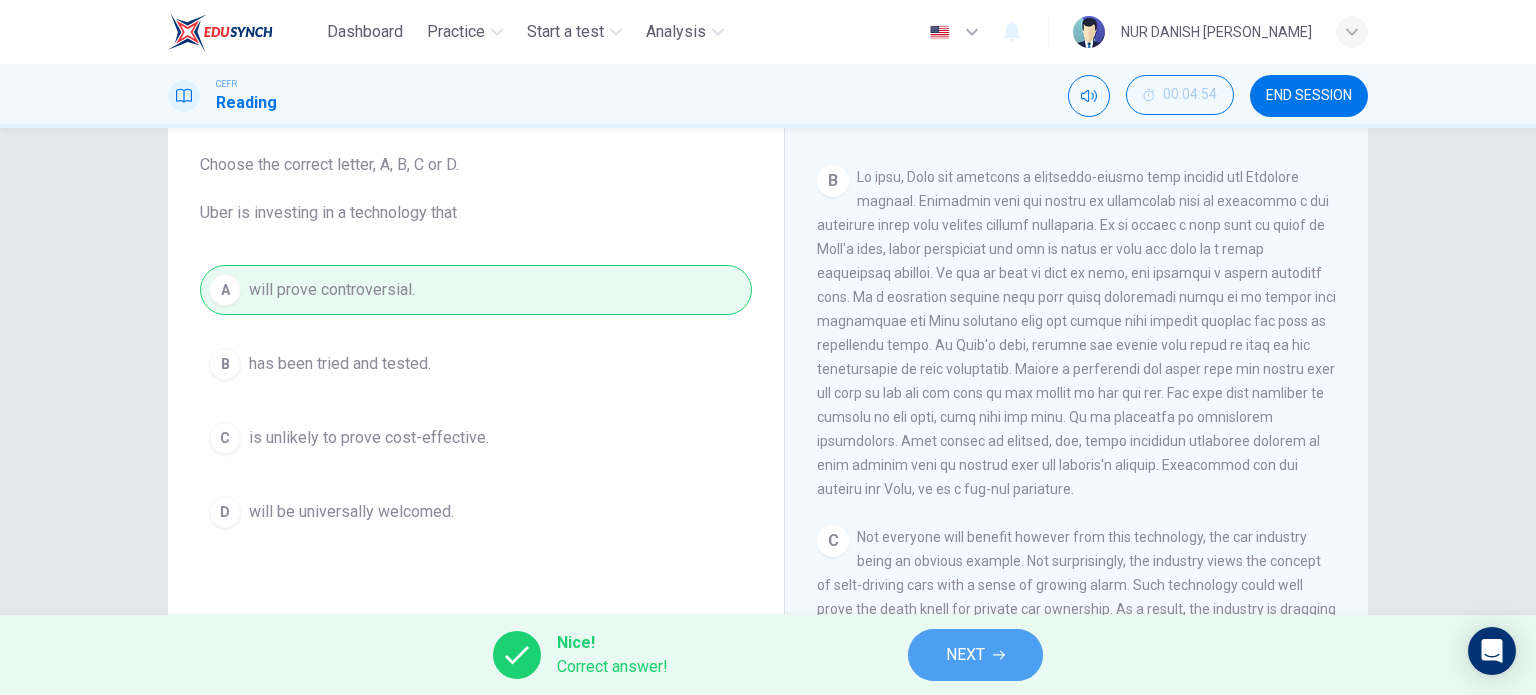 click on "NEXT" at bounding box center (975, 655) 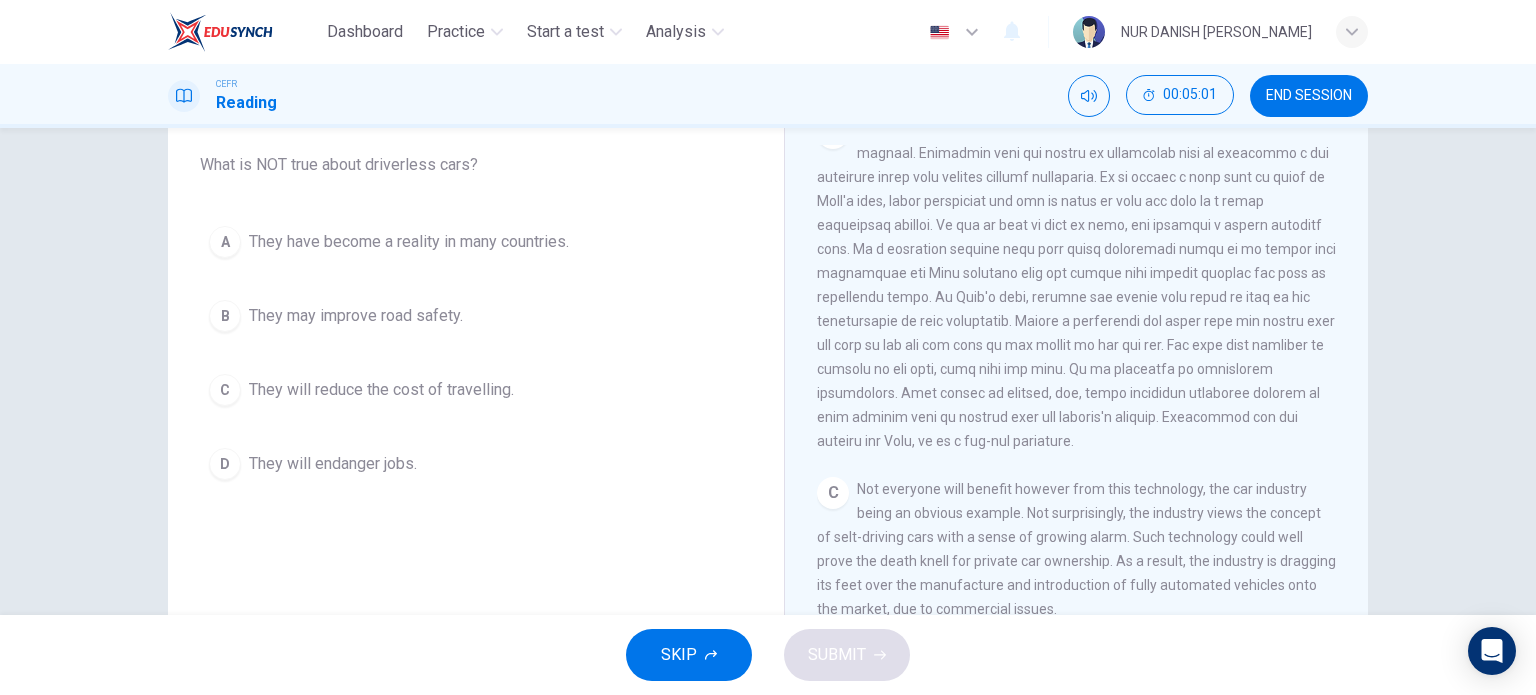 scroll, scrollTop: 591, scrollLeft: 0, axis: vertical 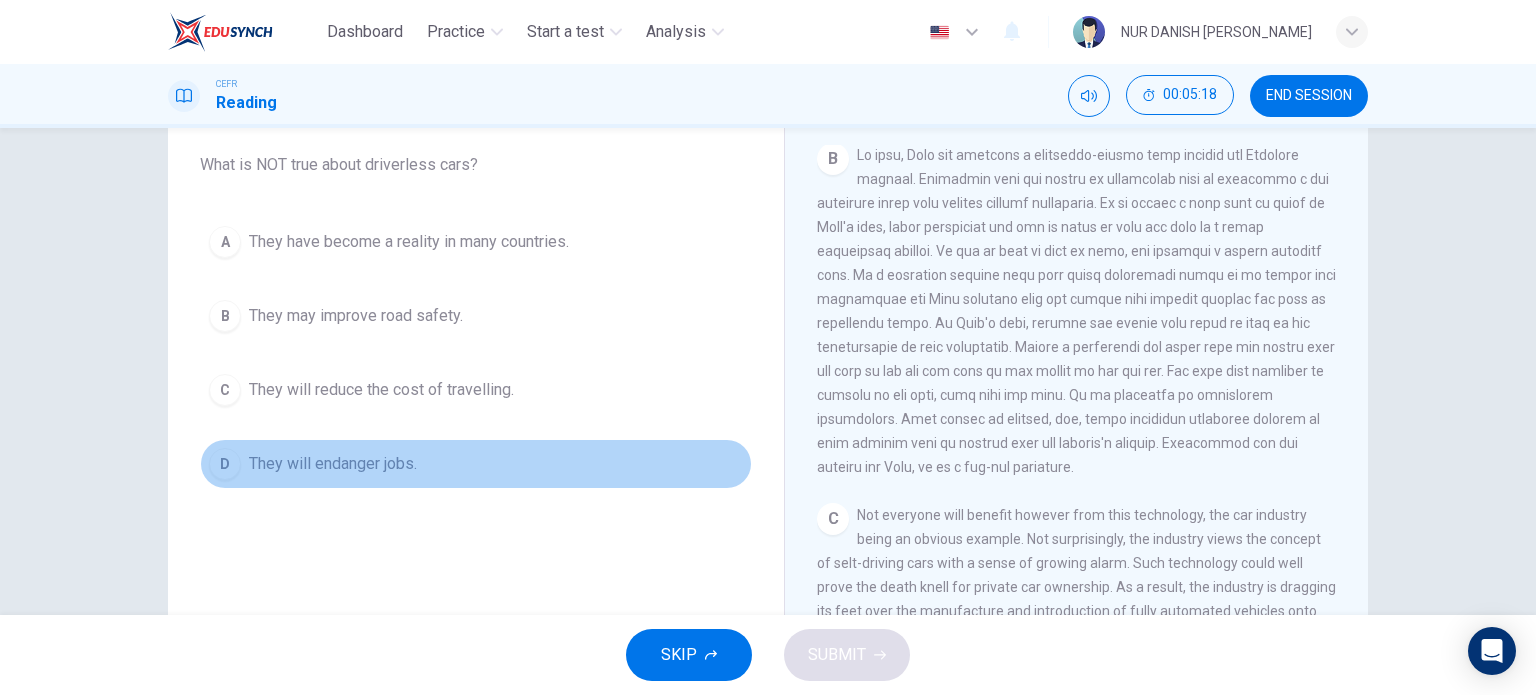 click on "They will endanger jobs." at bounding box center (333, 464) 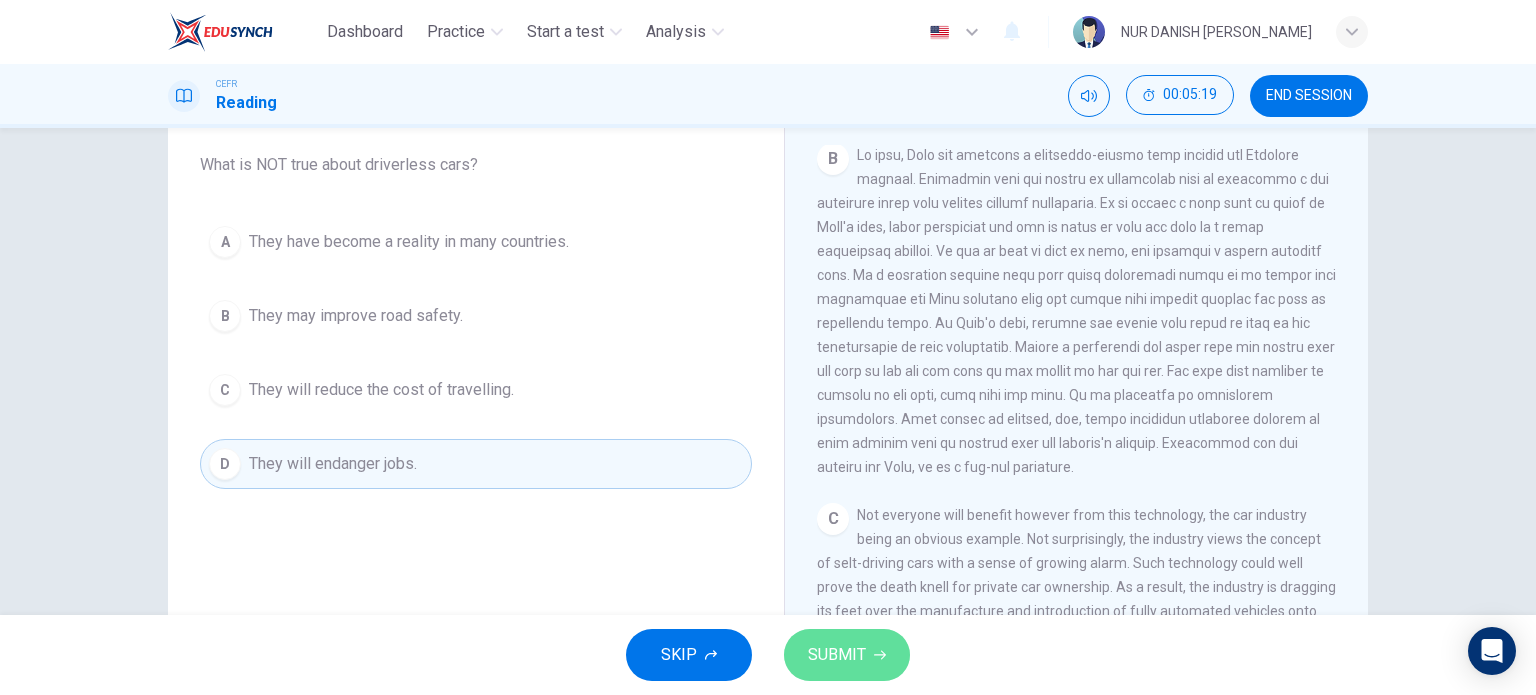 click on "SUBMIT" at bounding box center (847, 655) 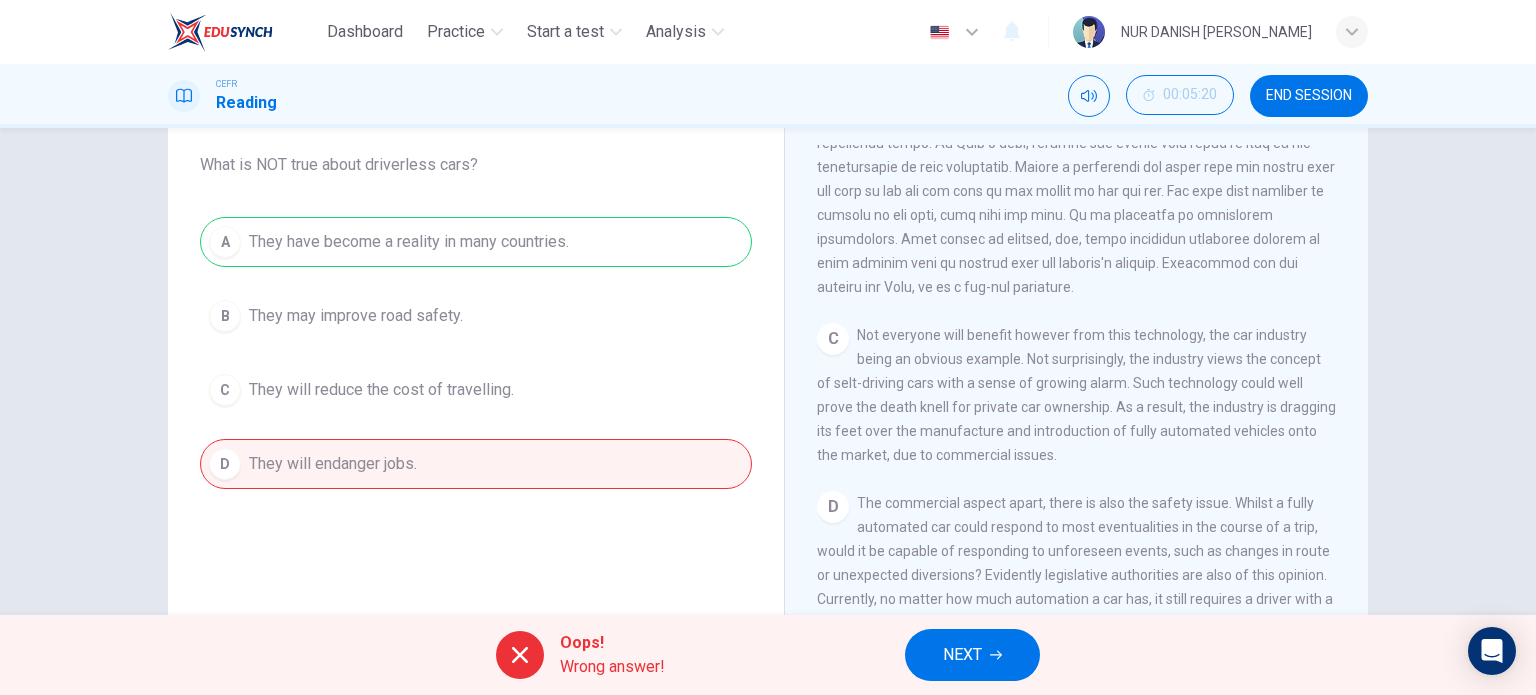 scroll, scrollTop: 852, scrollLeft: 0, axis: vertical 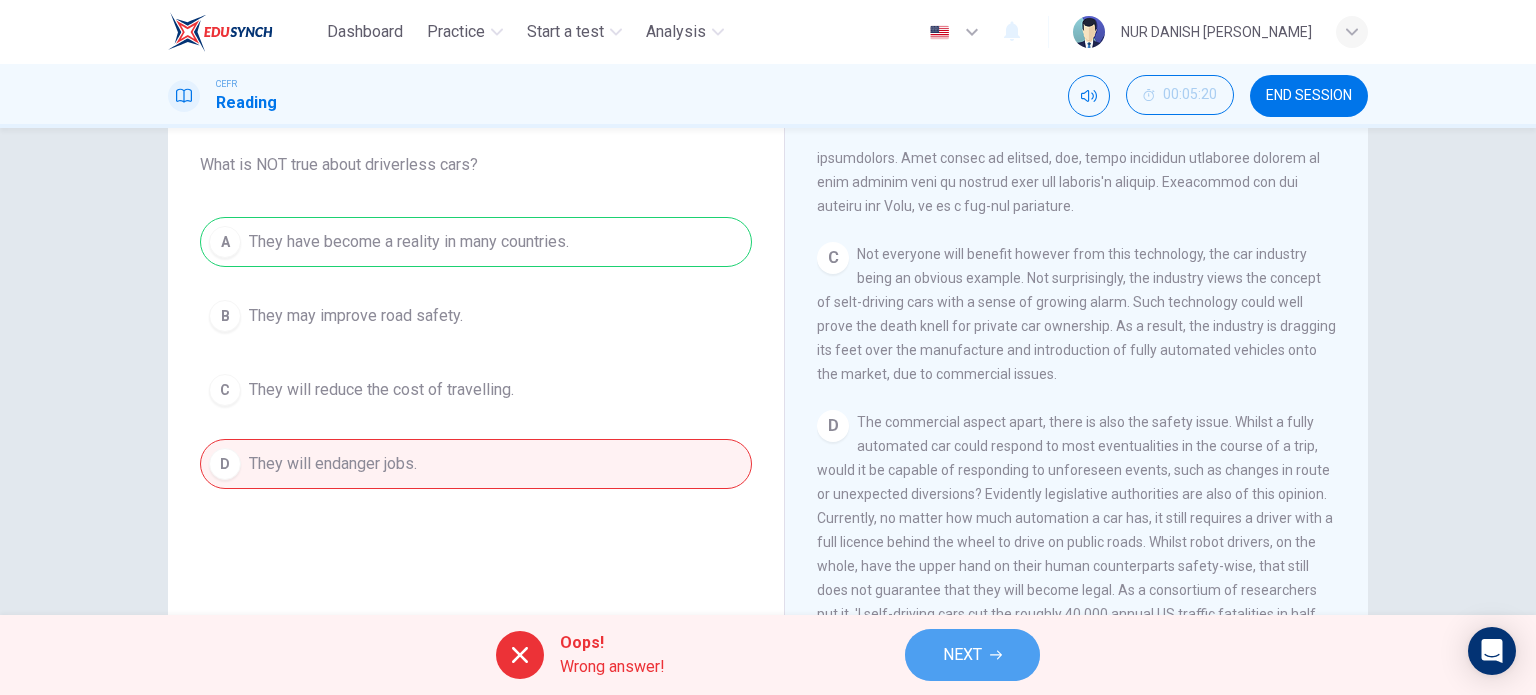 click on "NEXT" at bounding box center [962, 655] 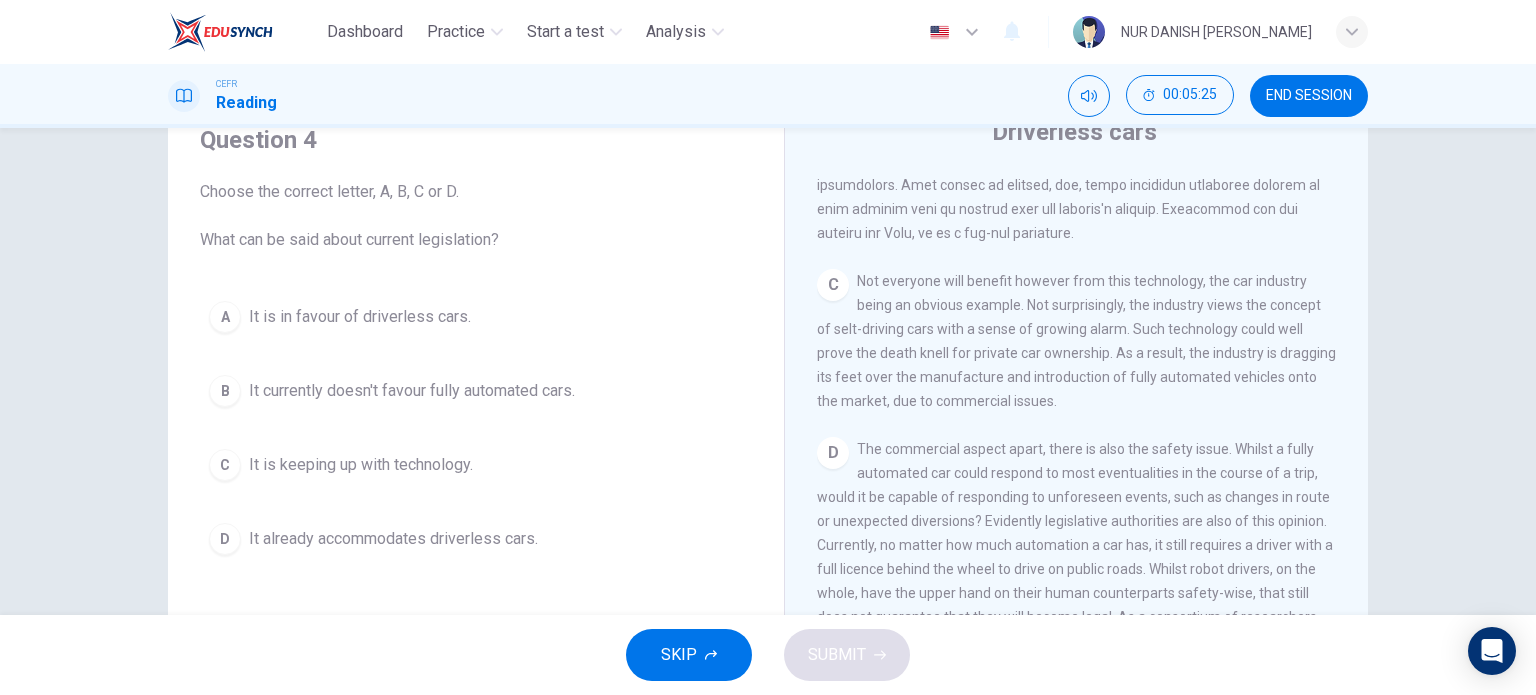 scroll, scrollTop: 83, scrollLeft: 0, axis: vertical 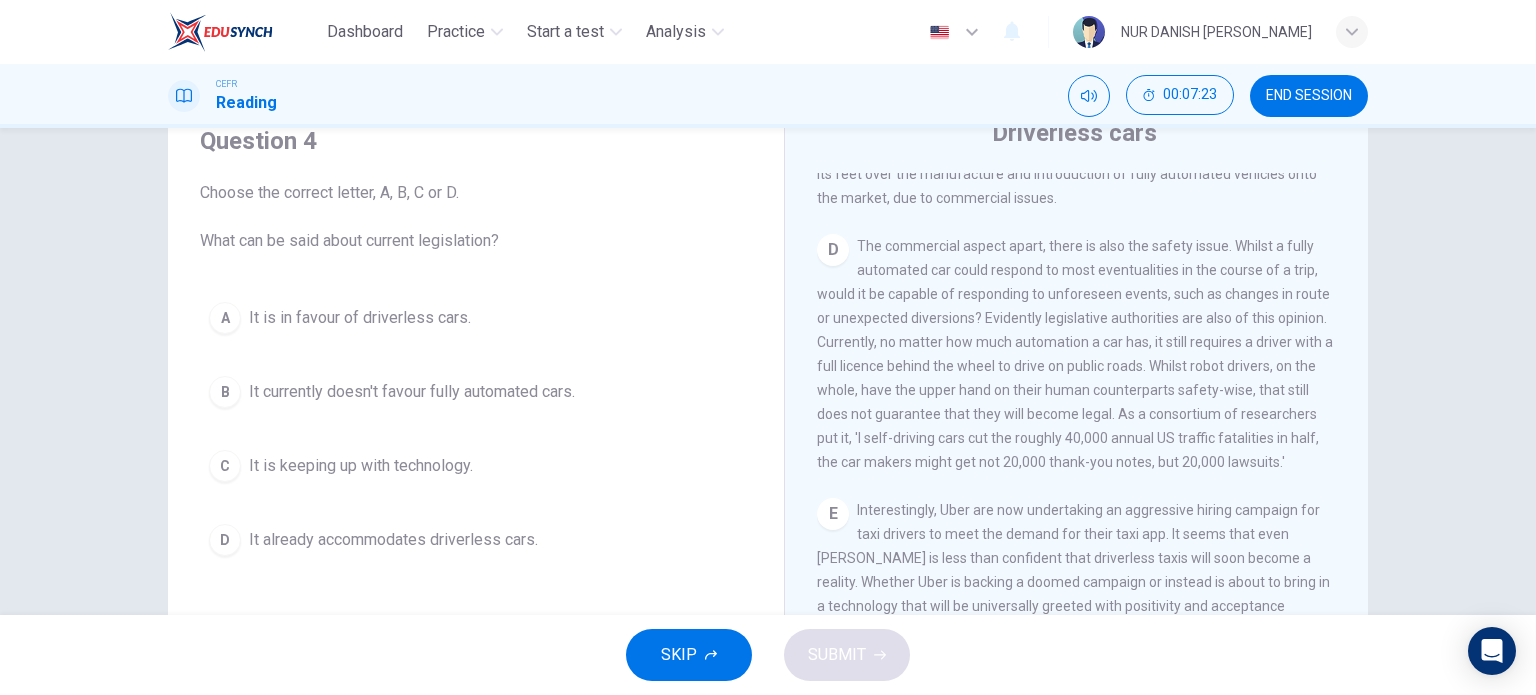 drag, startPoint x: 1104, startPoint y: 423, endPoint x: 511, endPoint y: 265, distance: 613.68805 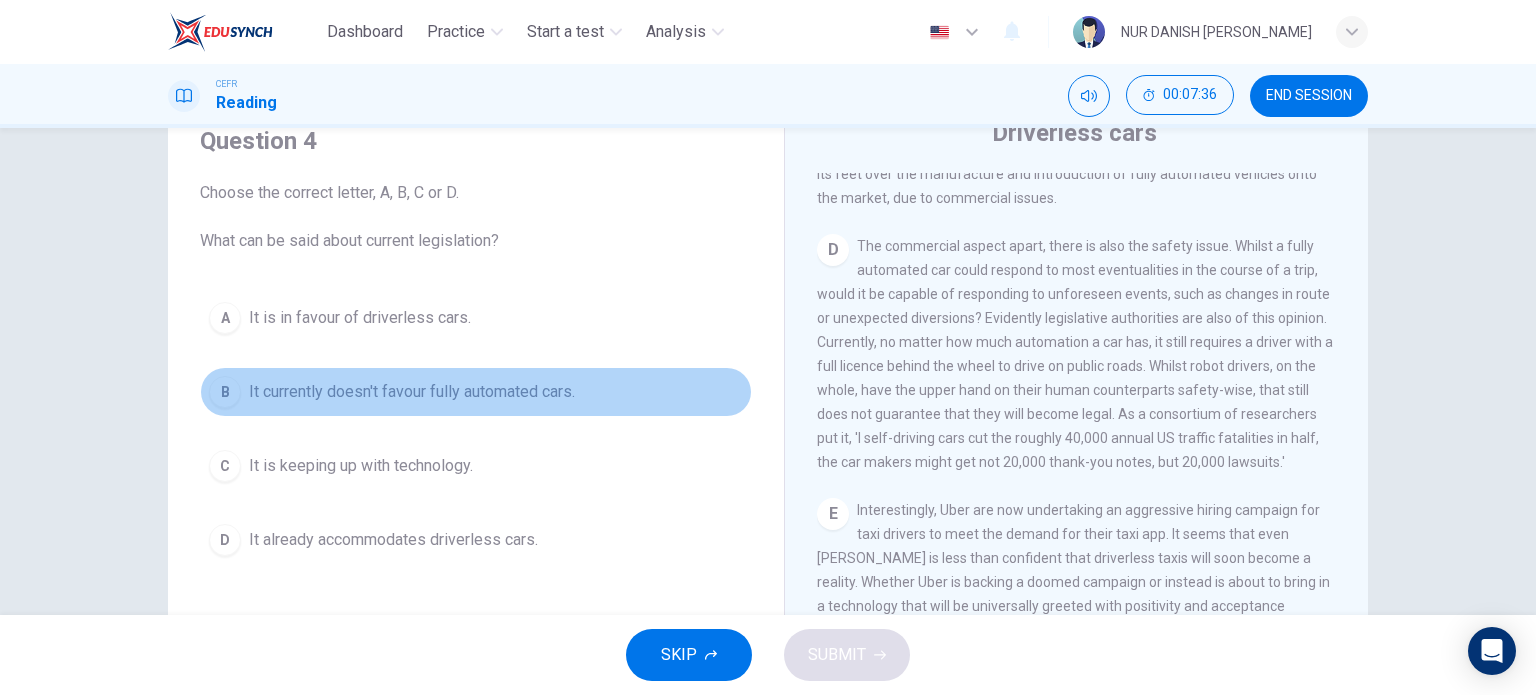 click on "It currently doesn't favour fully automated cars." at bounding box center [412, 392] 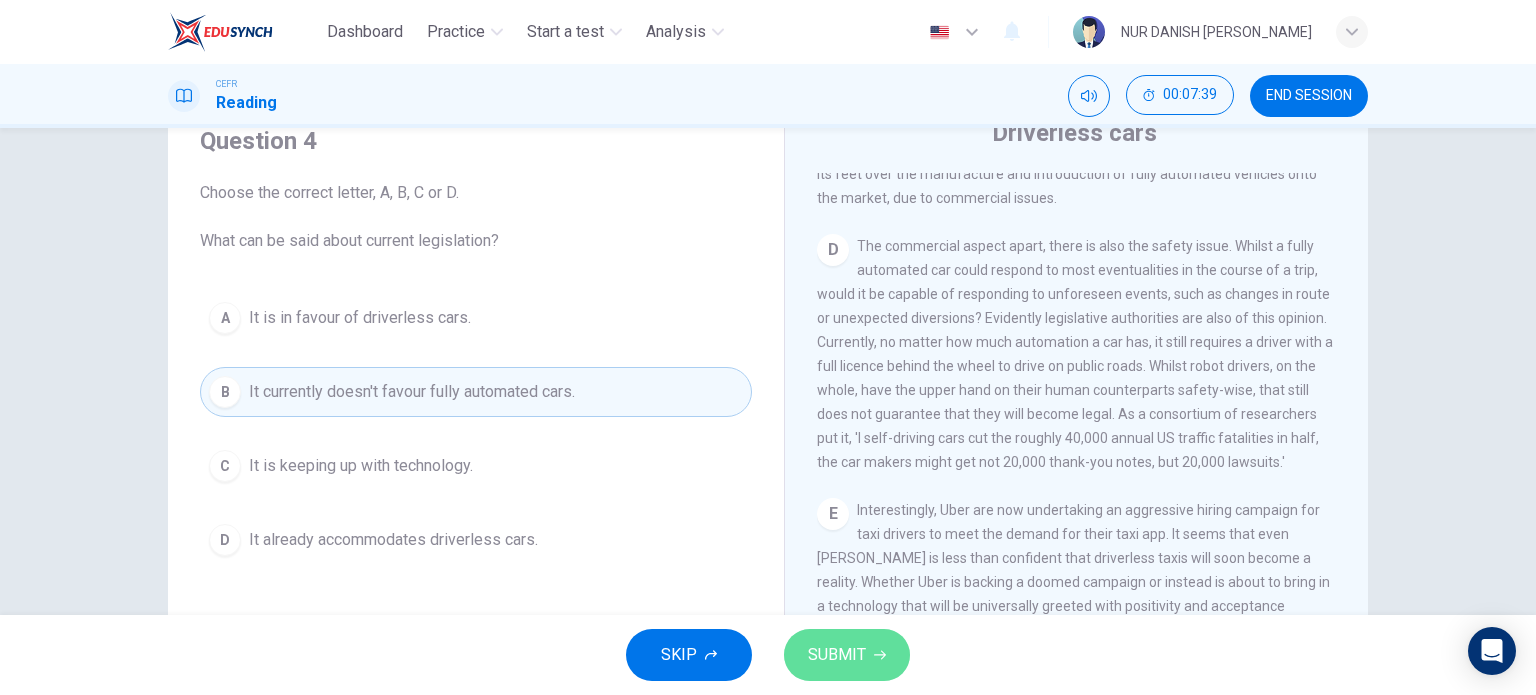 click on "SUBMIT" at bounding box center (847, 655) 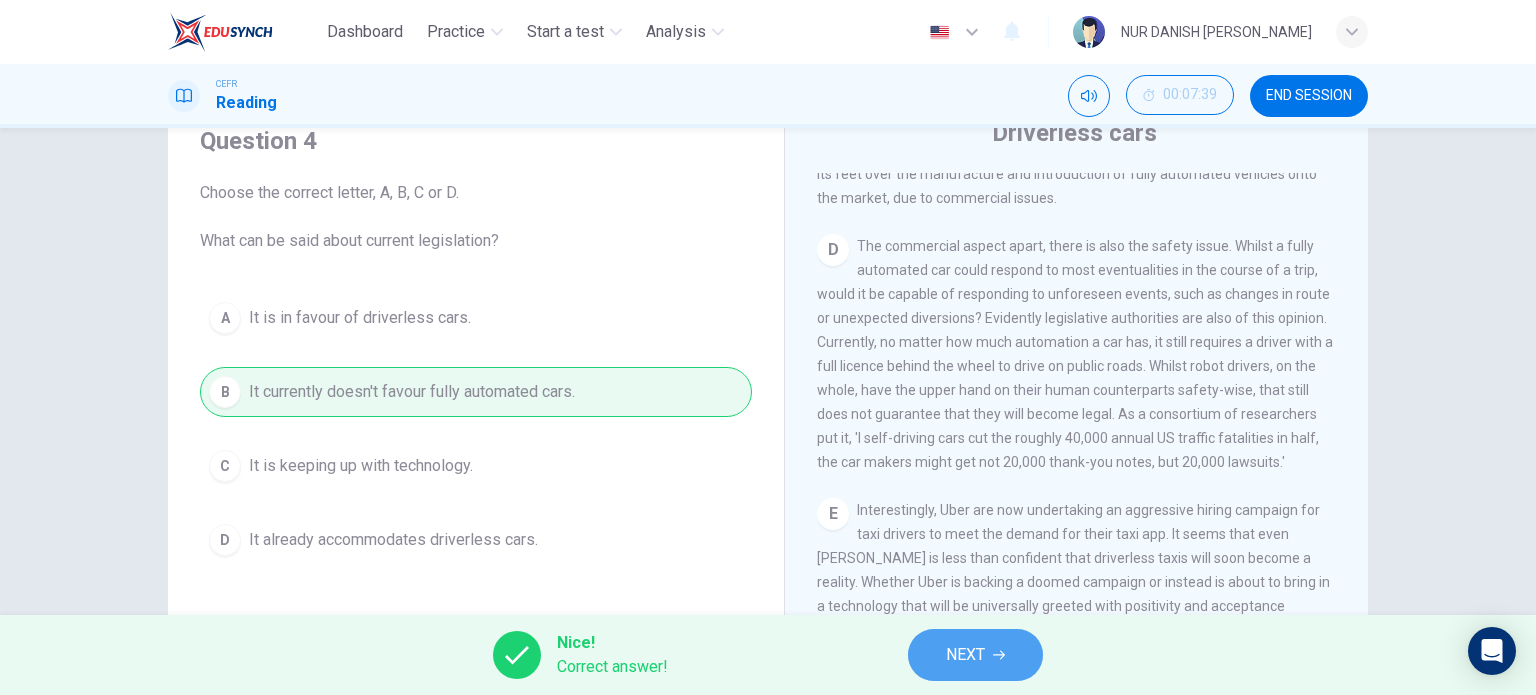 click on "NEXT" at bounding box center (975, 655) 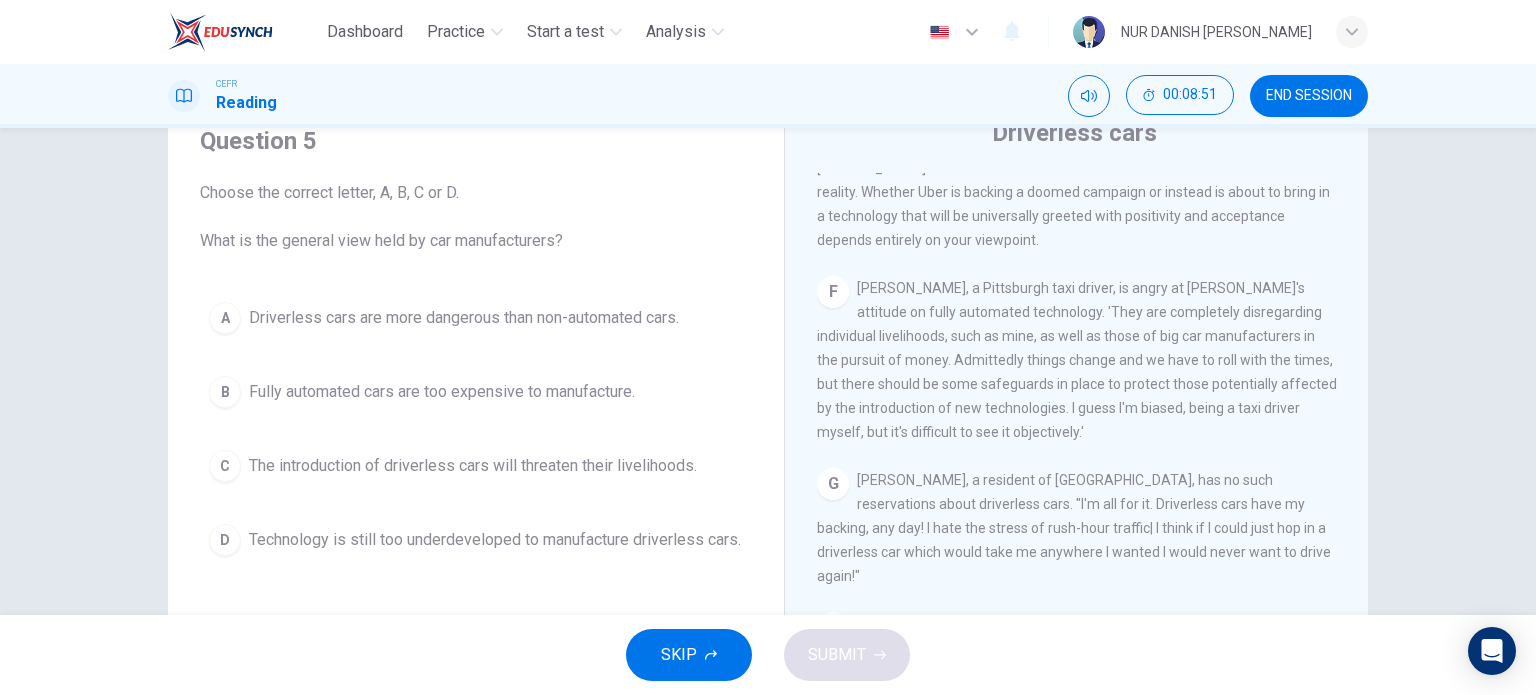 scroll, scrollTop: 1468, scrollLeft: 0, axis: vertical 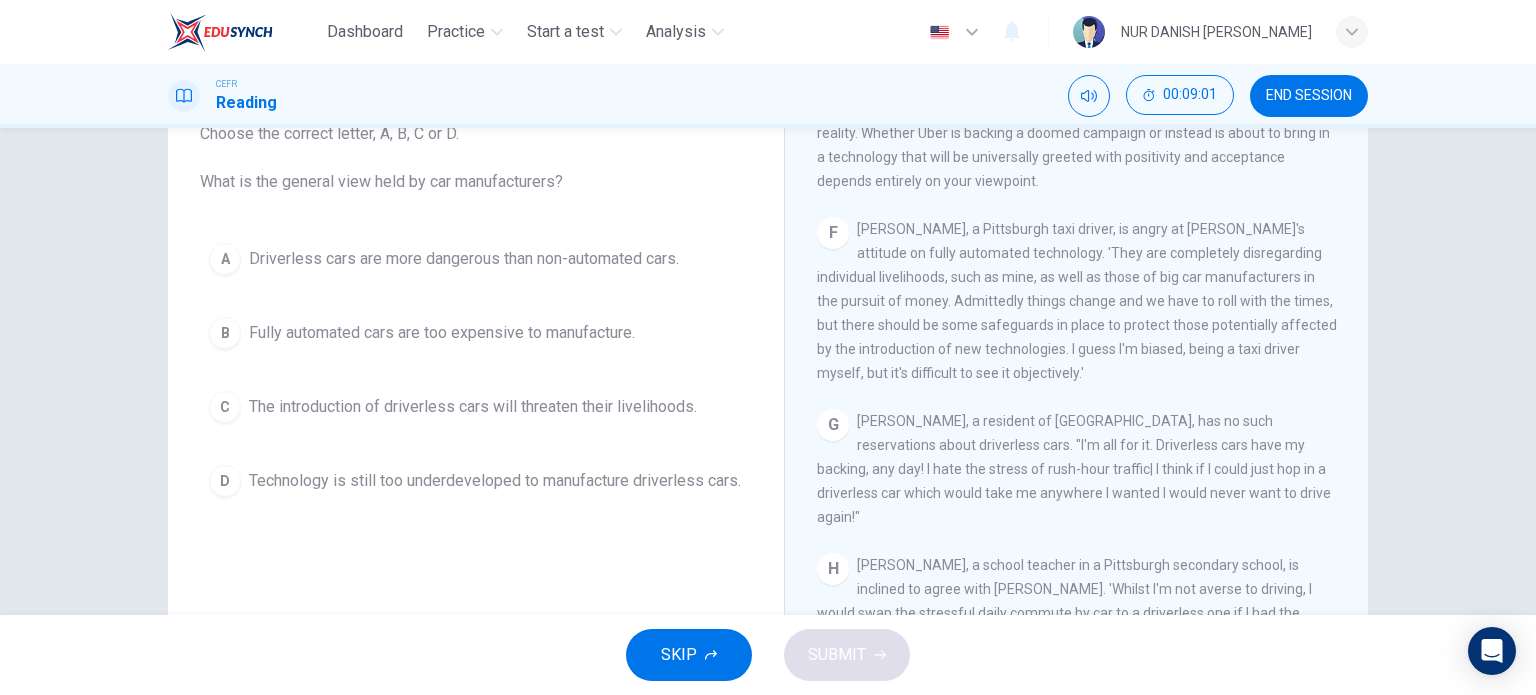 drag, startPoint x: 1097, startPoint y: 305, endPoint x: 1112, endPoint y: 319, distance: 20.518284 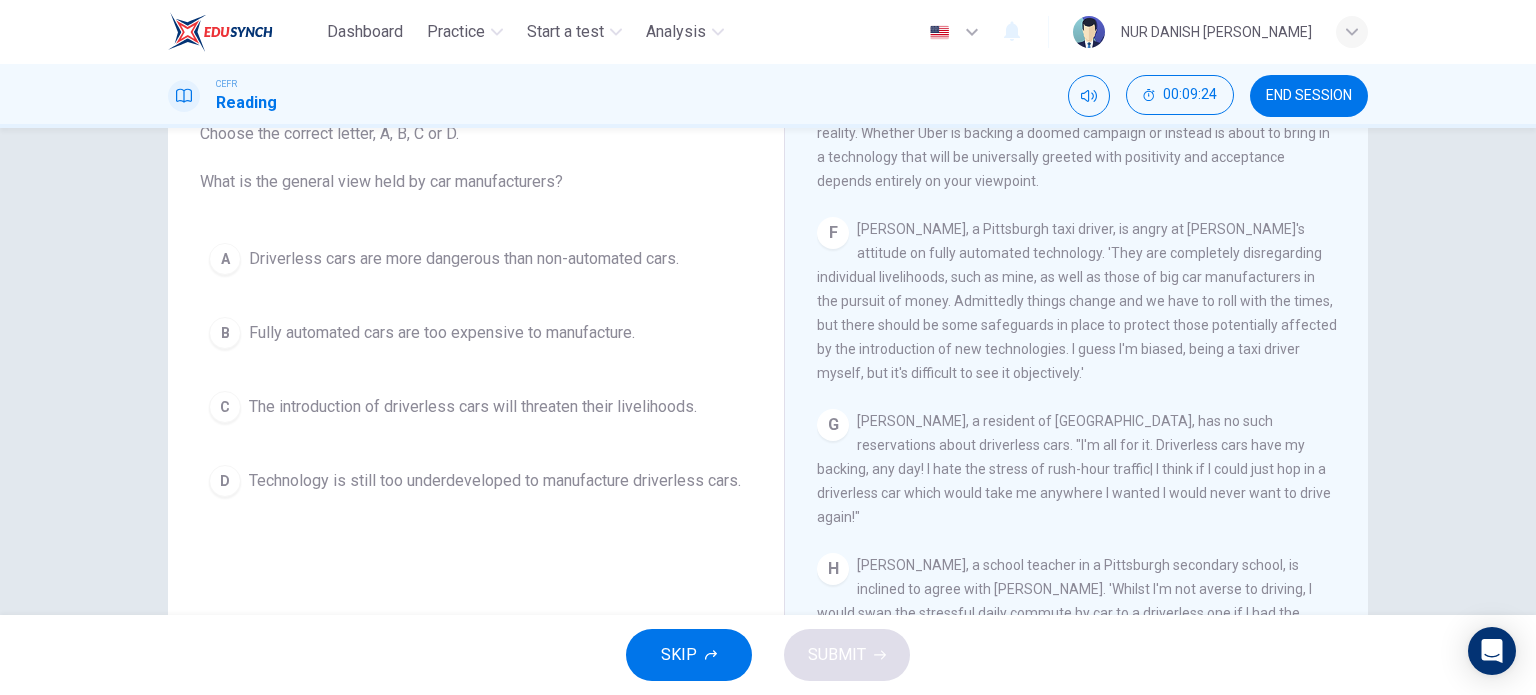 click on "The introduction of driverless cars will threaten their livelihoods." at bounding box center (473, 407) 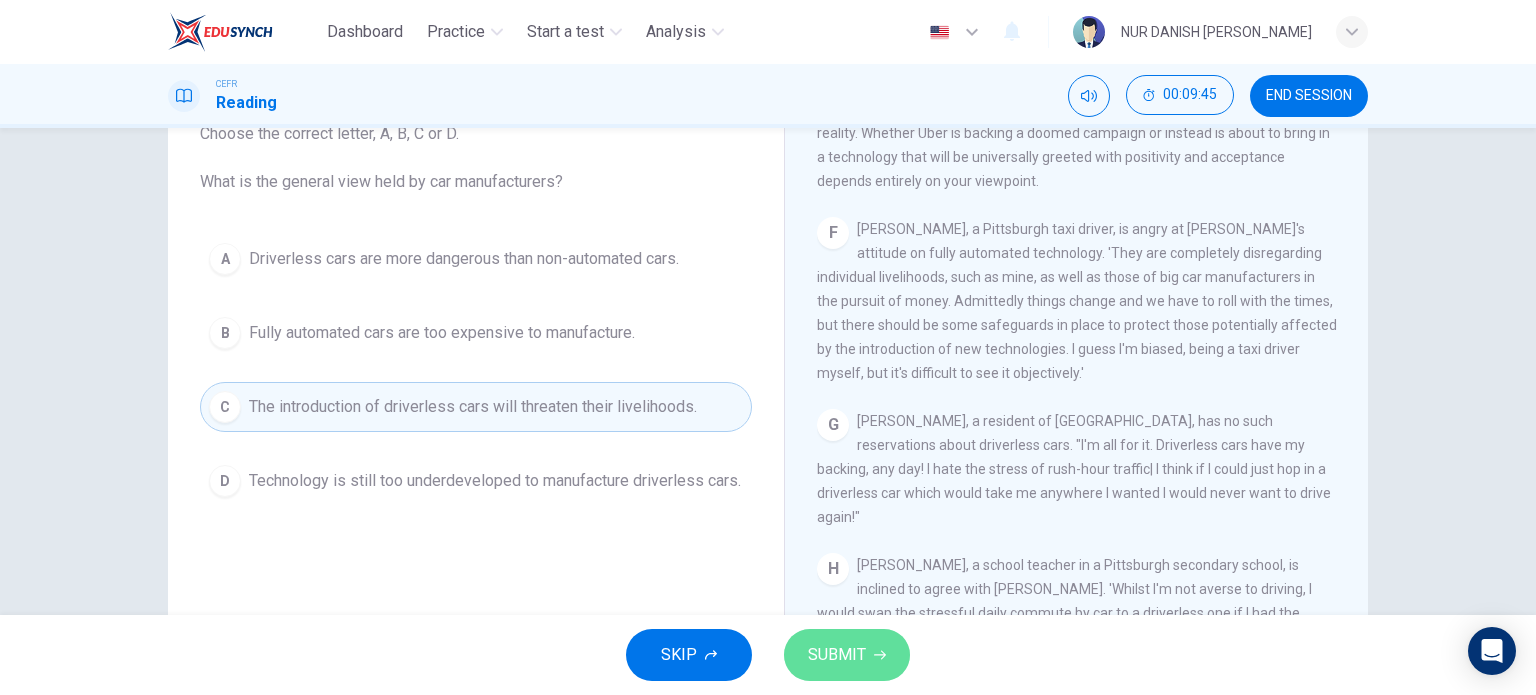 click on "SUBMIT" at bounding box center (847, 655) 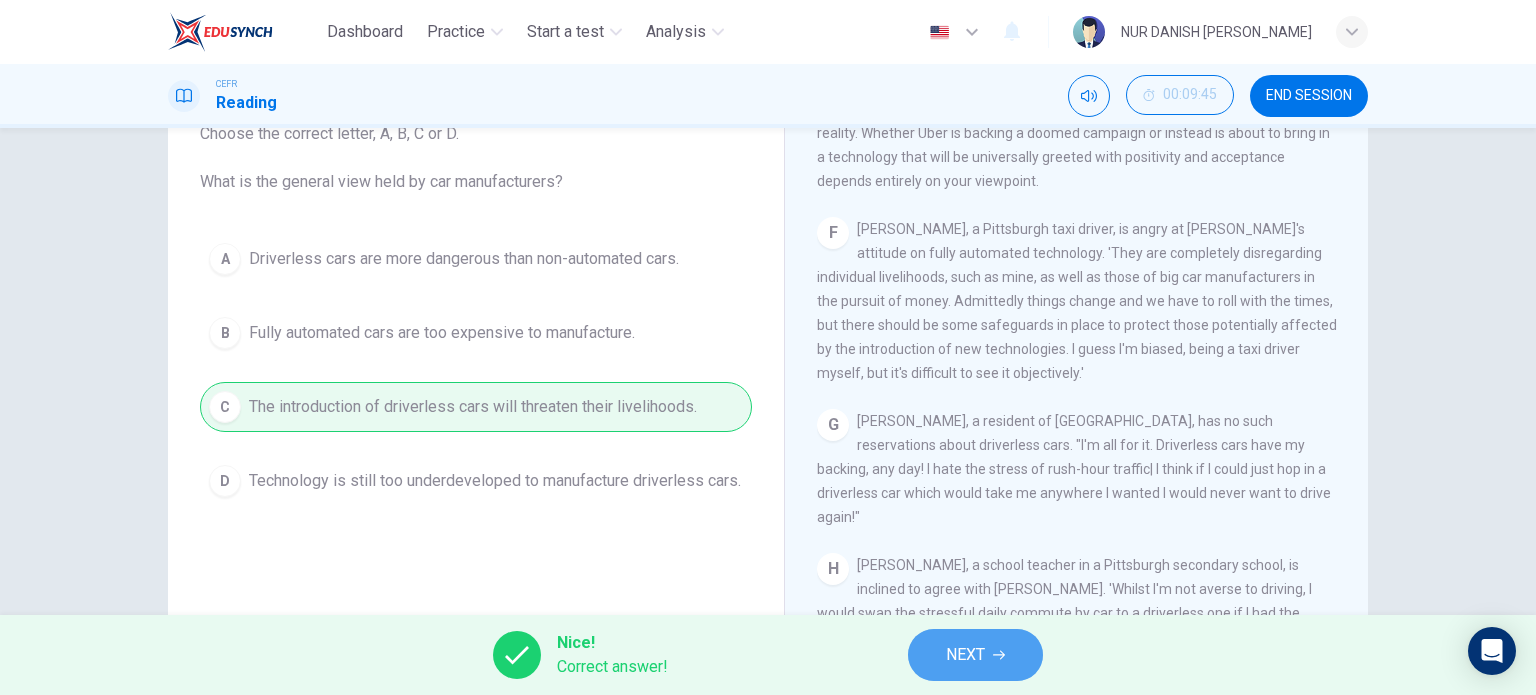 click on "NEXT" at bounding box center (965, 655) 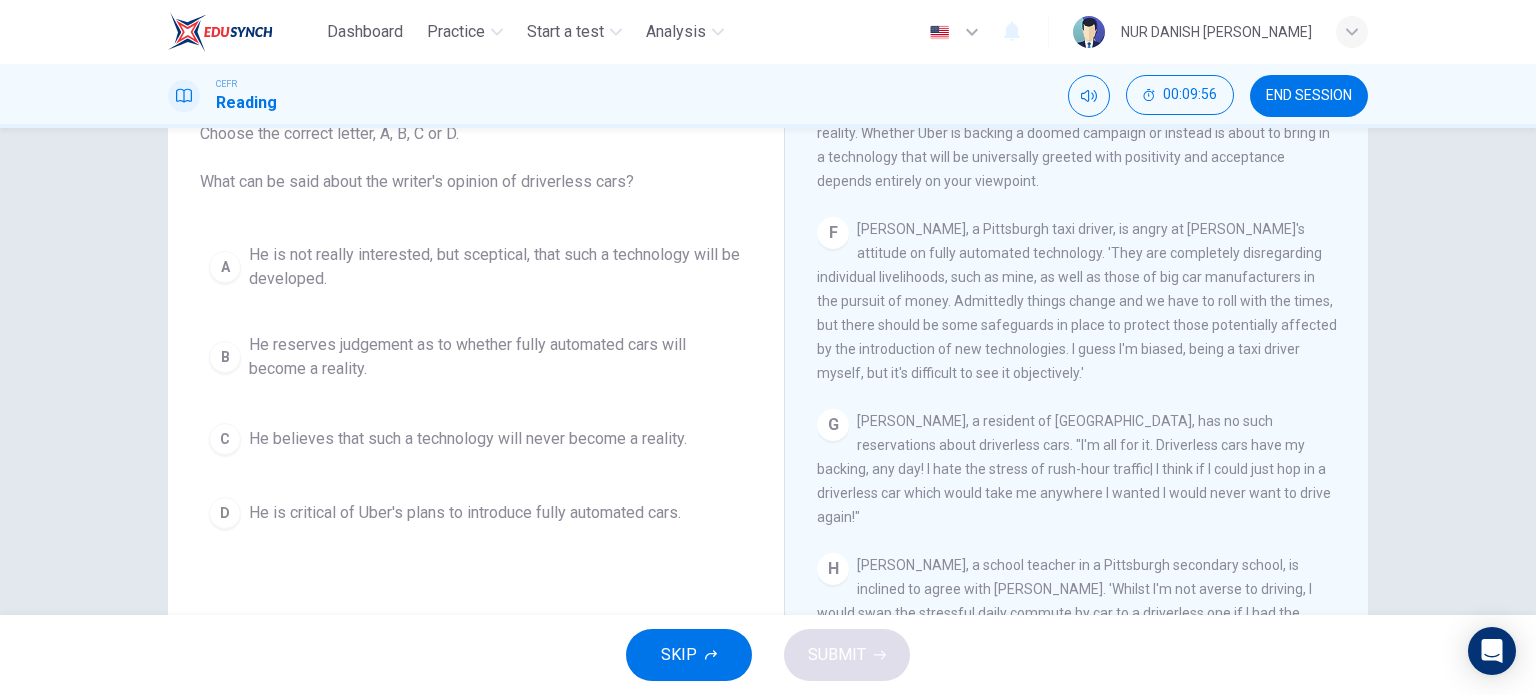 scroll, scrollTop: 288, scrollLeft: 0, axis: vertical 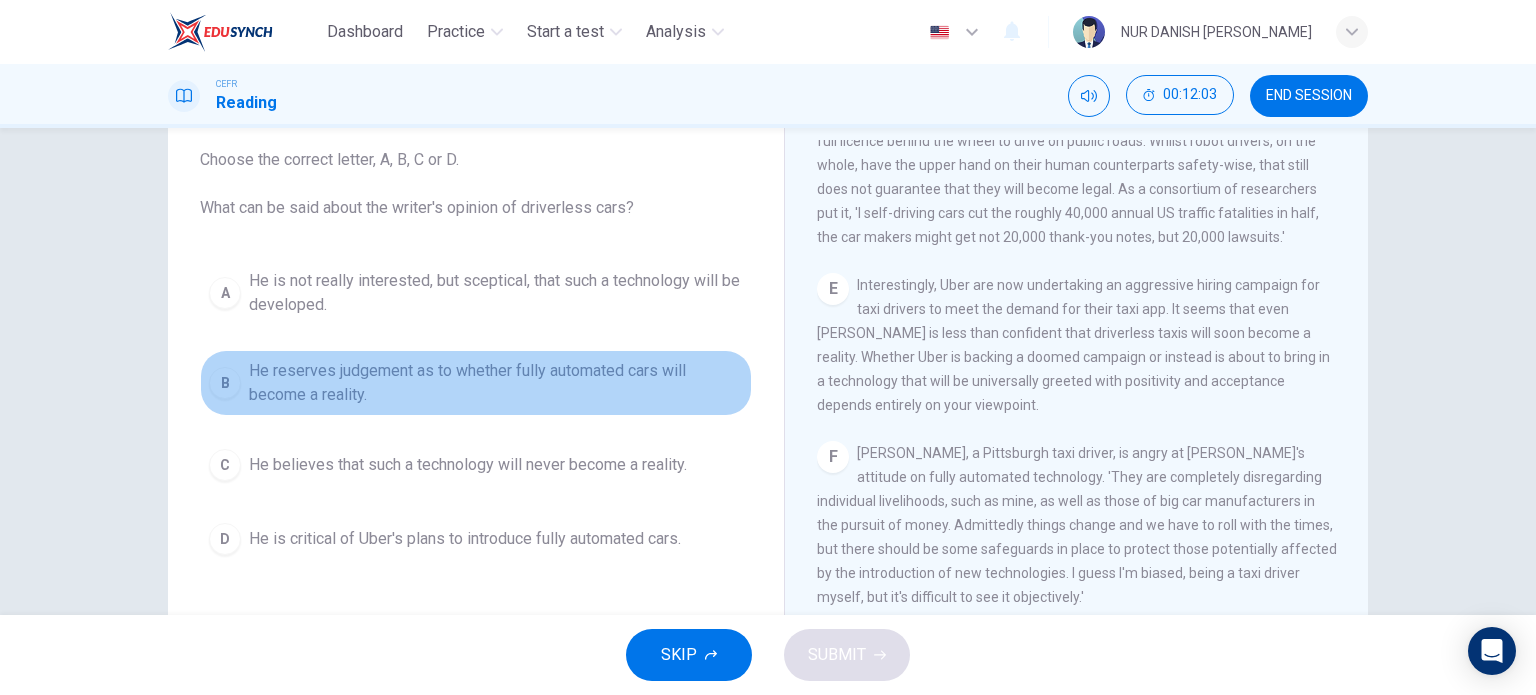 click on "He reserves judgement as to whether fully automated cars will become a reality." at bounding box center (496, 383) 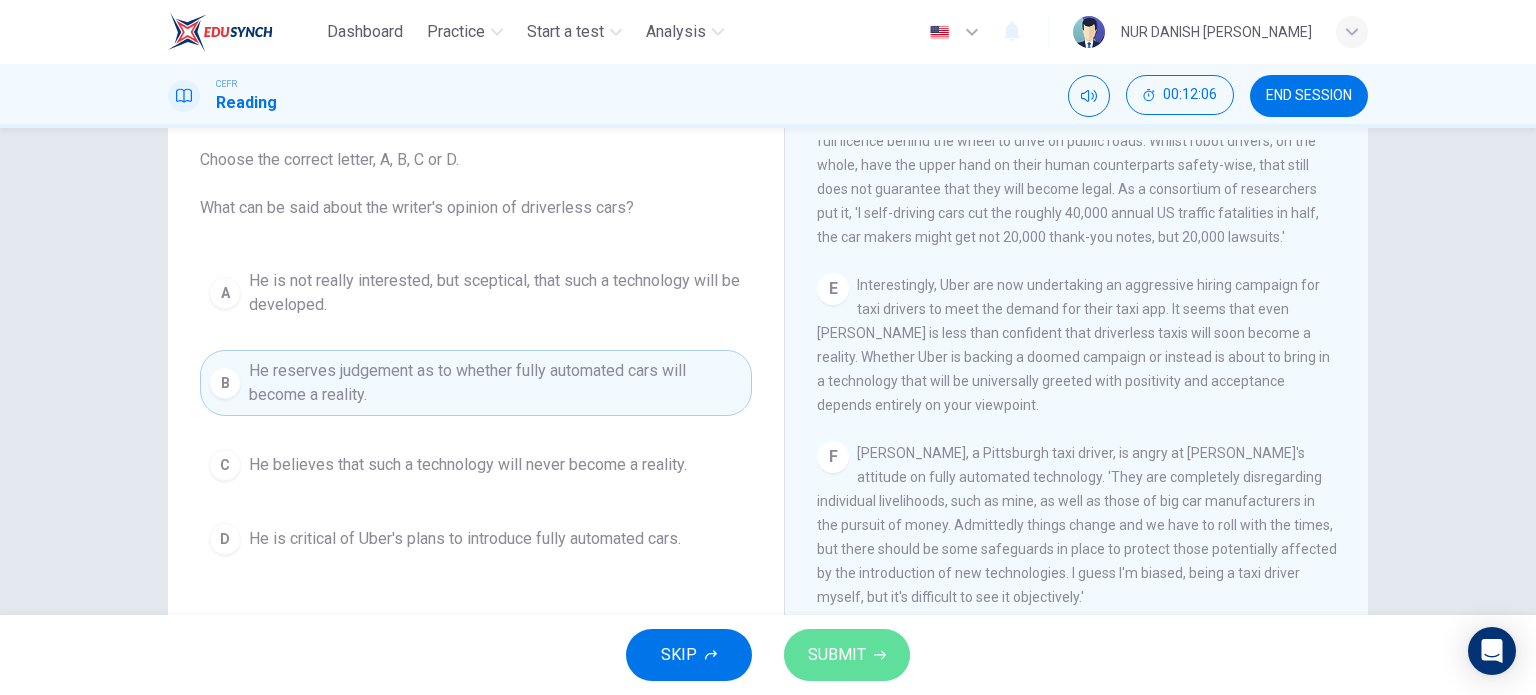 click on "SUBMIT" at bounding box center (837, 655) 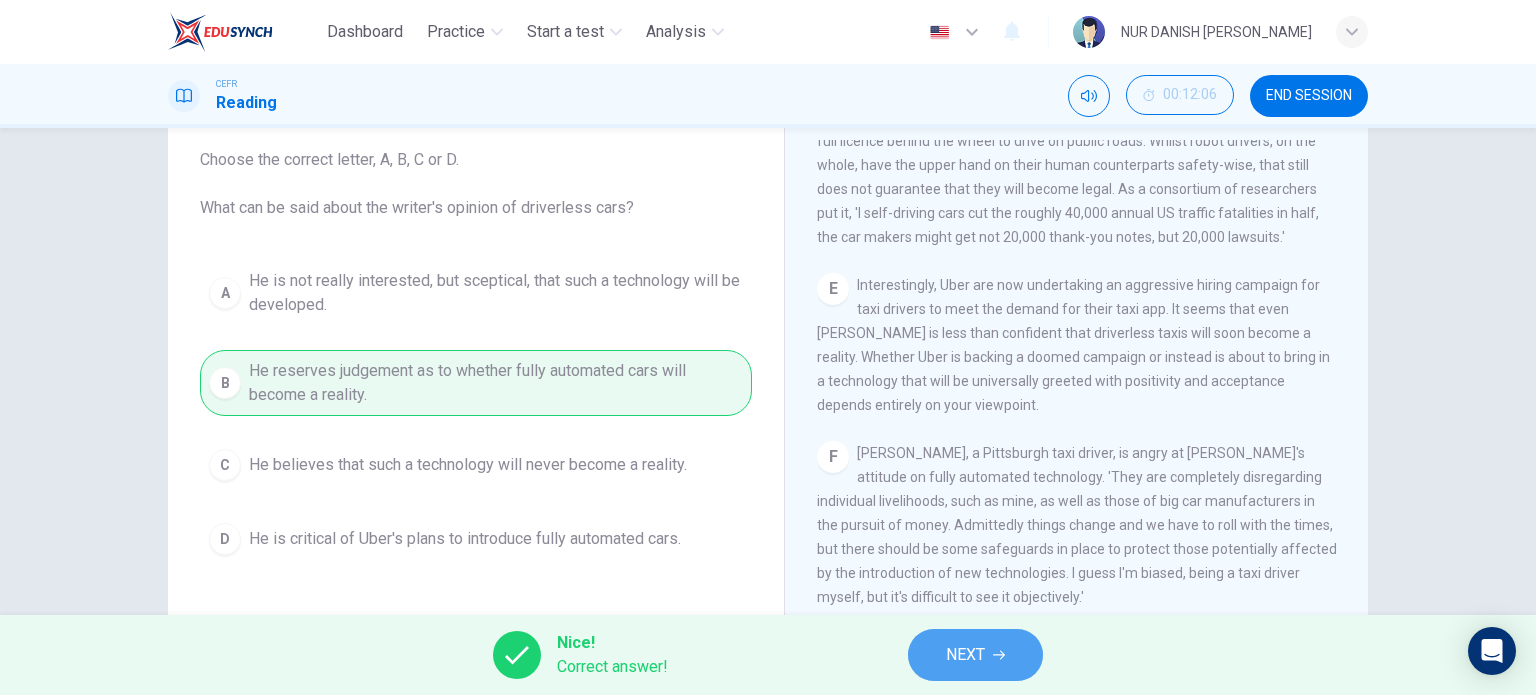 click on "NEXT" at bounding box center (975, 655) 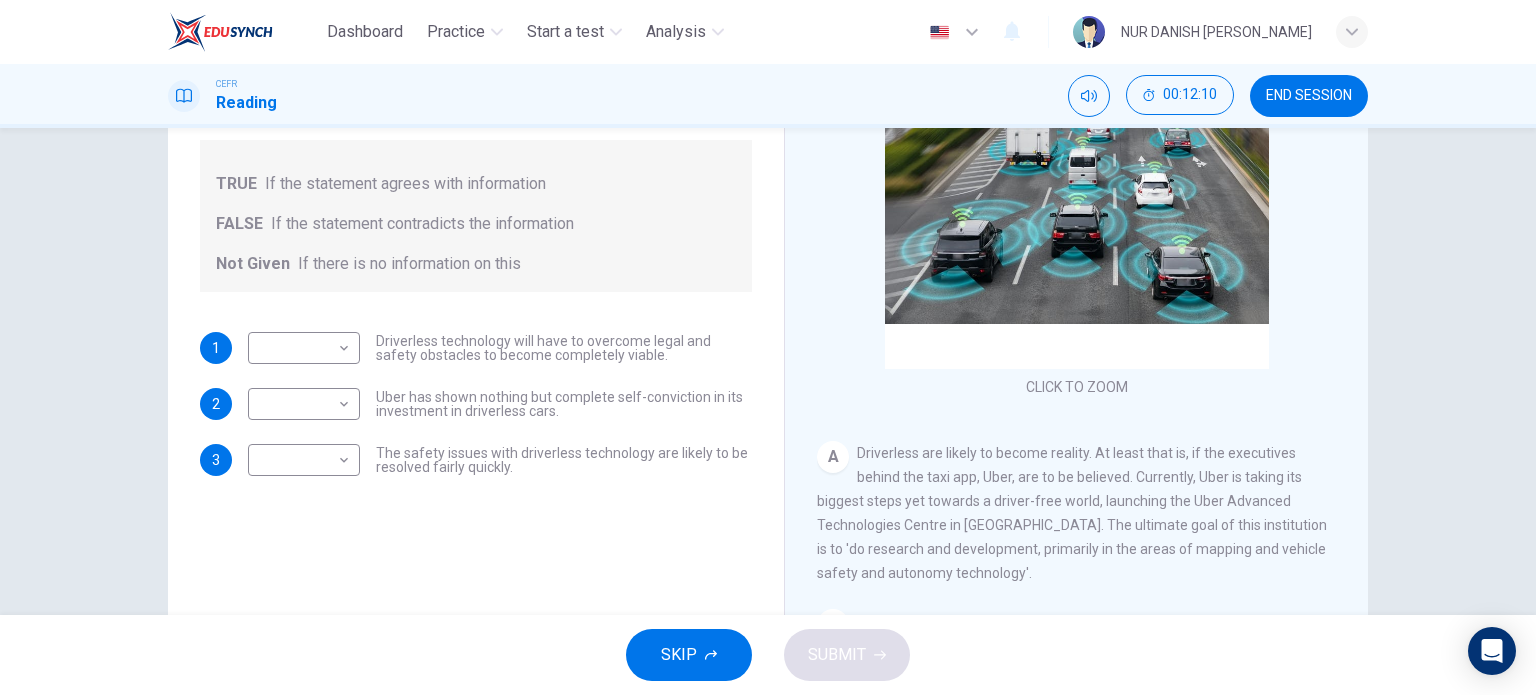 scroll, scrollTop: 288, scrollLeft: 0, axis: vertical 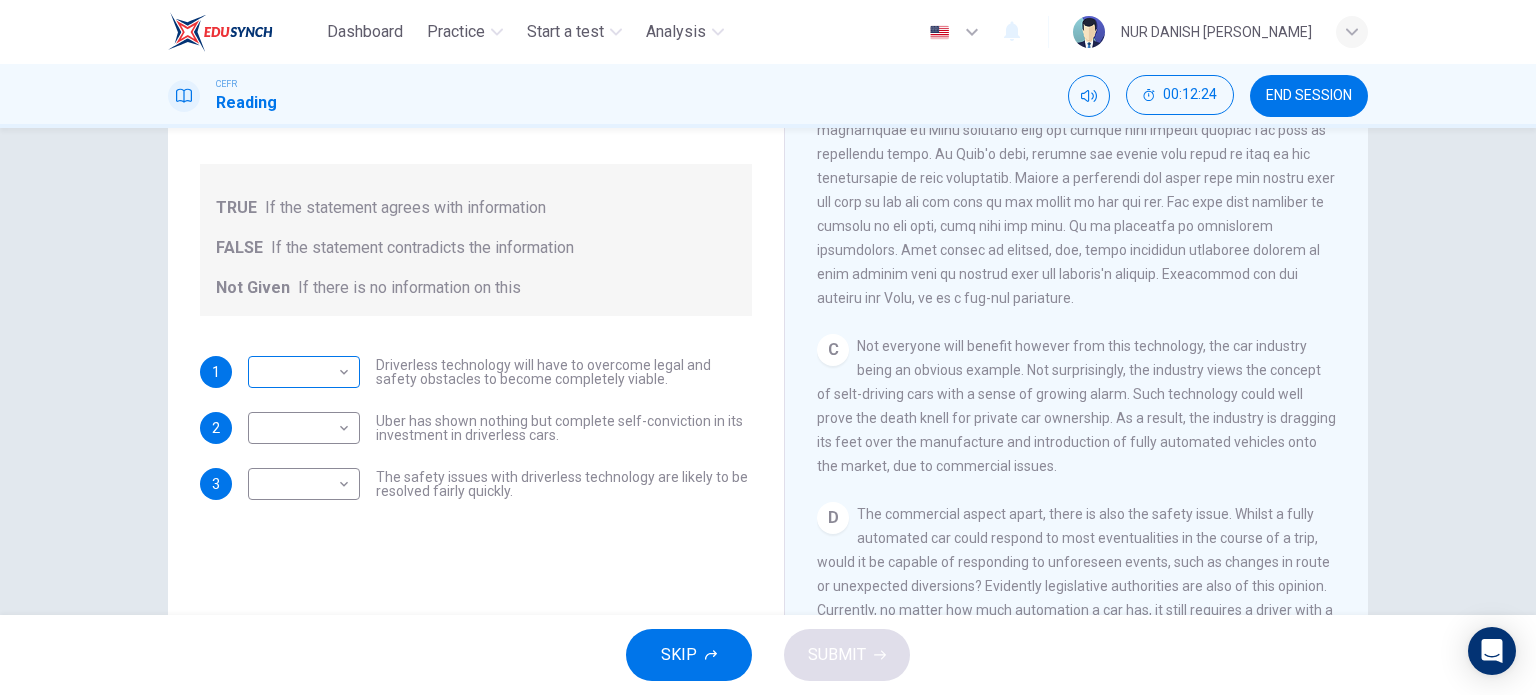 click on "​ ​" at bounding box center [304, 372] 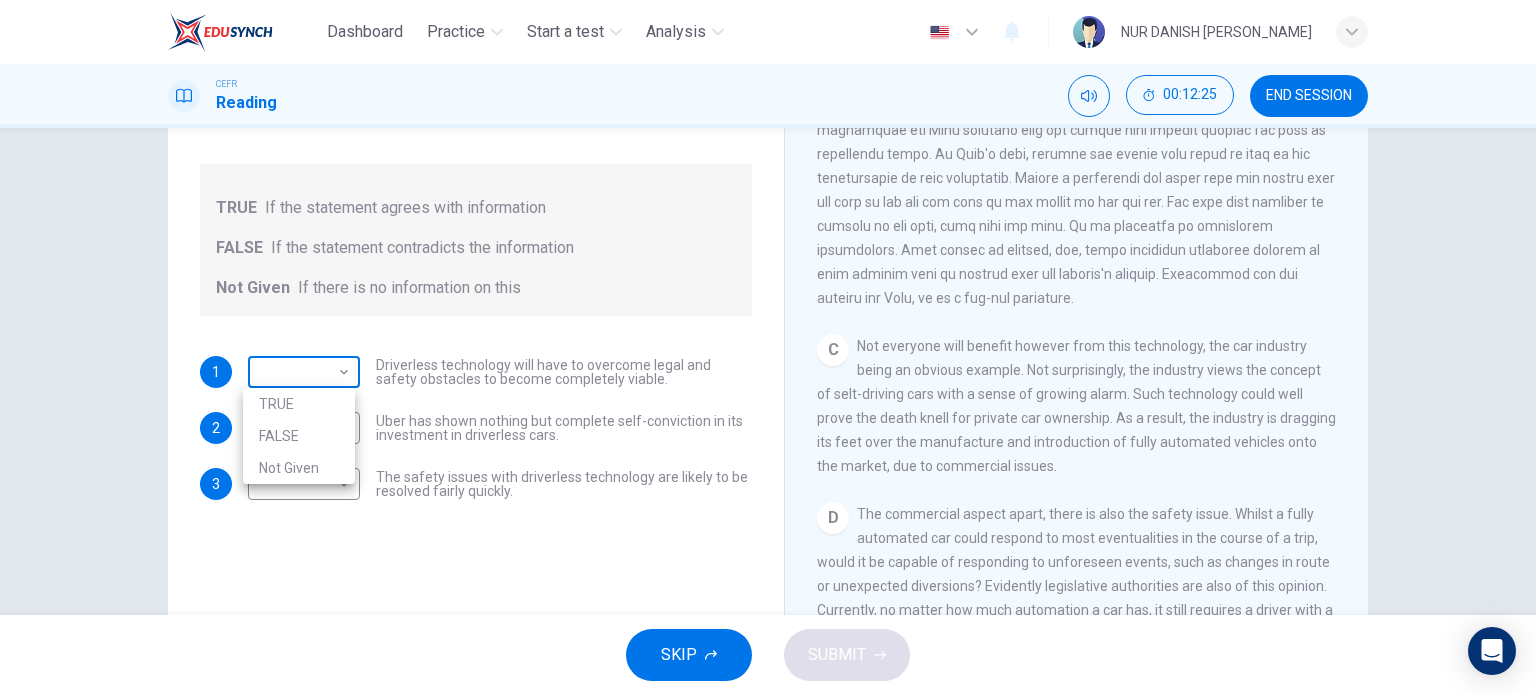 click on "Dashboard Practice Start a test Analysis English en ​ NUR DANISH ELLYA BINTI FARIZUL KARIMI CEFR Reading 00:12:25 END SESSION Question 7 Do the following statements agree with the information given in the text? For questions following questions, write TRUE If the statement agrees with information FALSE If the statement contradicts the information Not Given If there is no information on this 1 ​ ​ Driverless technology will have to overcome legal and safety obstacles to become completely viable. 2 ​ ​ Uber has shown nothing but complete self-conviction in its investment in driverless cars. 3 ​ ​ The safety issues with driverless technology are likely to be resolved fairly quickly. Driverless cars CLICK TO ZOOM Click to Zoom A B C D E F G H SKIP SUBMIT EduSynch - Online Language Proficiency Testing
Dashboard Practice Start a test Analysis Notifications © Copyright  2025 TRUE FALSE Not Given" at bounding box center [768, 347] 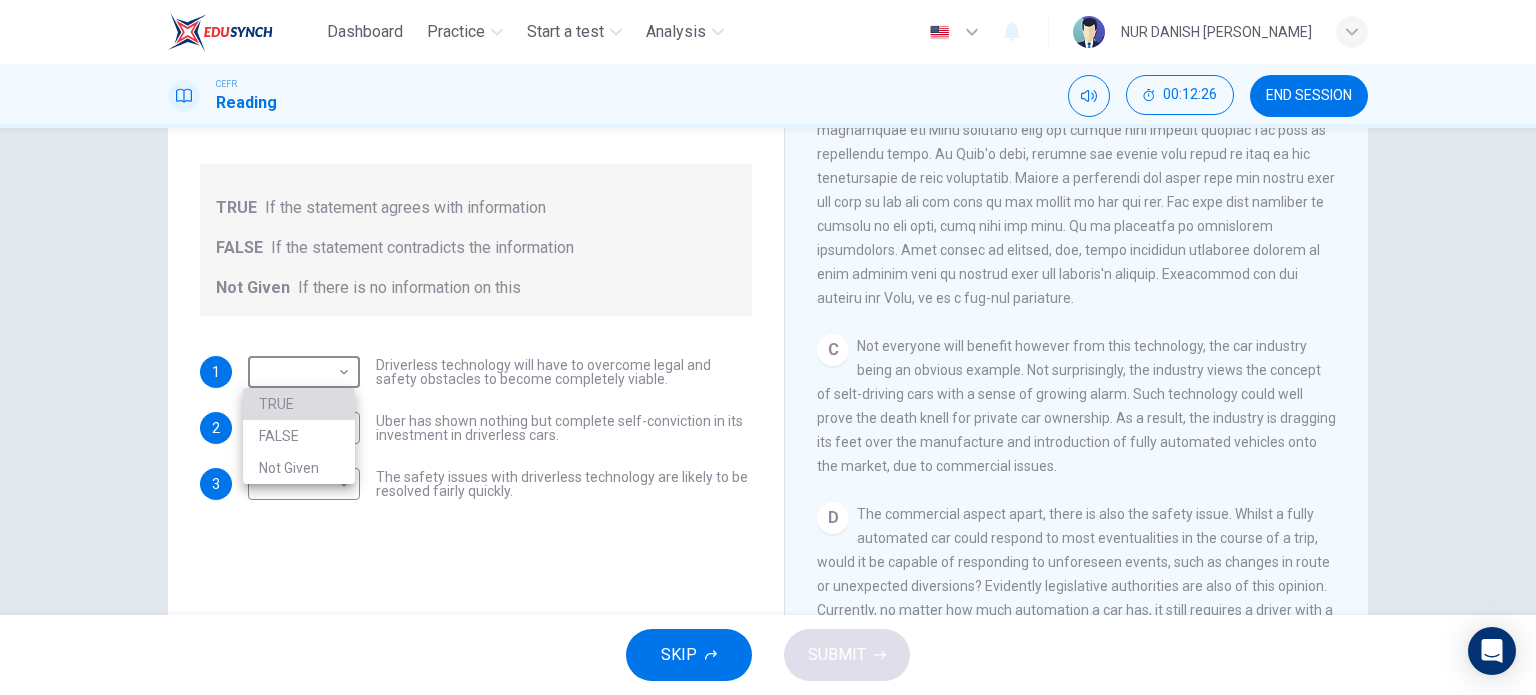 click on "TRUE" at bounding box center [299, 404] 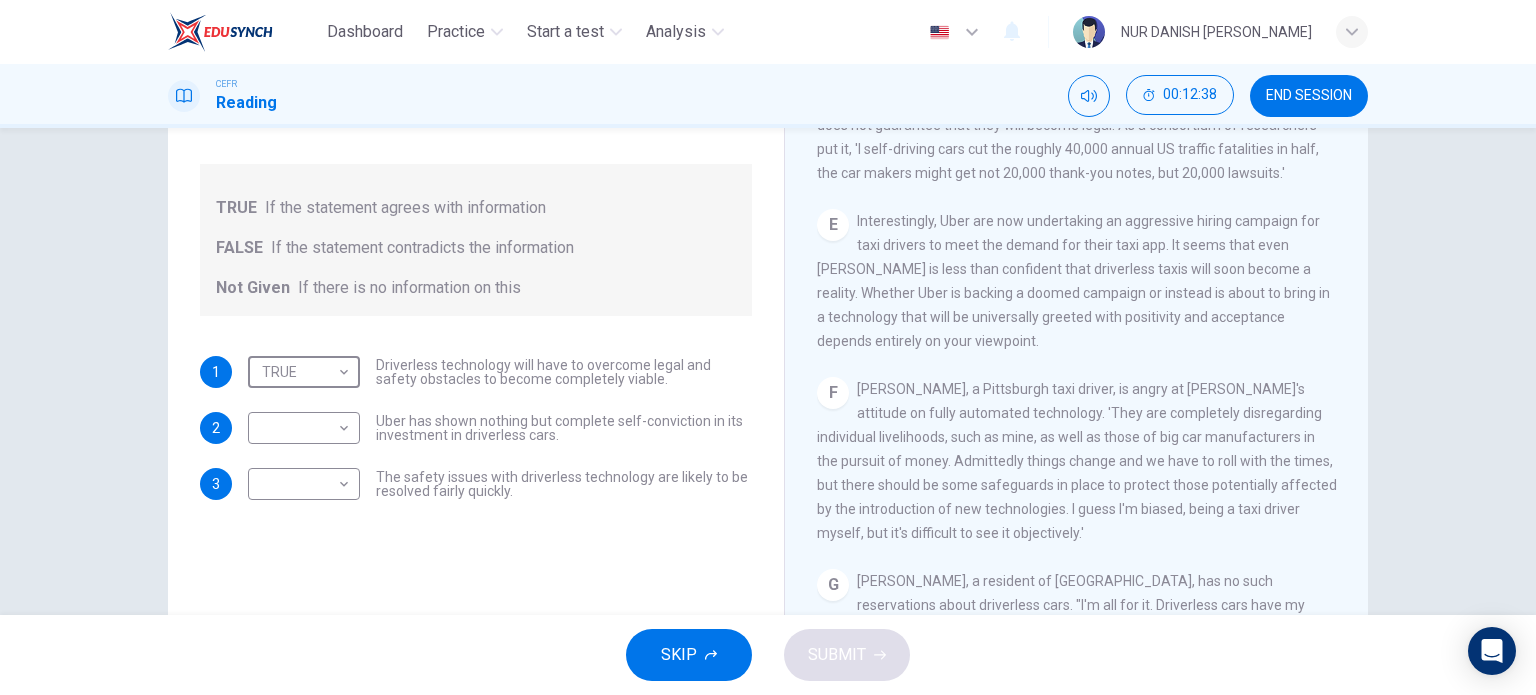 scroll, scrollTop: 1216, scrollLeft: 0, axis: vertical 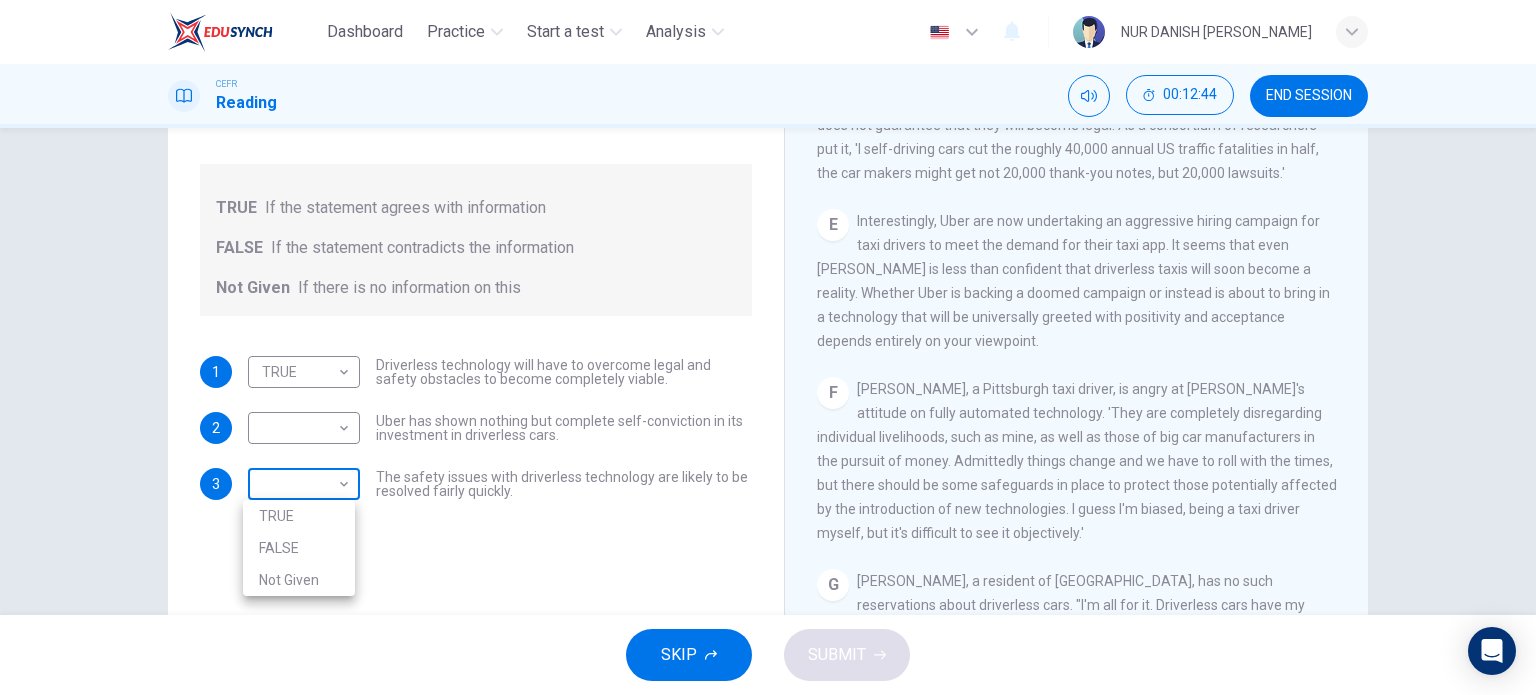 click on "Dashboard Practice Start a test Analysis English en ​ NUR DANISH ELLYA BINTI FARIZUL KARIMI CEFR Reading 00:12:44 END SESSION Question 7 Do the following statements agree with the information given in the text? For questions following questions, write TRUE If the statement agrees with information FALSE If the statement contradicts the information Not Given If there is no information on this 1 TRUE TRUE ​ Driverless technology will have to overcome legal and safety obstacles to become completely viable. 2 ​ ​ Uber has shown nothing but complete self-conviction in its investment in driverless cars. 3 ​ ​ The safety issues with driverless technology are likely to be resolved fairly quickly. Driverless cars CLICK TO ZOOM Click to Zoom A B C D E F G H SKIP SUBMIT EduSynch - Online Language Proficiency Testing
Dashboard Practice Start a test Analysis Notifications © Copyright  2025 TRUE FALSE Not Given" at bounding box center [768, 347] 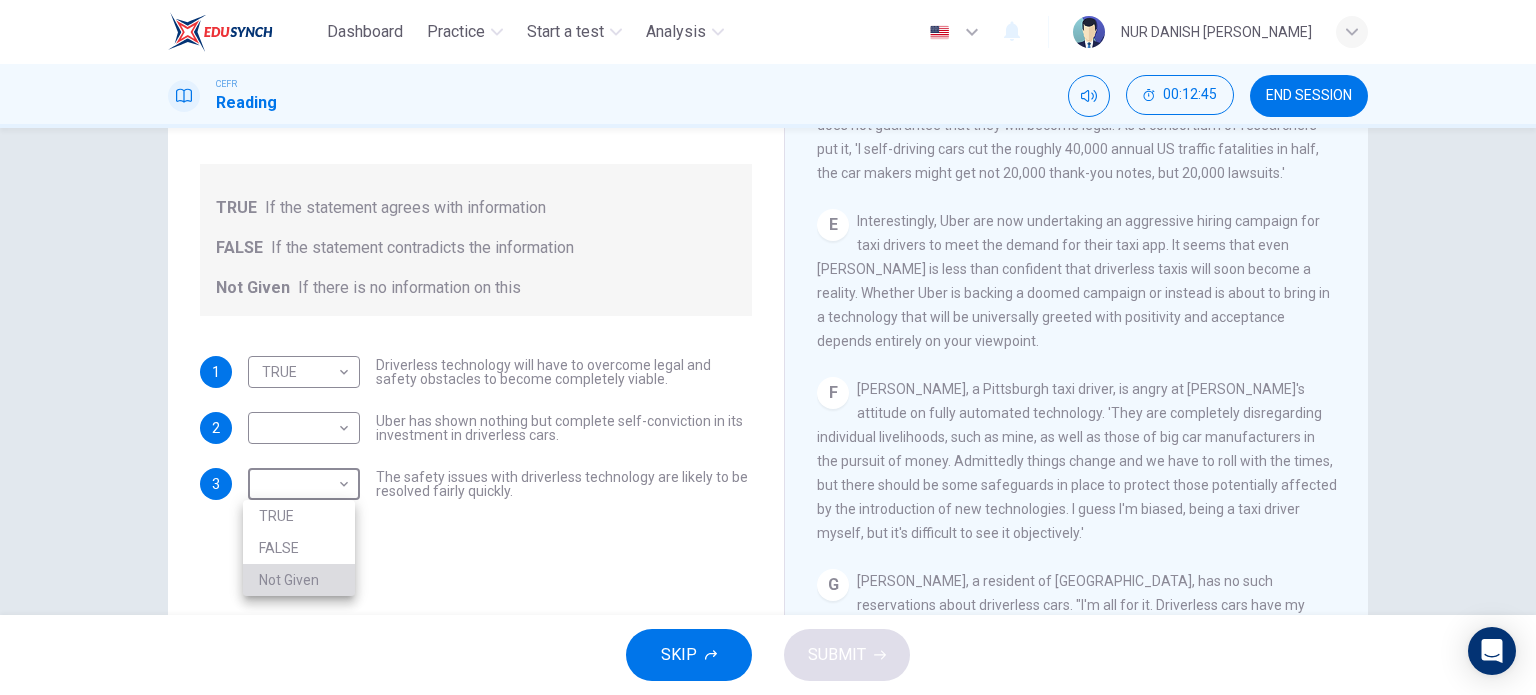 click on "Not Given" at bounding box center [299, 580] 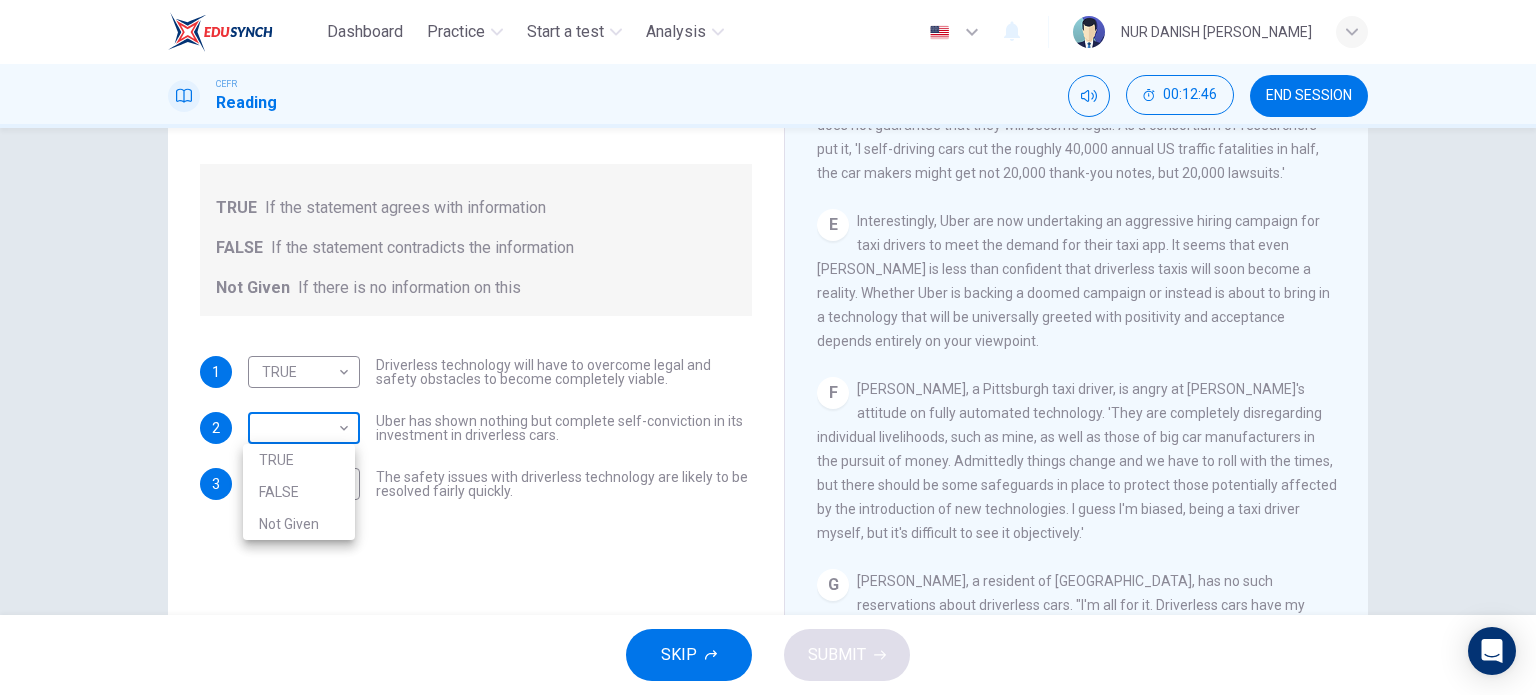 click on "Dashboard Practice Start a test Analysis English en ​ NUR DANISH ELLYA BINTI FARIZUL KARIMI CEFR Reading 00:12:46 END SESSION Question 7 Do the following statements agree with the information given in the text? For questions following questions, write TRUE If the statement agrees with information FALSE If the statement contradicts the information Not Given If there is no information on this 1 TRUE TRUE ​ Driverless technology will have to overcome legal and safety obstacles to become completely viable. 2 ​ ​ Uber has shown nothing but complete self-conviction in its investment in driverless cars. 3 Not Given Not Given ​ The safety issues with driverless technology are likely to be resolved fairly quickly. Driverless cars CLICK TO ZOOM Click to Zoom A B C D E F G H SKIP SUBMIT EduSynch - Online Language Proficiency Testing
Dashboard Practice Start a test Analysis Notifications © Copyright  2025 TRUE FALSE Not Given" at bounding box center [768, 347] 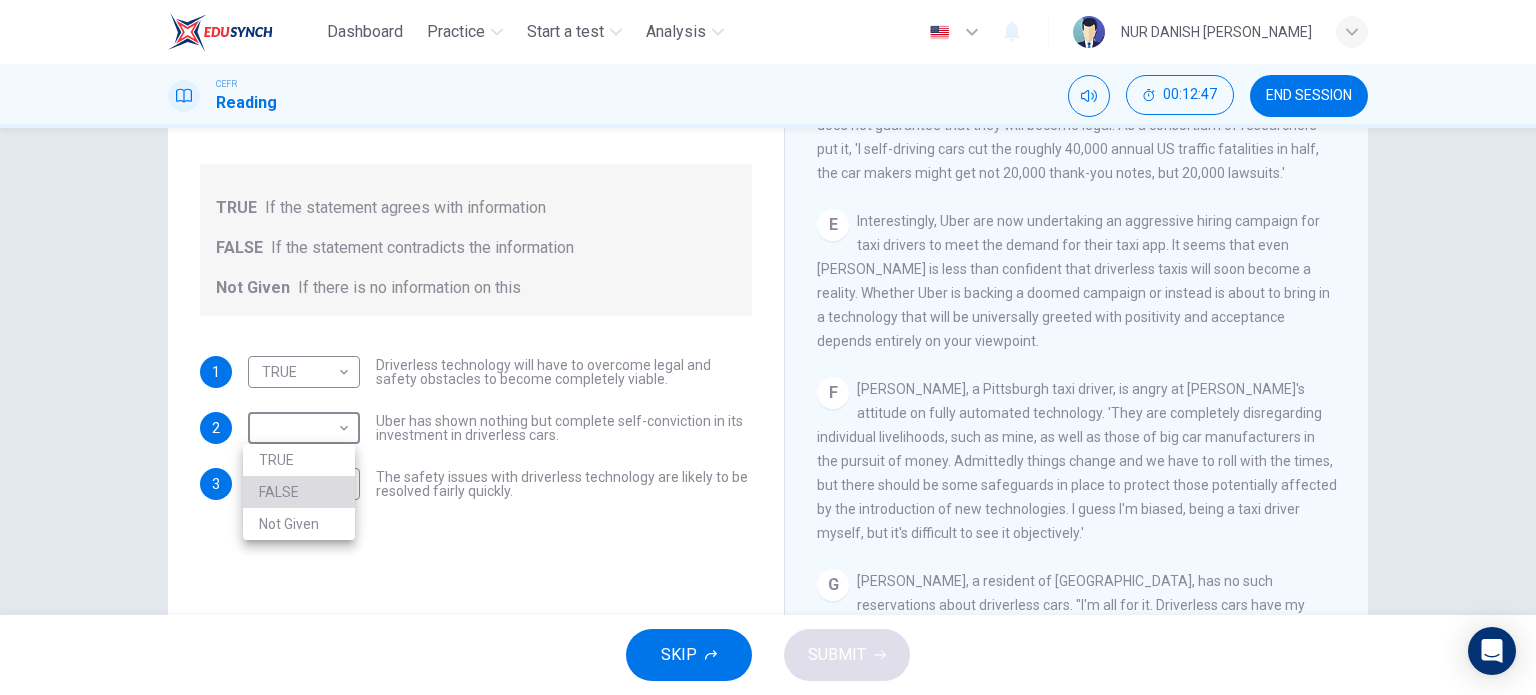 click on "FALSE" at bounding box center [299, 492] 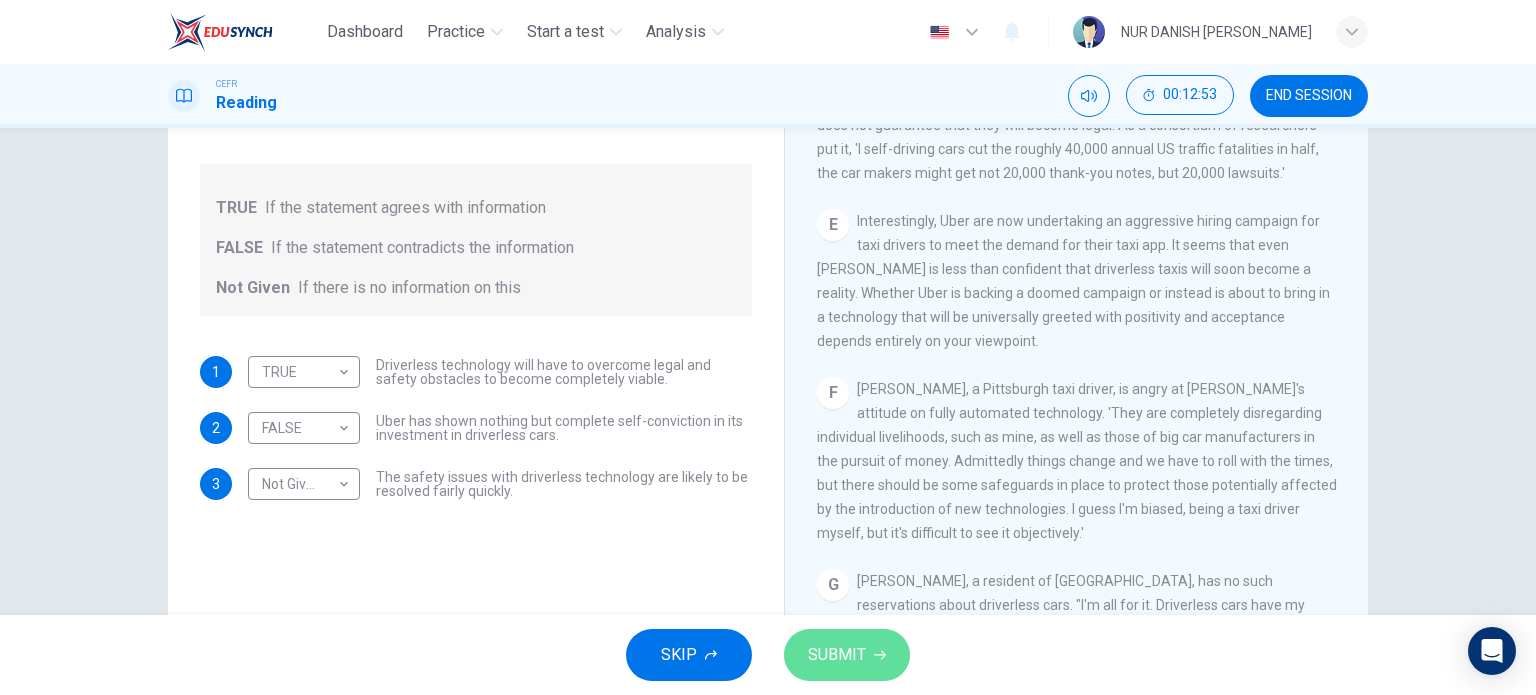 click on "SUBMIT" at bounding box center (837, 655) 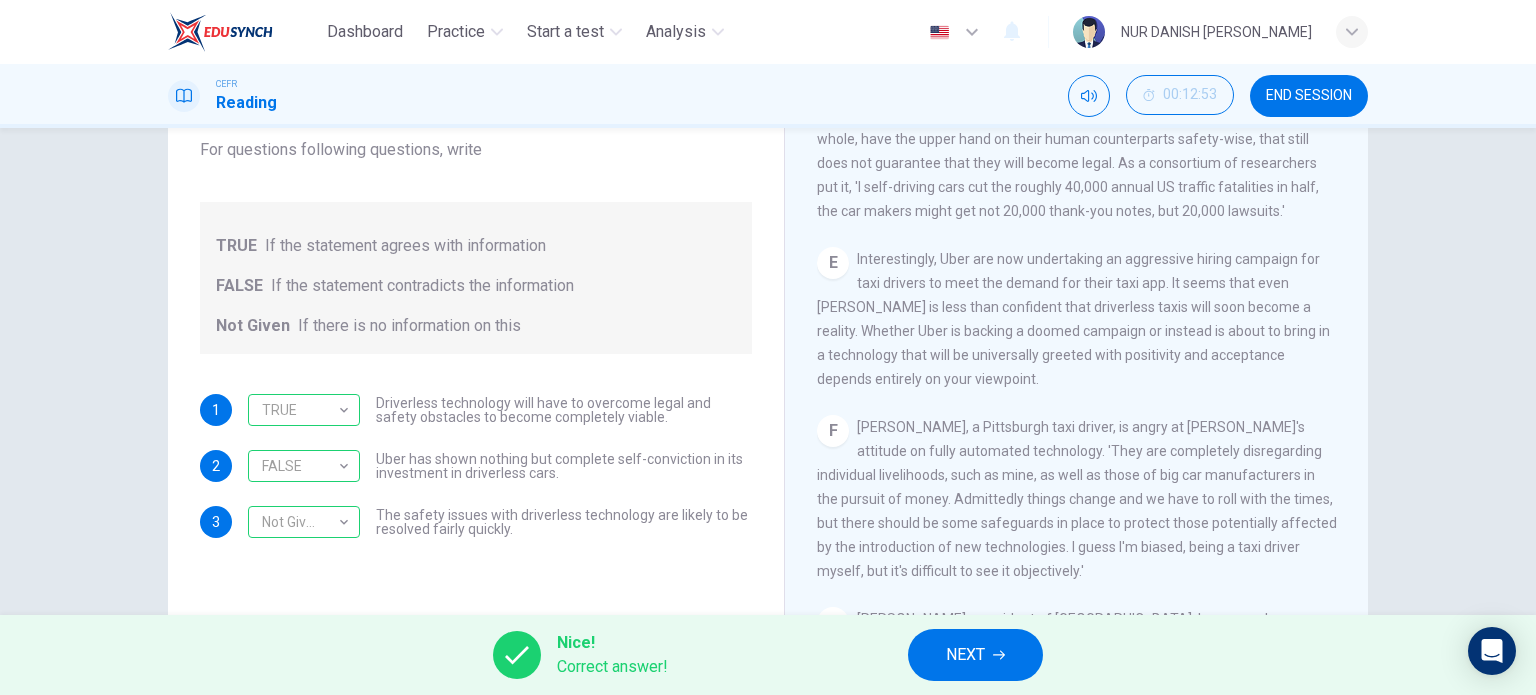 scroll, scrollTop: 172, scrollLeft: 0, axis: vertical 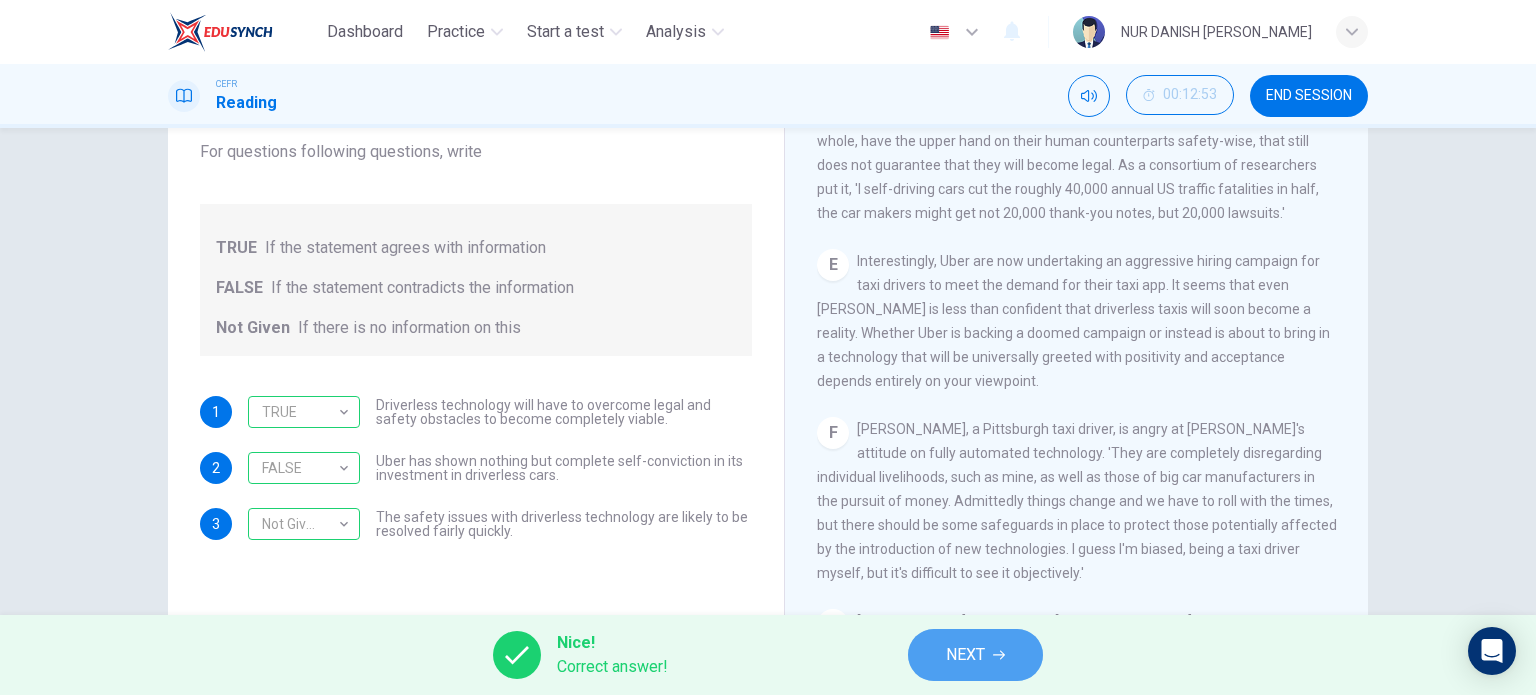 click 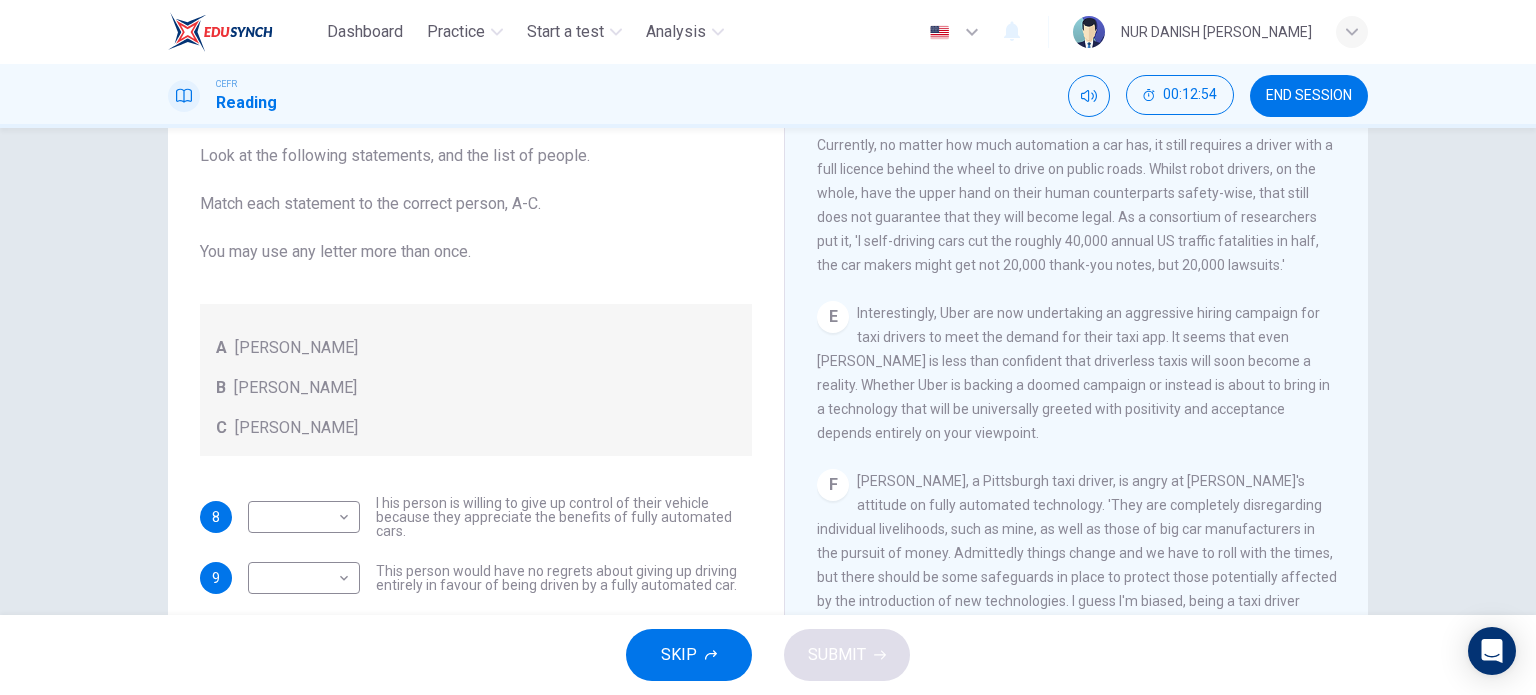 scroll, scrollTop: 119, scrollLeft: 0, axis: vertical 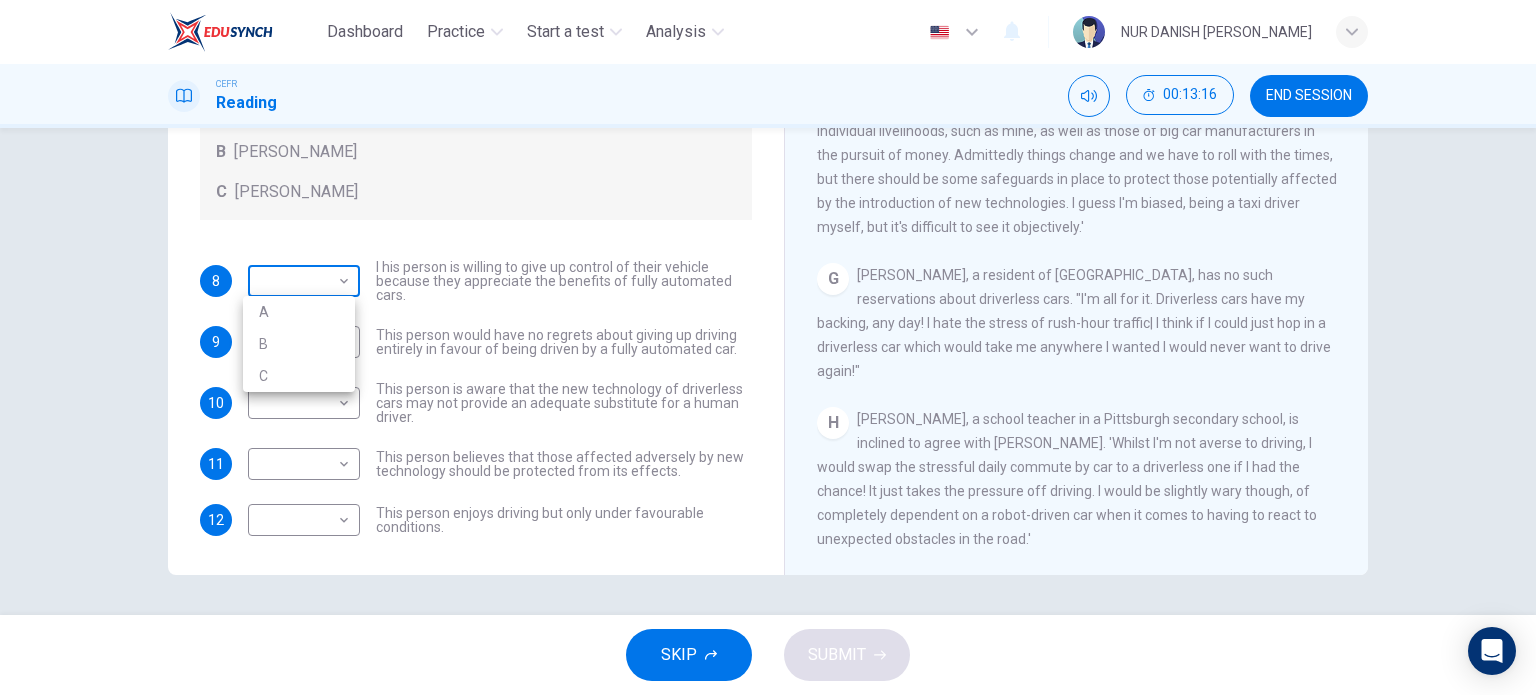 click on "Dashboard Practice Start a test Analysis English en ​ NUR DANISH ELLYA BINTI FARIZUL KARIMI CEFR Reading 00:13:16 END SESSION Questions 8 - 12 Look at the following statements, and the list of people. Match each statement to the correct person, A-C. You may use any letter more than once.
A John Reynolds B Susie Greenacre C Jason Steiner 8 ​ ​ I his person is willing to give up control of their vehicle because they appreciate the benefits of fully automated cars. 9 ​ ​ This person would have no regrets about giving up driving entirely in favour of being driven by a fully automated car. 10 ​ ​ This person is aware that the new technology of driverless cars may not provide an adequate substitute for a human driver. 11 ​ ​ This person believes that those affected adversely by new technology should be protected from its effects. 12 ​ ​ This person enjoys driving but only under favourable conditions. Driverless cars CLICK TO ZOOM Click to Zoom A B C D E F G H SKIP SUBMIT
Dashboard A B" at bounding box center (768, 347) 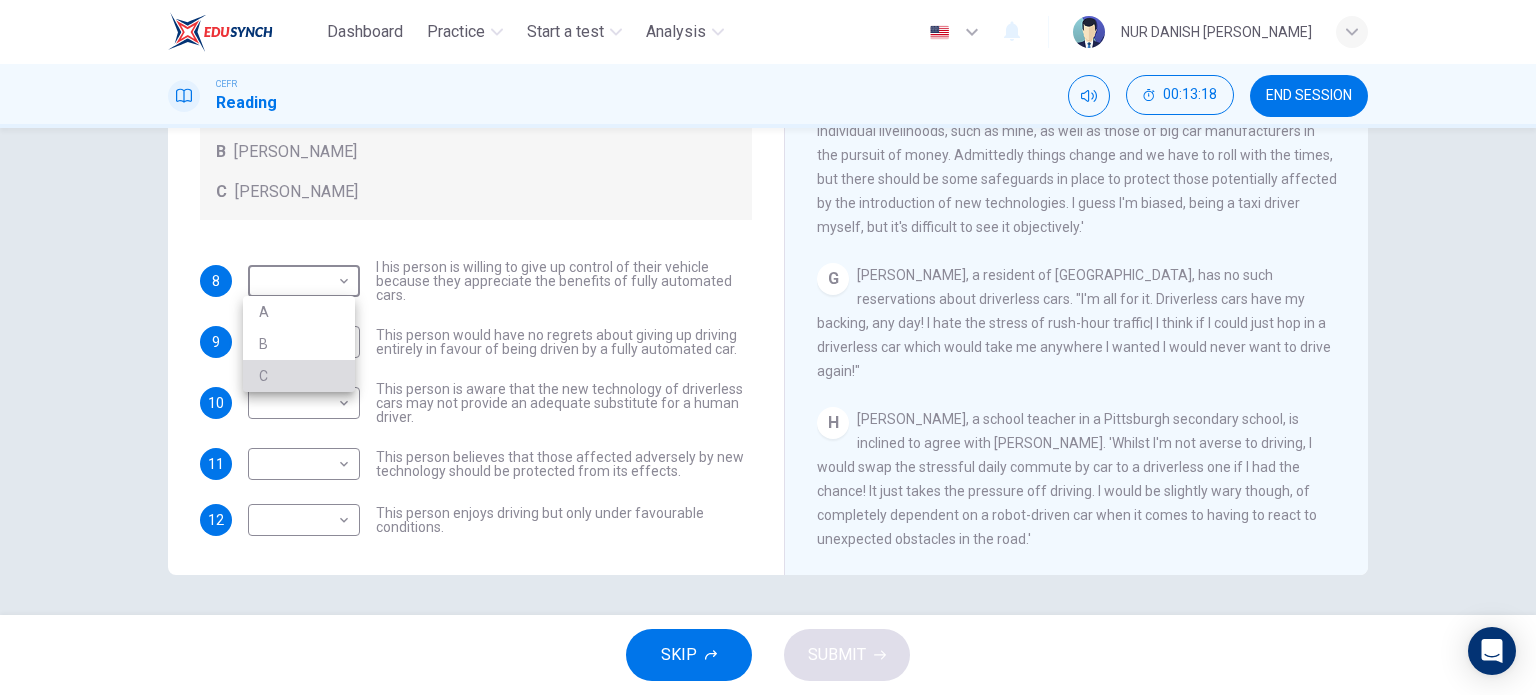 click on "C" at bounding box center [299, 376] 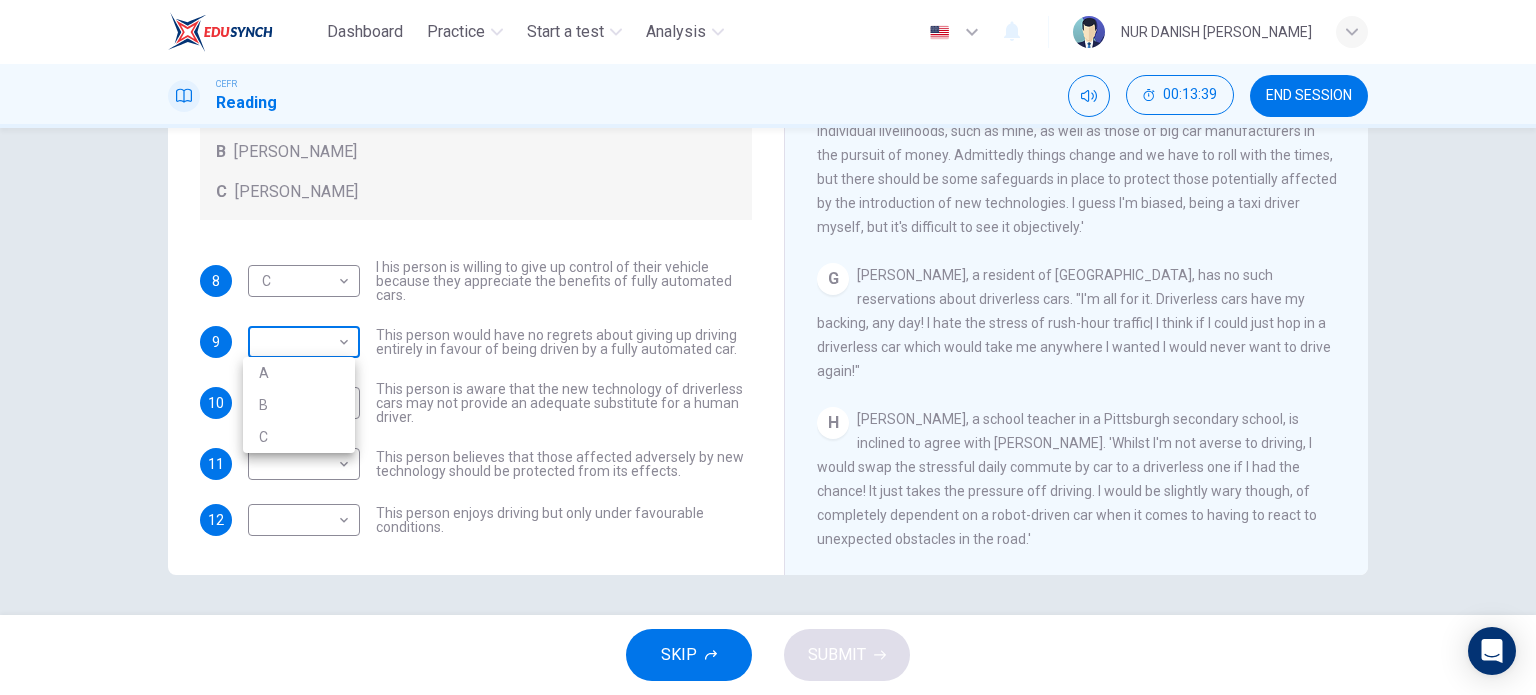 click on "Dashboard Practice Start a test Analysis English en ​ NUR DANISH ELLYA BINTI FARIZUL KARIMI CEFR Reading 00:13:39 END SESSION Questions 8 - 12 Look at the following statements, and the list of people. Match each statement to the correct person, A-C. You may use any letter more than once.
A John Reynolds B Susie Greenacre C Jason Steiner 8 C C ​ I his person is willing to give up control of their vehicle because they appreciate the benefits of fully automated cars. 9 ​ ​ This person would have no regrets about giving up driving entirely in favour of being driven by a fully automated car. 10 ​ ​ This person is aware that the new technology of driverless cars may not provide an adequate substitute for a human driver. 11 ​ ​ This person believes that those affected adversely by new technology should be protected from its effects. 12 ​ ​ This person enjoys driving but only under favourable conditions. Driverless cars CLICK TO ZOOM Click to Zoom A B C D E F G H SKIP SUBMIT
Dashboard A B" at bounding box center [768, 347] 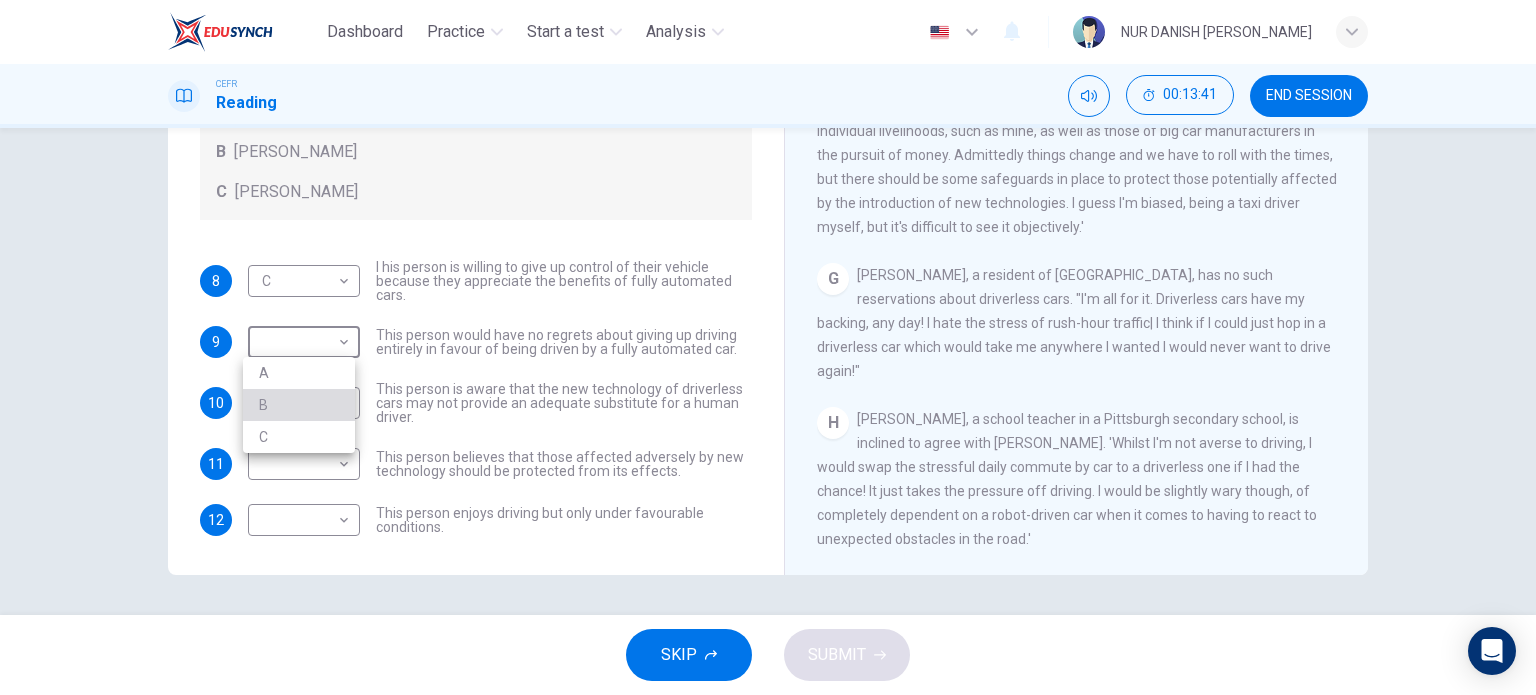 click on "B" at bounding box center [299, 405] 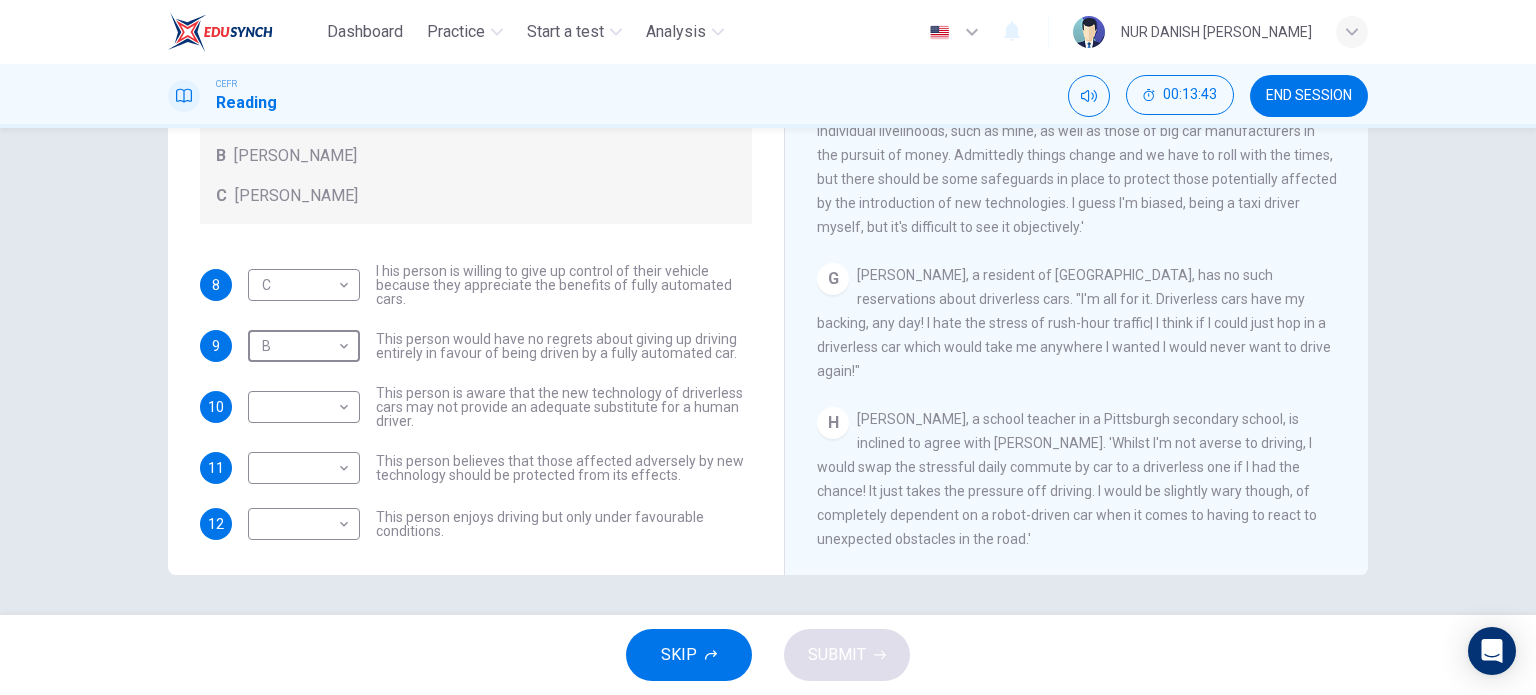 scroll, scrollTop: 68, scrollLeft: 0, axis: vertical 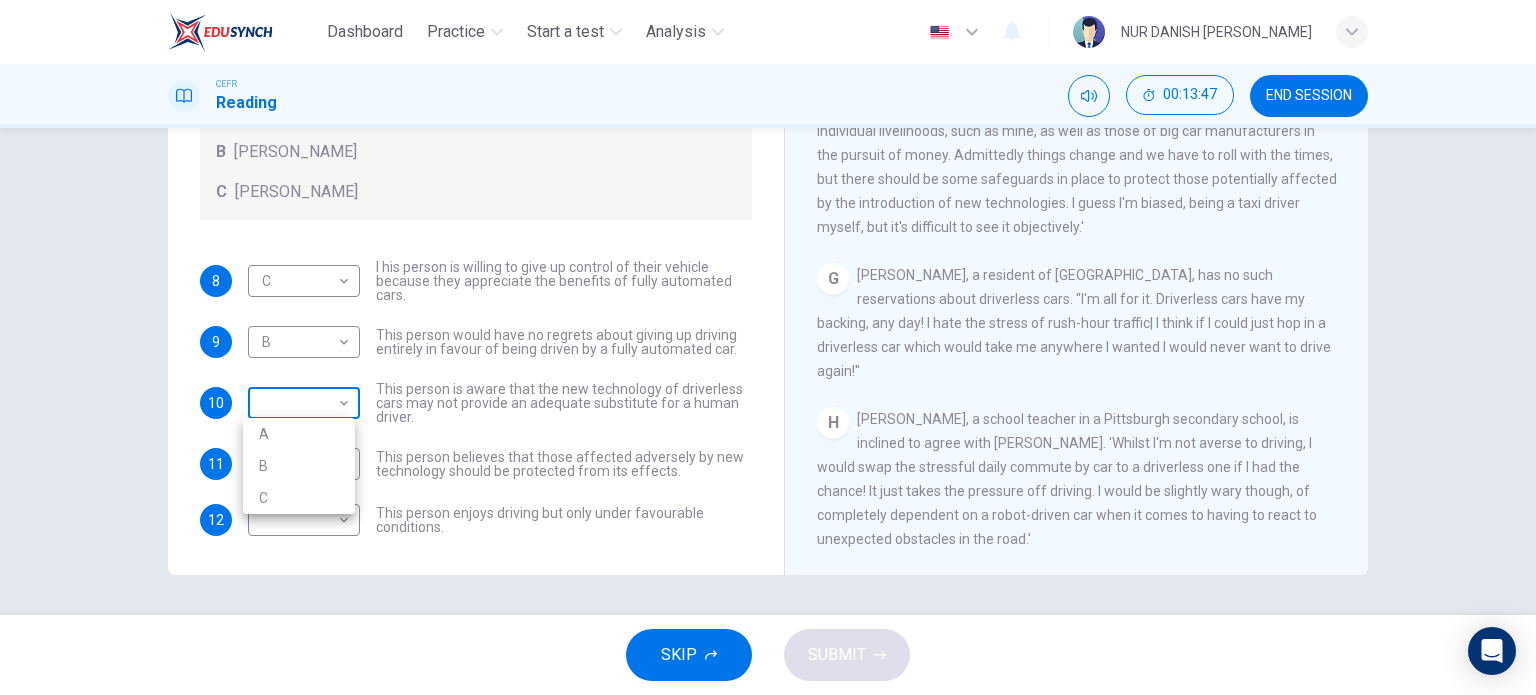 click on "Dashboard Practice Start a test Analysis English en ​ NUR DANISH ELLYA BINTI FARIZUL KARIMI CEFR Reading 00:13:47 END SESSION Questions 8 - 12 Look at the following statements, and the list of people. Match each statement to the correct person, A-C. You may use any letter more than once.
A John Reynolds B Susie Greenacre C Jason Steiner 8 C C ​ I his person is willing to give up control of their vehicle because they appreciate the benefits of fully automated cars. 9 B B ​ This person would have no regrets about giving up driving entirely in favour of being driven by a fully automated car. 10 ​ ​ This person is aware that the new technology of driverless cars may not provide an adequate substitute for a human driver. 11 ​ ​ This person believes that those affected adversely by new technology should be protected from its effects. 12 ​ ​ This person enjoys driving but only under favourable conditions. Driverless cars CLICK TO ZOOM Click to Zoom A B C D E F G H SKIP SUBMIT
Dashboard A B" at bounding box center (768, 347) 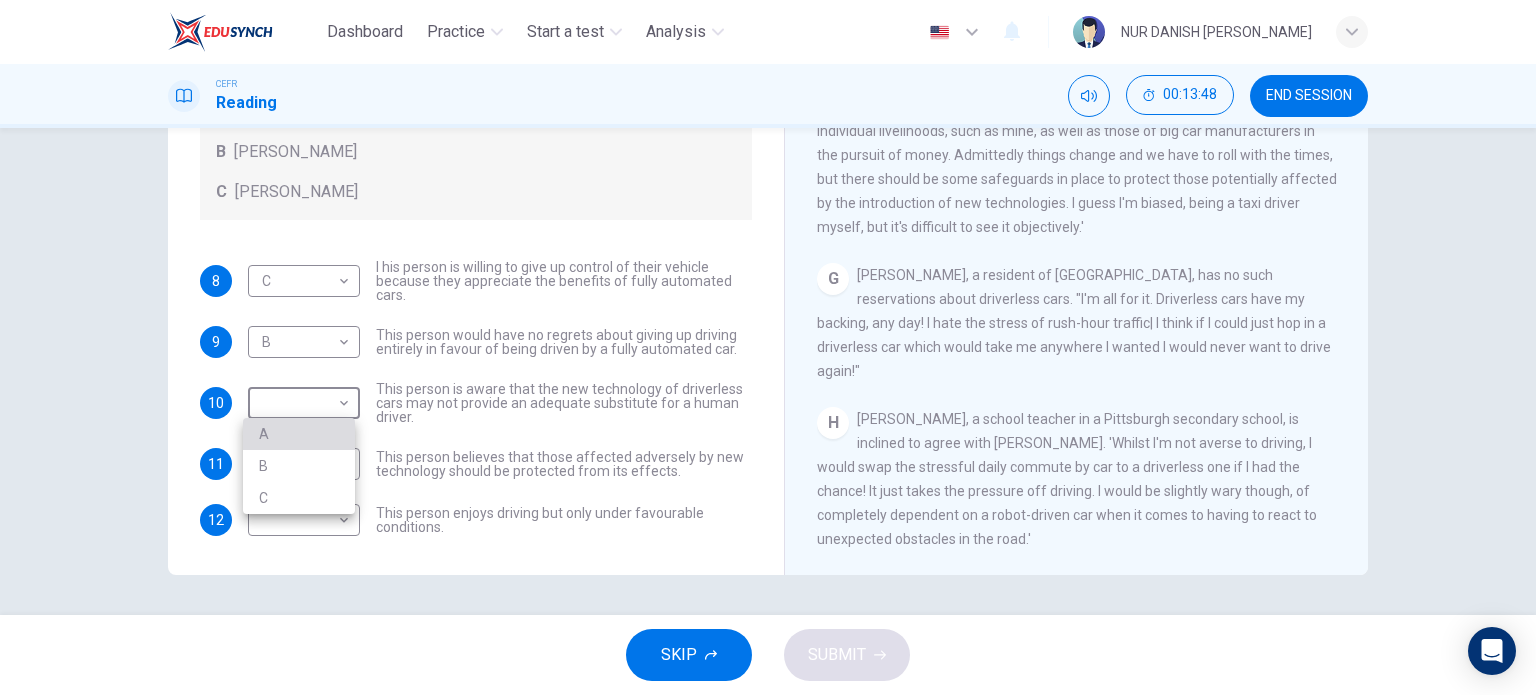 click on "A" at bounding box center [299, 434] 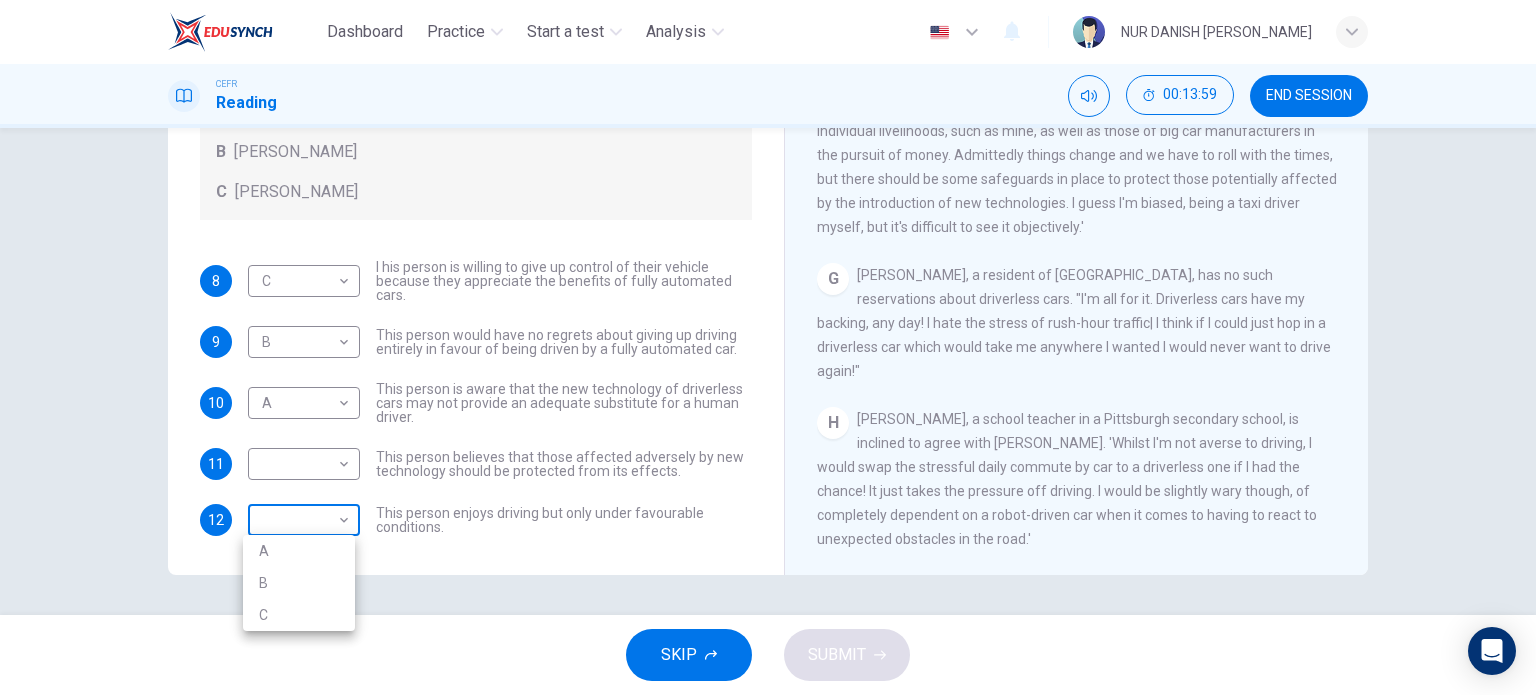 click on "Dashboard Practice Start a test Analysis English en ​ NUR DANISH ELLYA BINTI FARIZUL KARIMI CEFR Reading 00:13:59 END SESSION Questions 8 - 12 Look at the following statements, and the list of people. Match each statement to the correct person, A-C. You may use any letter more than once.
A John Reynolds B Susie Greenacre C Jason Steiner 8 C C ​ I his person is willing to give up control of their vehicle because they appreciate the benefits of fully automated cars. 9 B B ​ This person would have no regrets about giving up driving entirely in favour of being driven by a fully automated car. 10 A A ​ This person is aware that the new technology of driverless cars may not provide an adequate substitute for a human driver. 11 ​ ​ This person believes that those affected adversely by new technology should be protected from its effects. 12 ​ ​ This person enjoys driving but only under favourable conditions. Driverless cars CLICK TO ZOOM Click to Zoom A B C D E F G H SKIP SUBMIT
Dashboard A B" at bounding box center (768, 347) 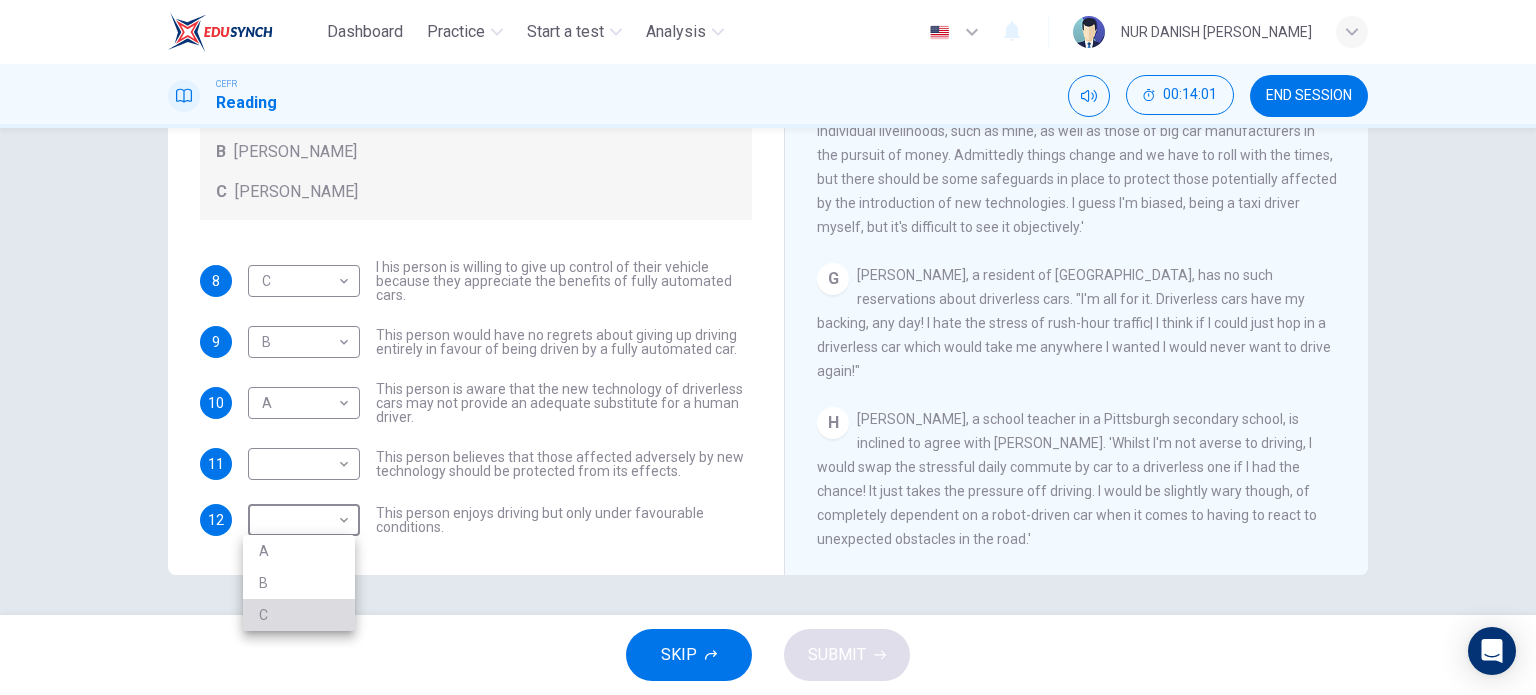 click on "C" at bounding box center (299, 615) 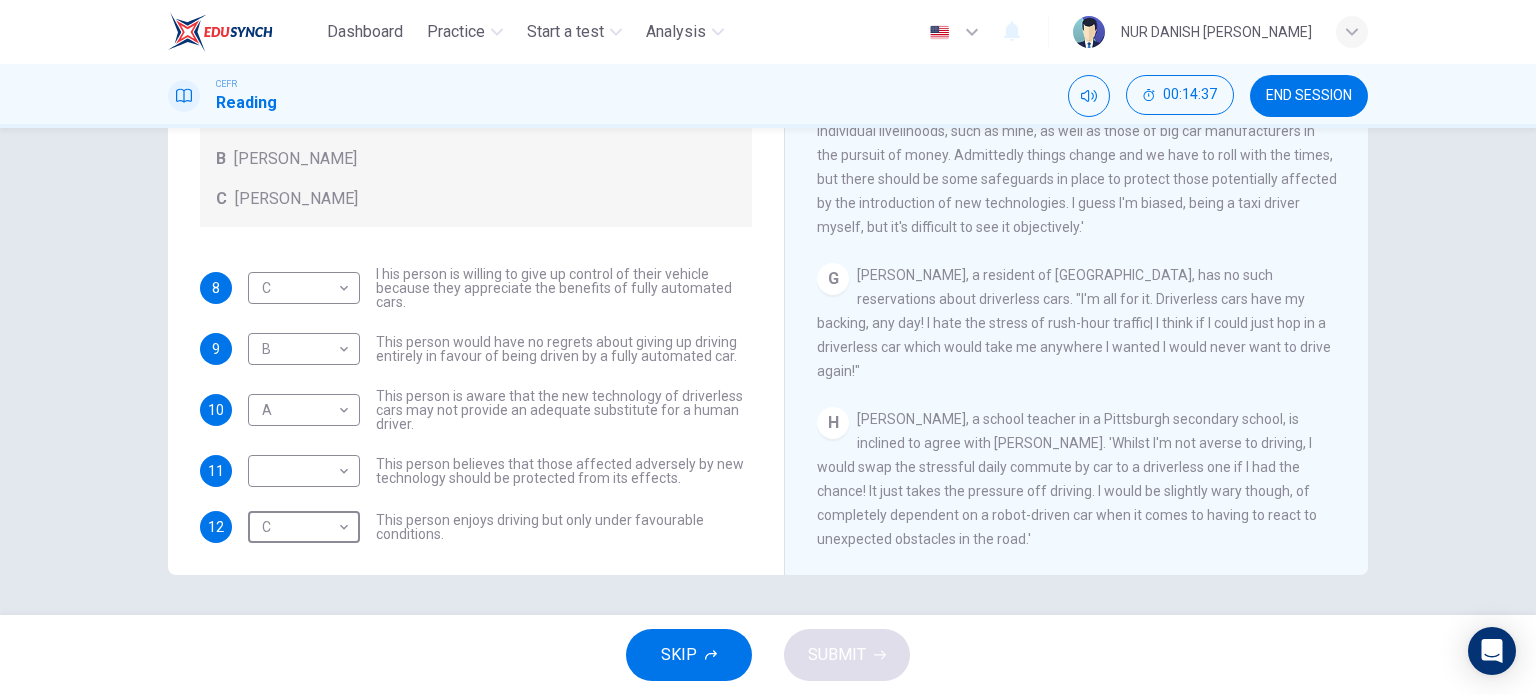 scroll, scrollTop: 68, scrollLeft: 0, axis: vertical 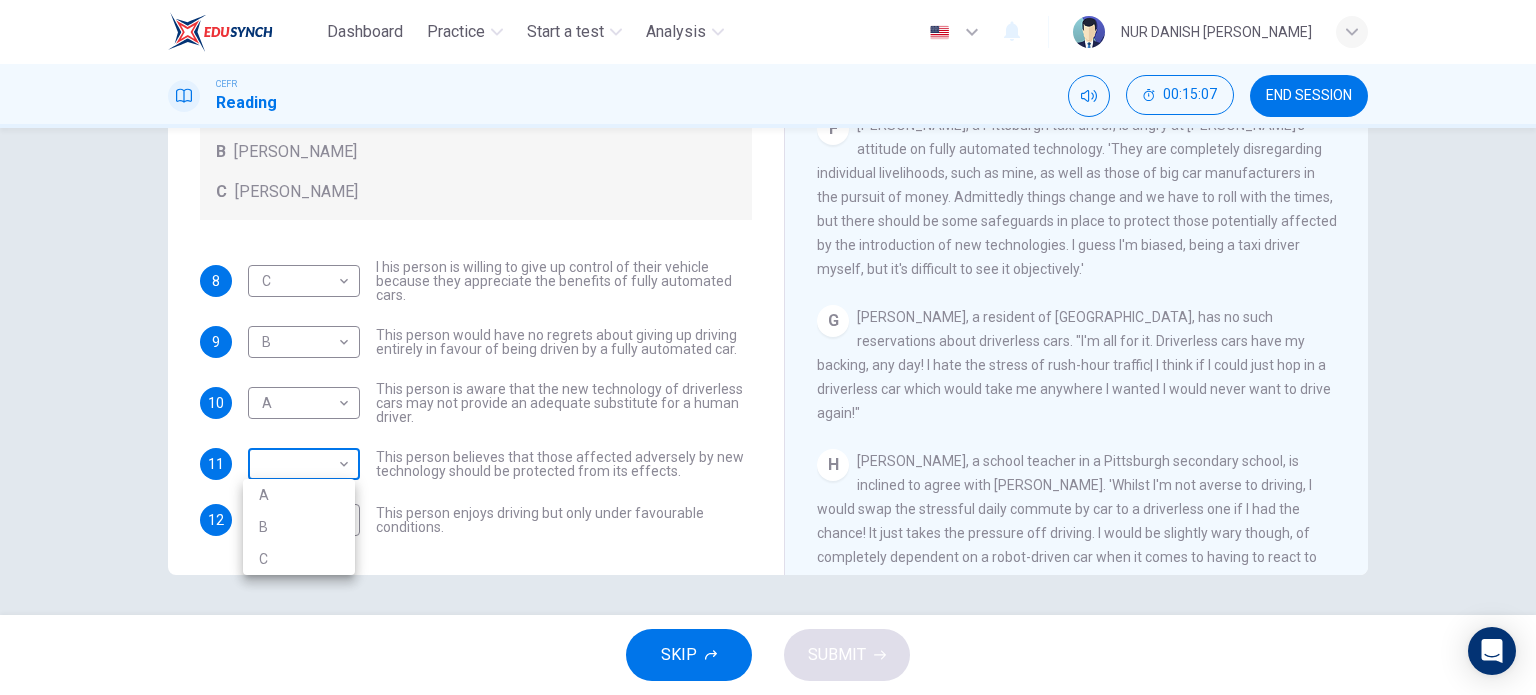 click on "Dashboard Practice Start a test Analysis English en ​ NUR DANISH ELLYA BINTI FARIZUL KARIMI CEFR Reading 00:15:07 END SESSION Questions 8 - 12 Look at the following statements, and the list of people. Match each statement to the correct person, A-C. You may use any letter more than once.
A John Reynolds B Susie Greenacre C Jason Steiner 8 C C ​ I his person is willing to give up control of their vehicle because they appreciate the benefits of fully automated cars. 9 B B ​ This person would have no regrets about giving up driving entirely in favour of being driven by a fully automated car. 10 A A ​ This person is aware that the new technology of driverless cars may not provide an adequate substitute for a human driver. 11 ​ ​ This person believes that those affected adversely by new technology should be protected from its effects. 12 C C ​ This person enjoys driving but only under favourable conditions. Driverless cars CLICK TO ZOOM Click to Zoom A B C D E F G H SKIP SUBMIT
Dashboard A B" at bounding box center [768, 347] 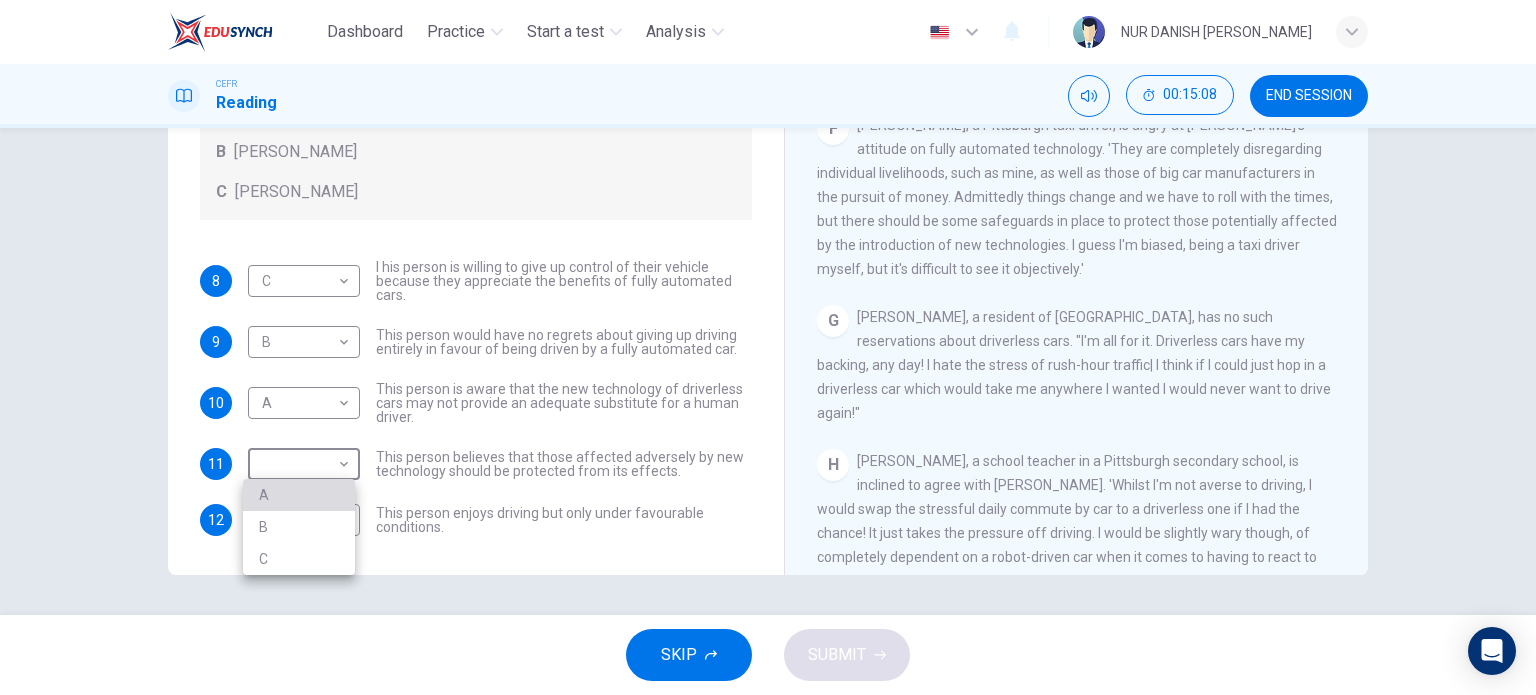click on "A" at bounding box center [299, 495] 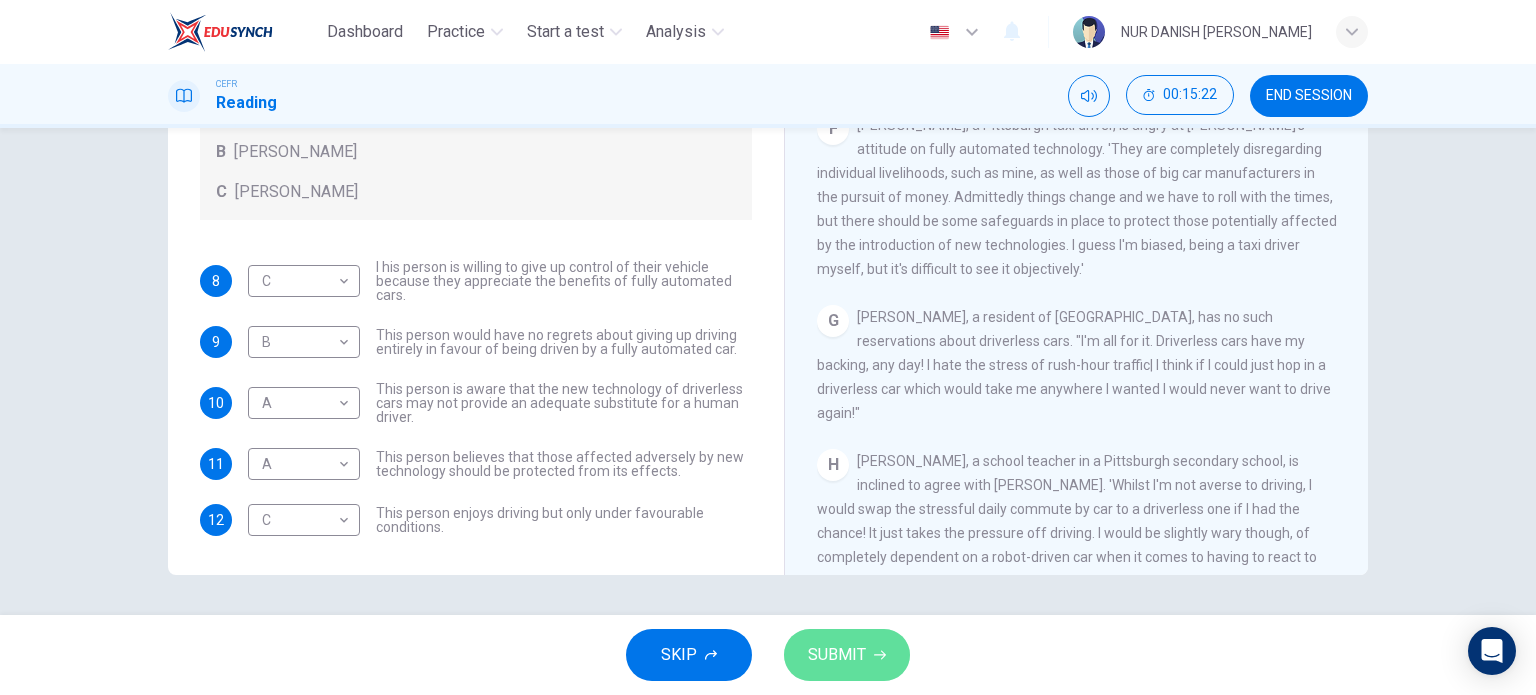 click on "SUBMIT" at bounding box center (837, 655) 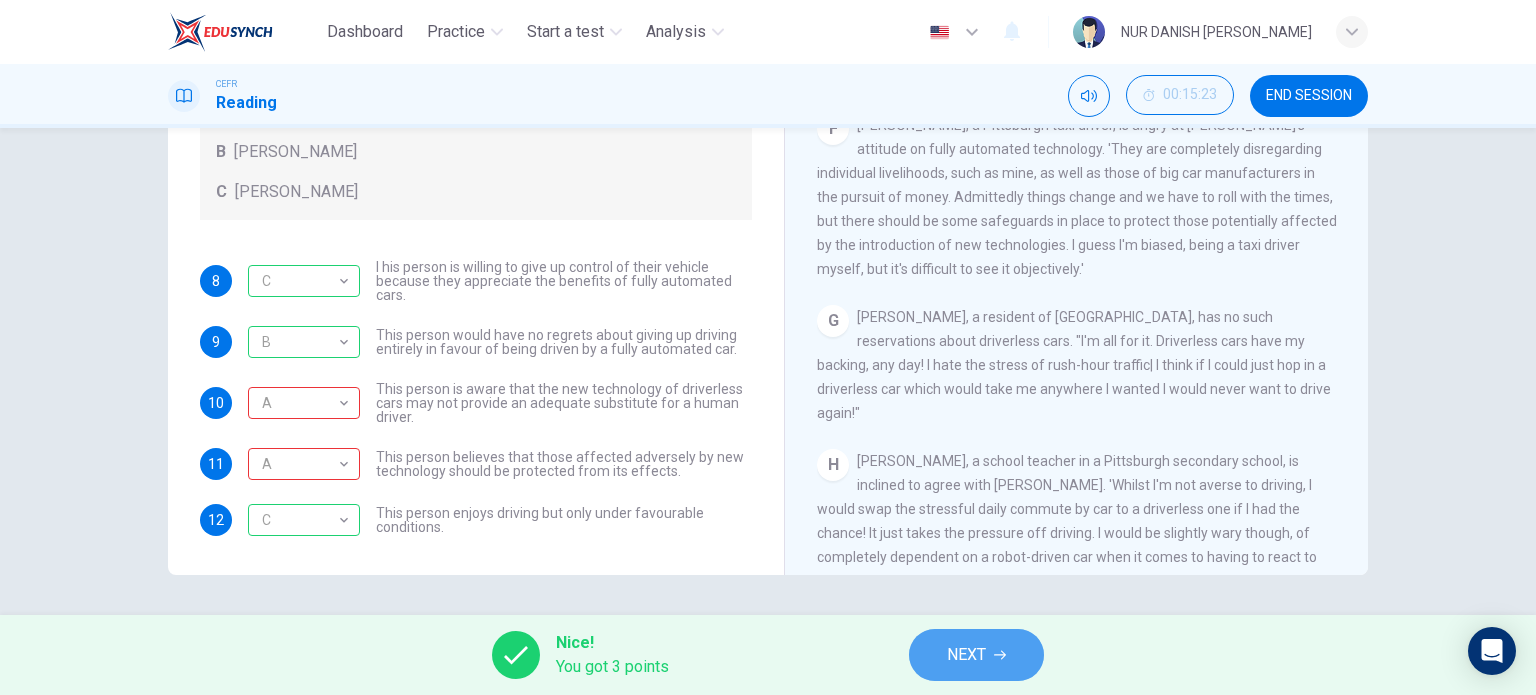 click on "NEXT" at bounding box center (976, 655) 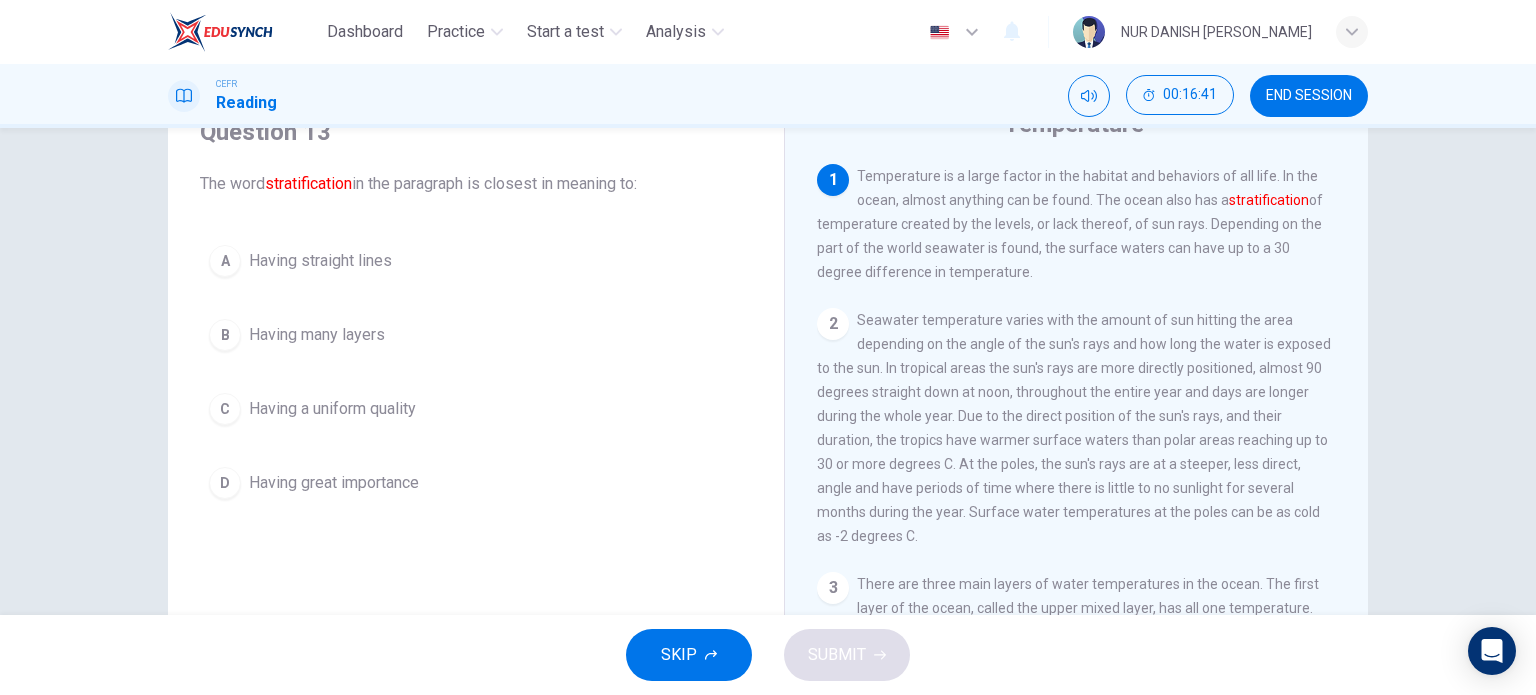 scroll, scrollTop: 92, scrollLeft: 0, axis: vertical 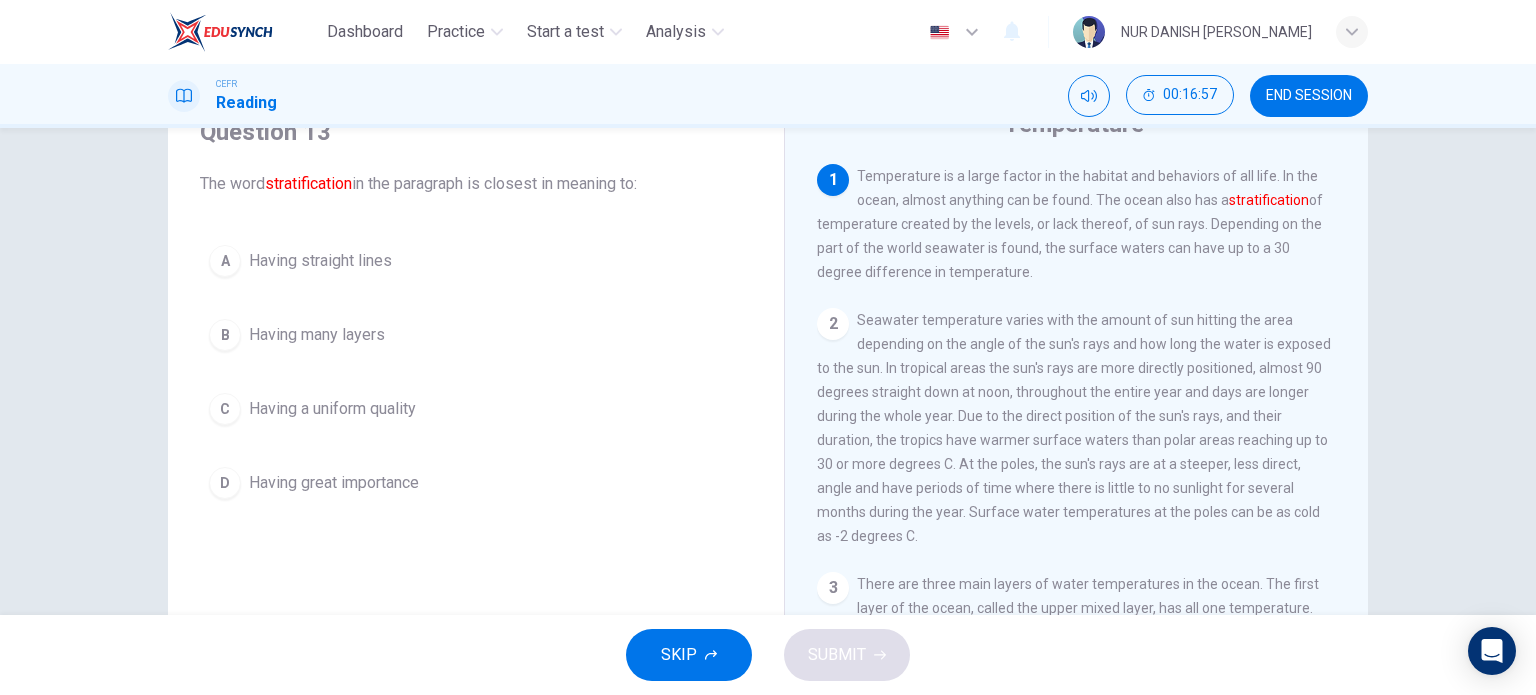 click on "Having many layers" at bounding box center (317, 335) 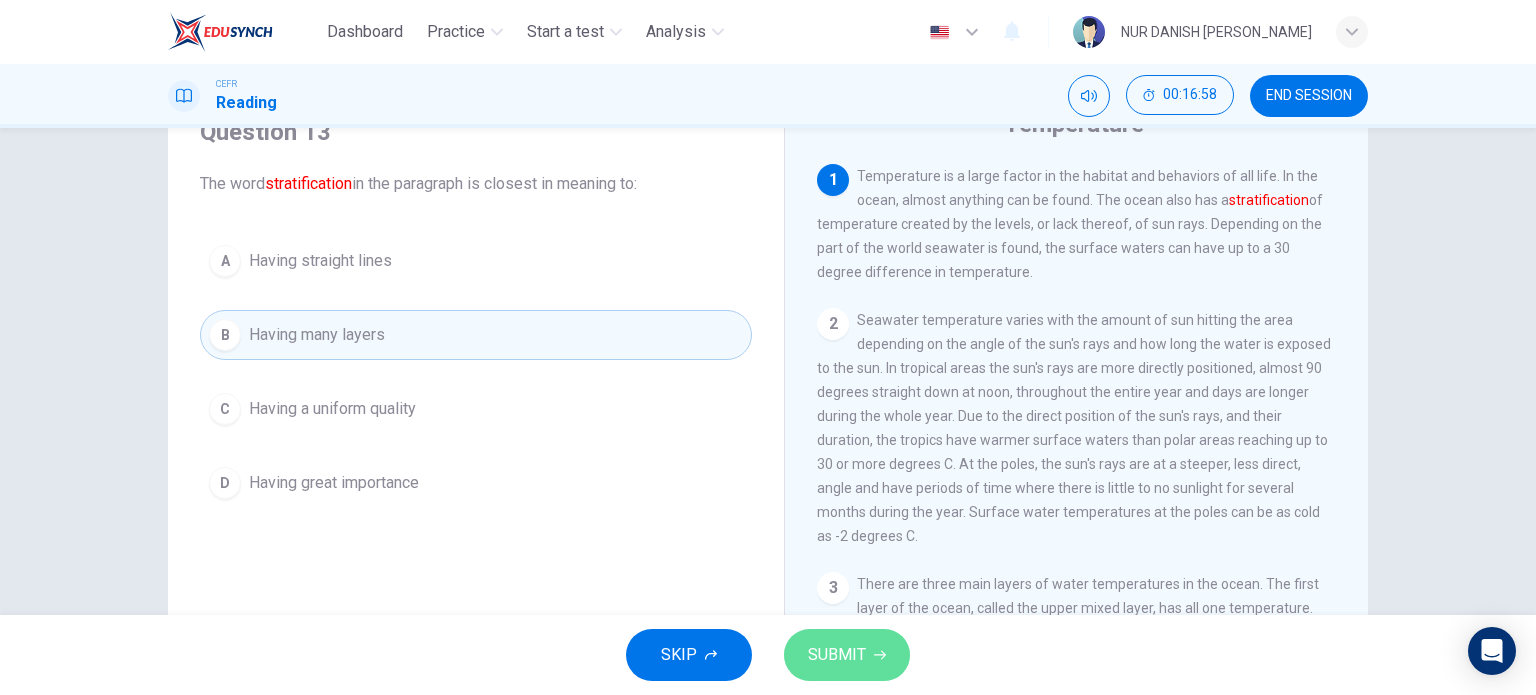 click on "SUBMIT" at bounding box center [837, 655] 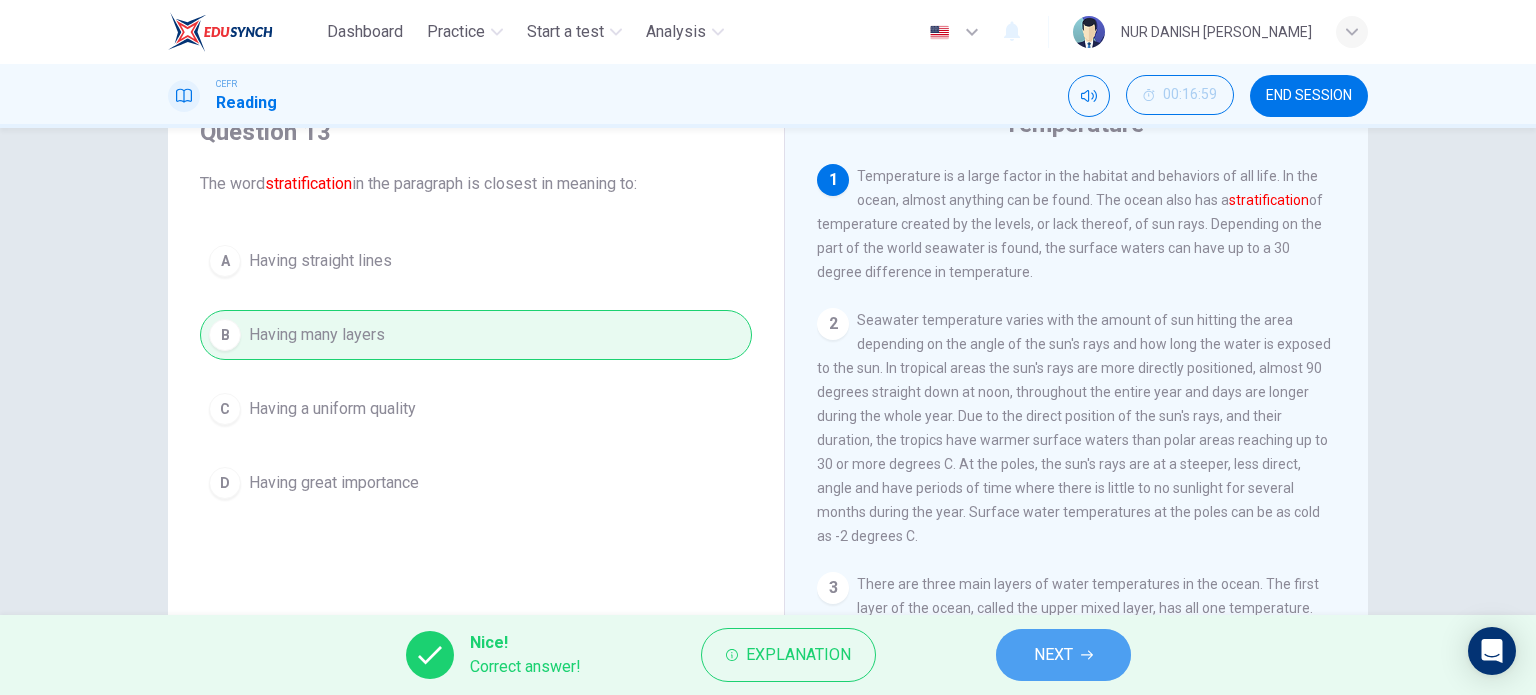 click on "NEXT" at bounding box center (1063, 655) 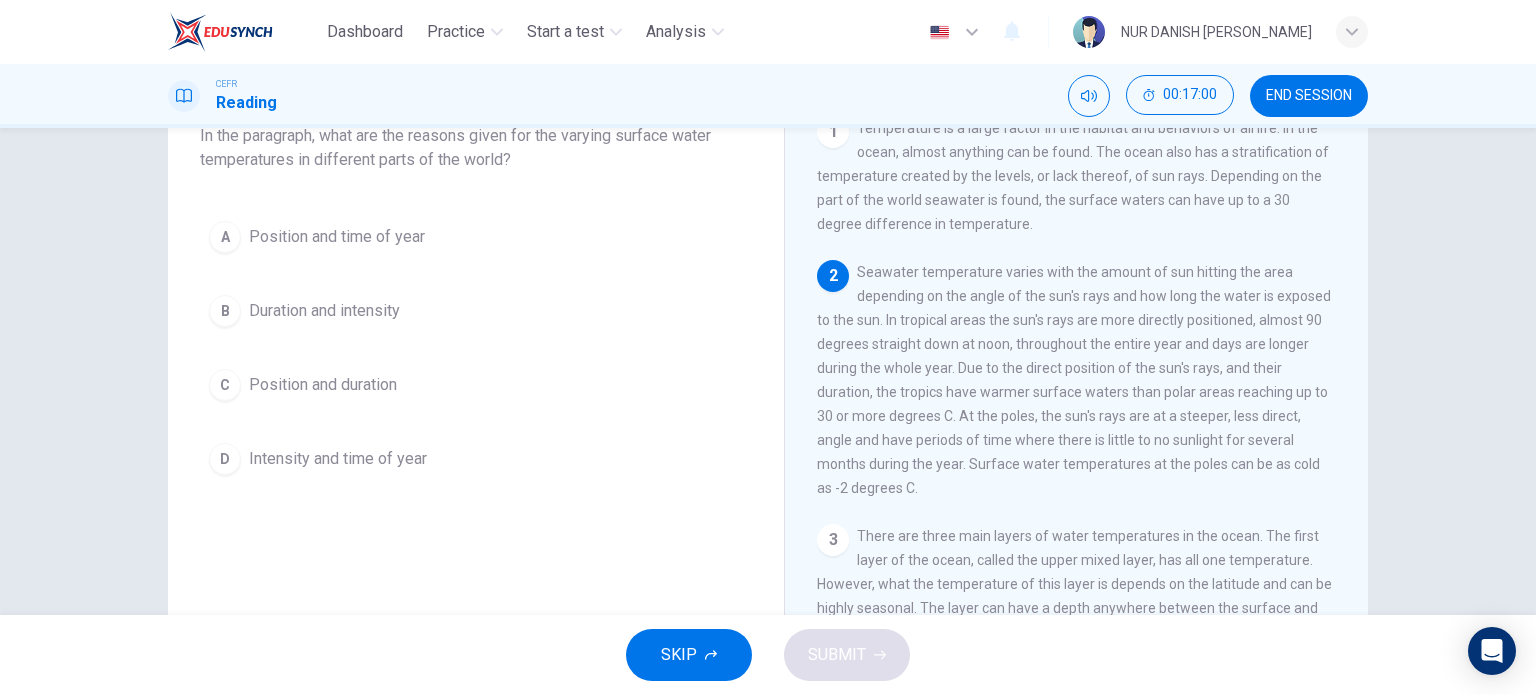 scroll, scrollTop: 63, scrollLeft: 0, axis: vertical 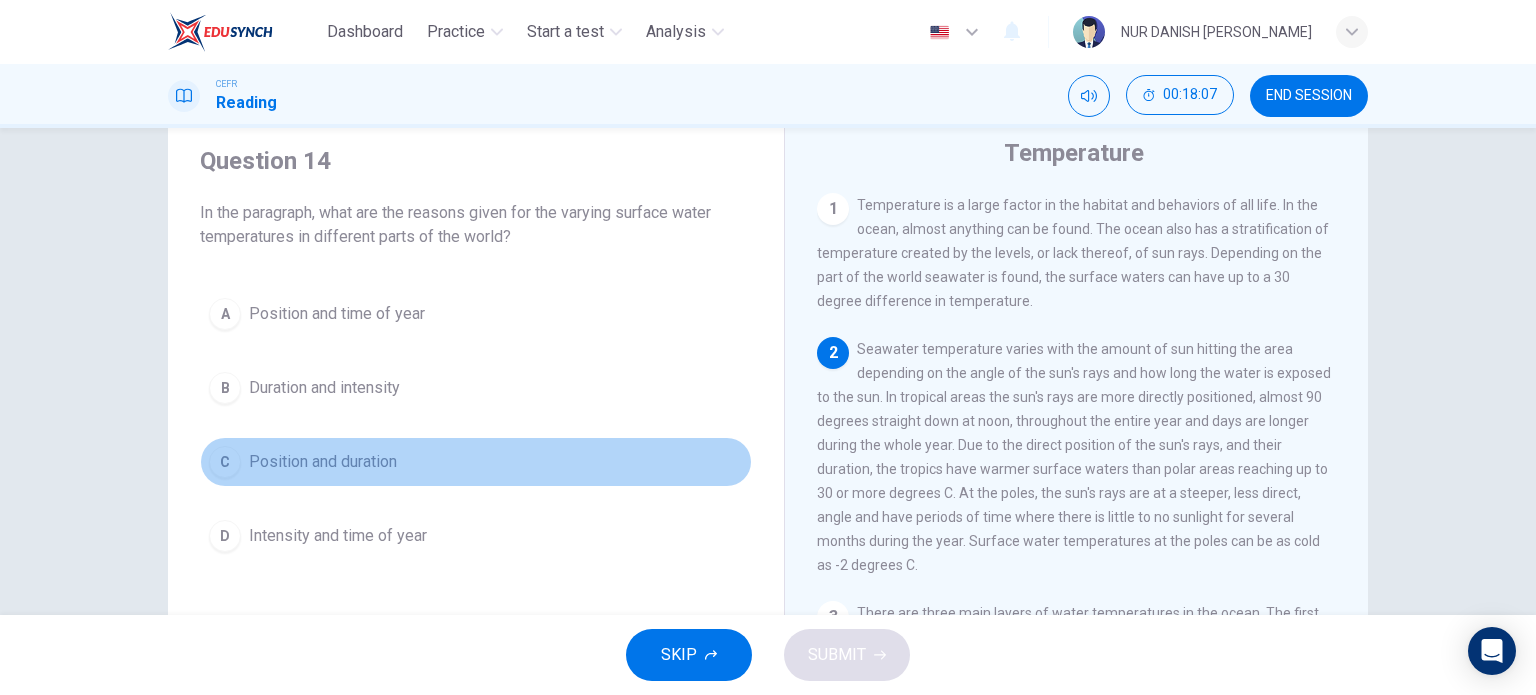 click on "Position and duration" at bounding box center [323, 462] 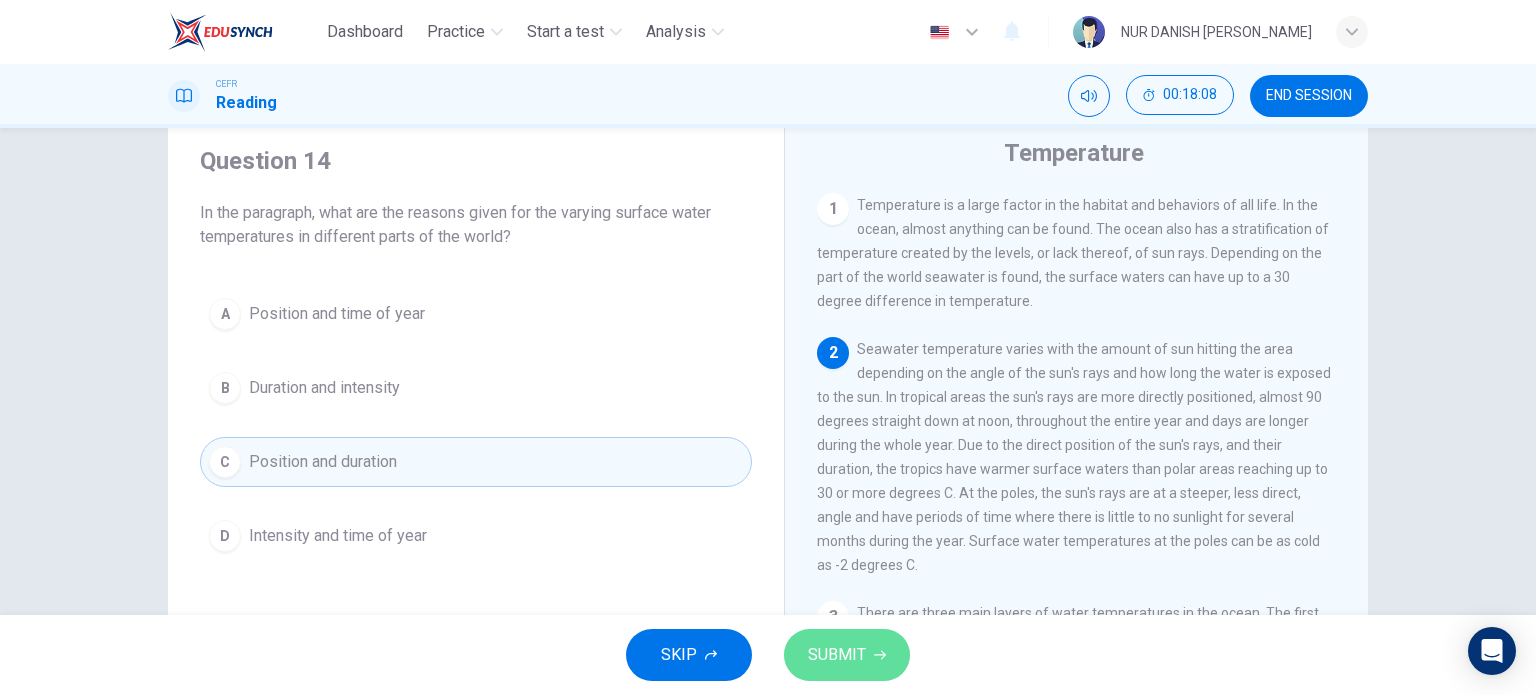 click on "SUBMIT" at bounding box center (837, 655) 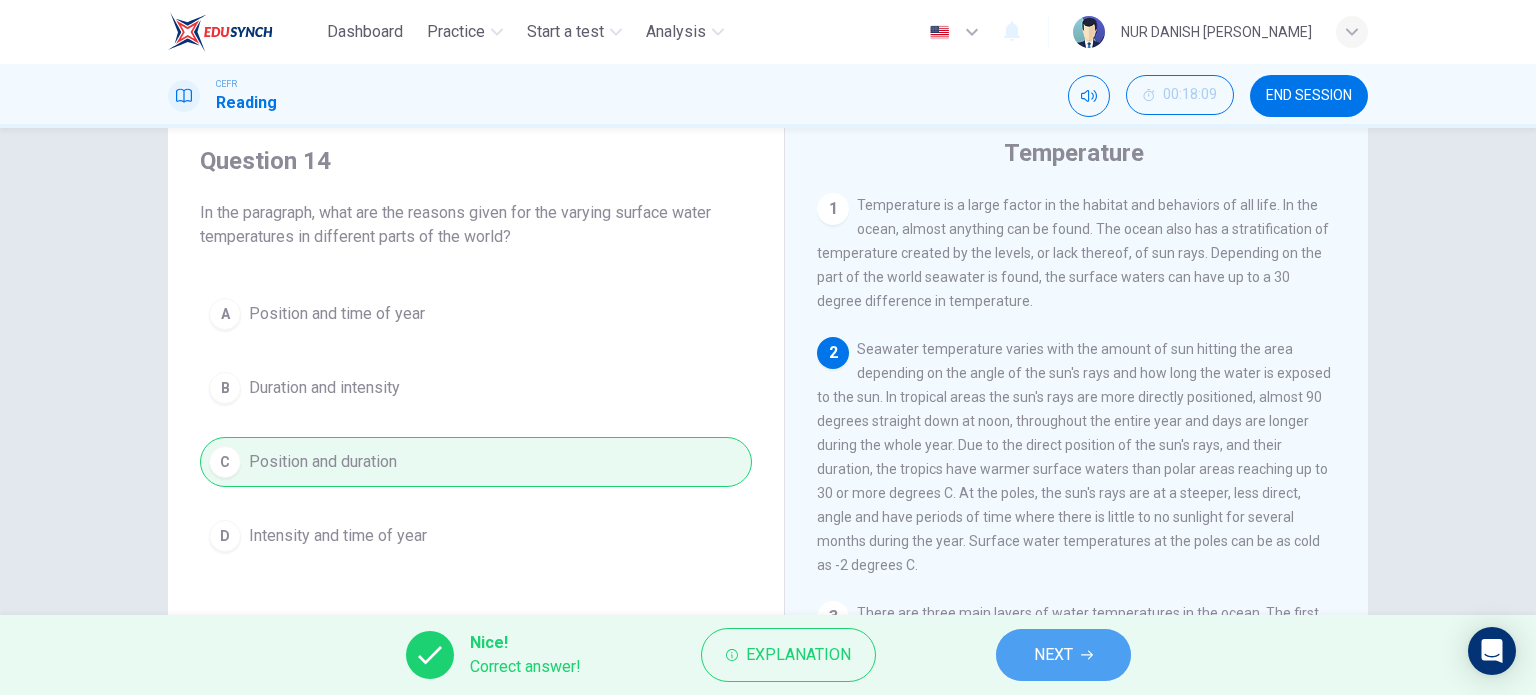 click on "NEXT" at bounding box center (1053, 655) 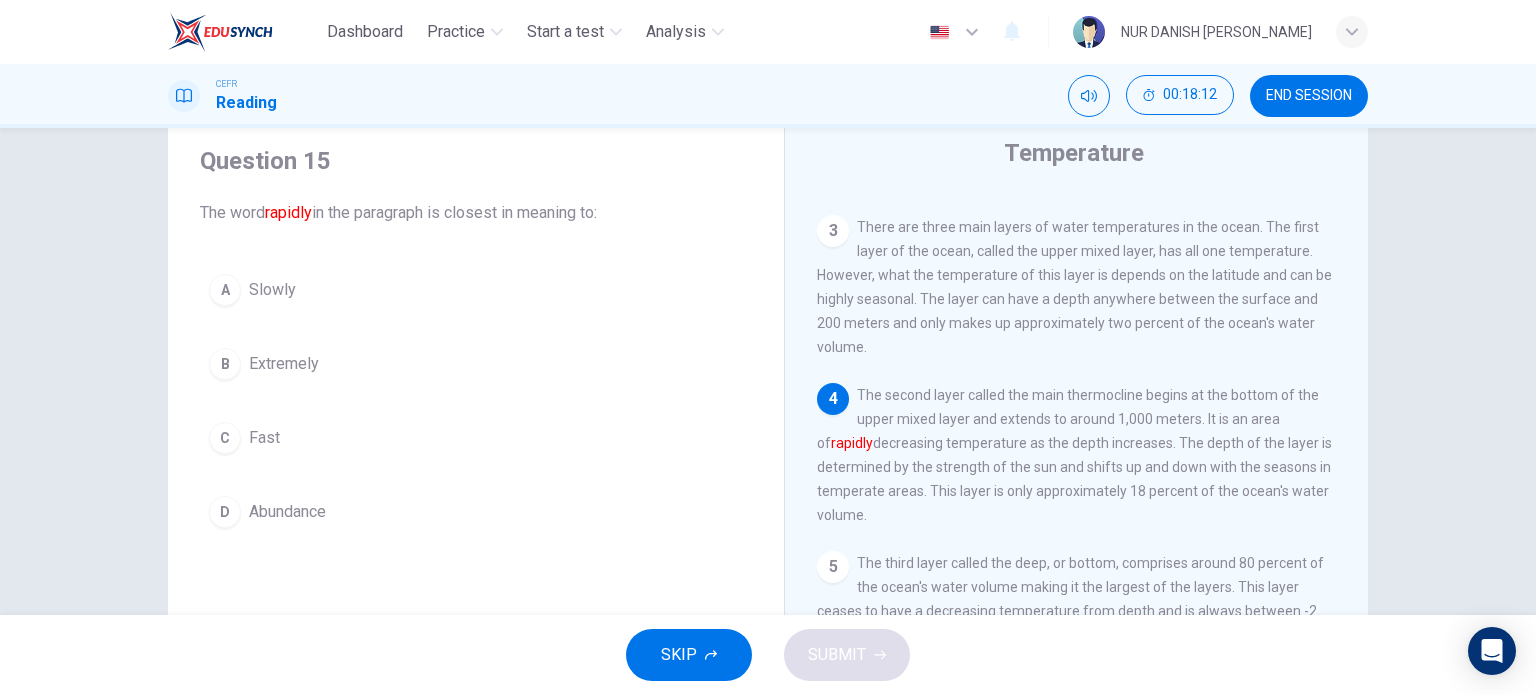 scroll, scrollTop: 391, scrollLeft: 0, axis: vertical 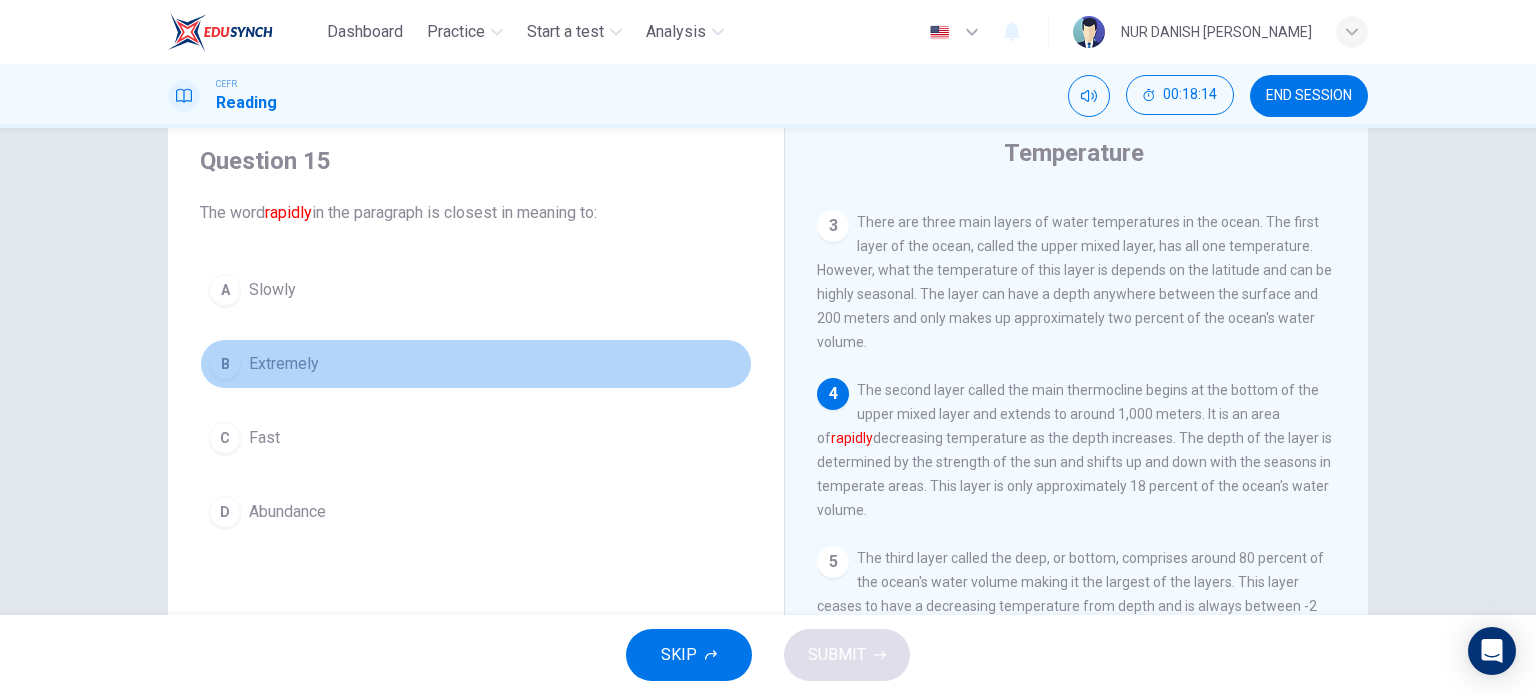 click on "B Extremely" at bounding box center (476, 364) 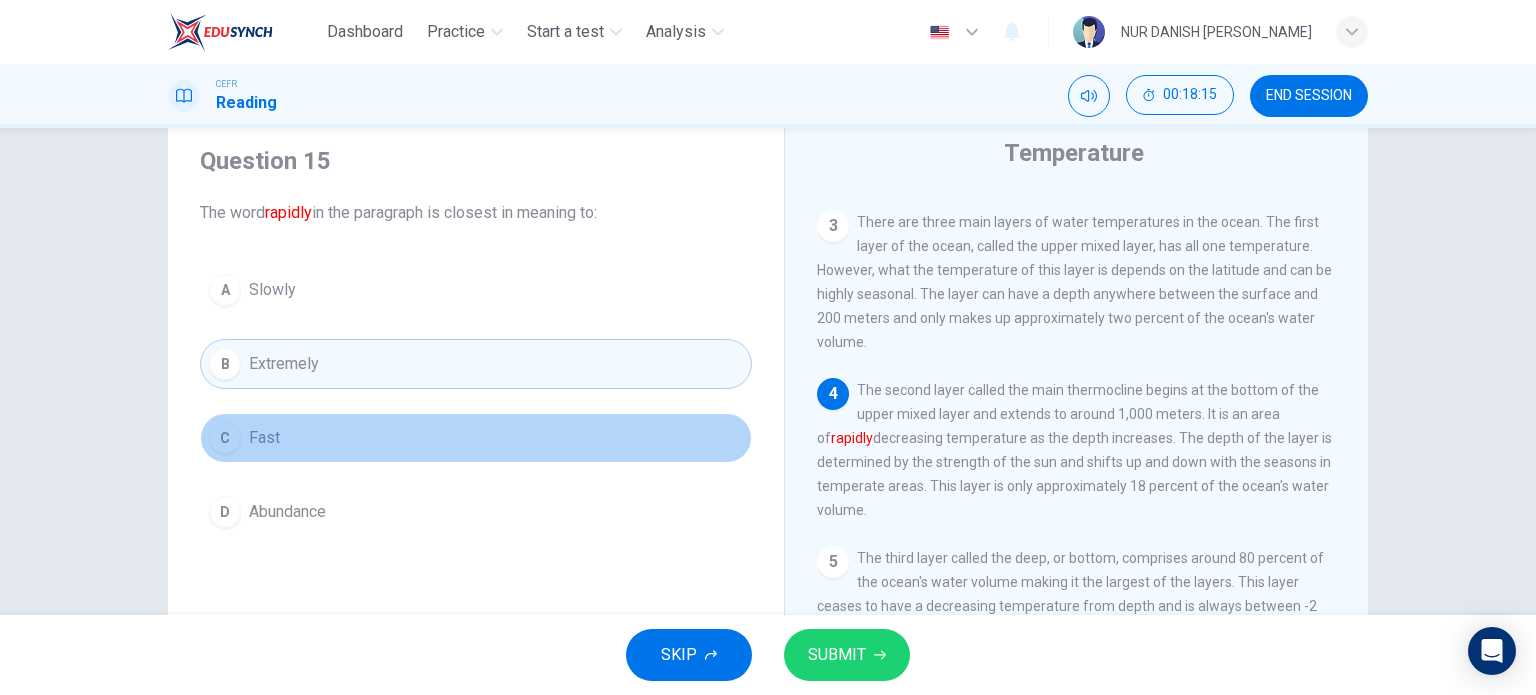 click on "Fast" at bounding box center [264, 438] 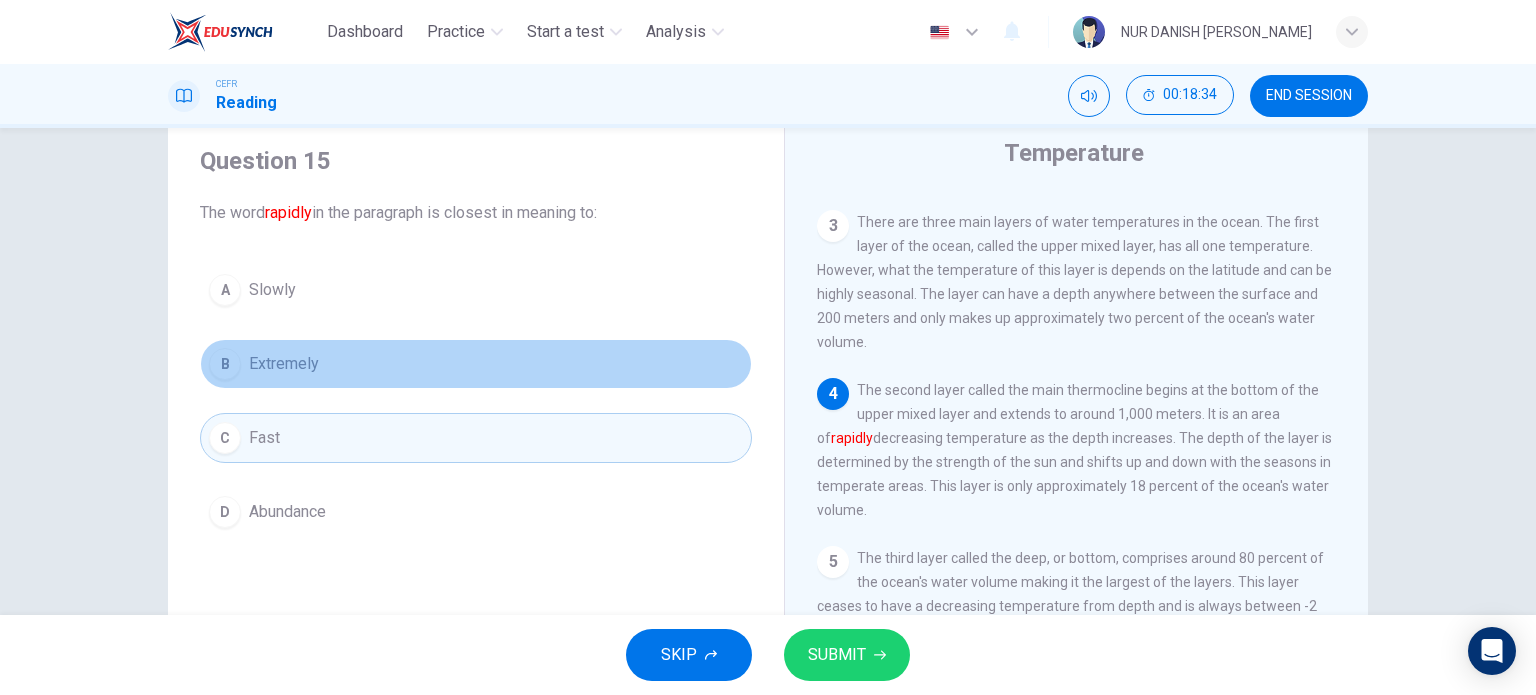 click on "B Extremely" at bounding box center (476, 364) 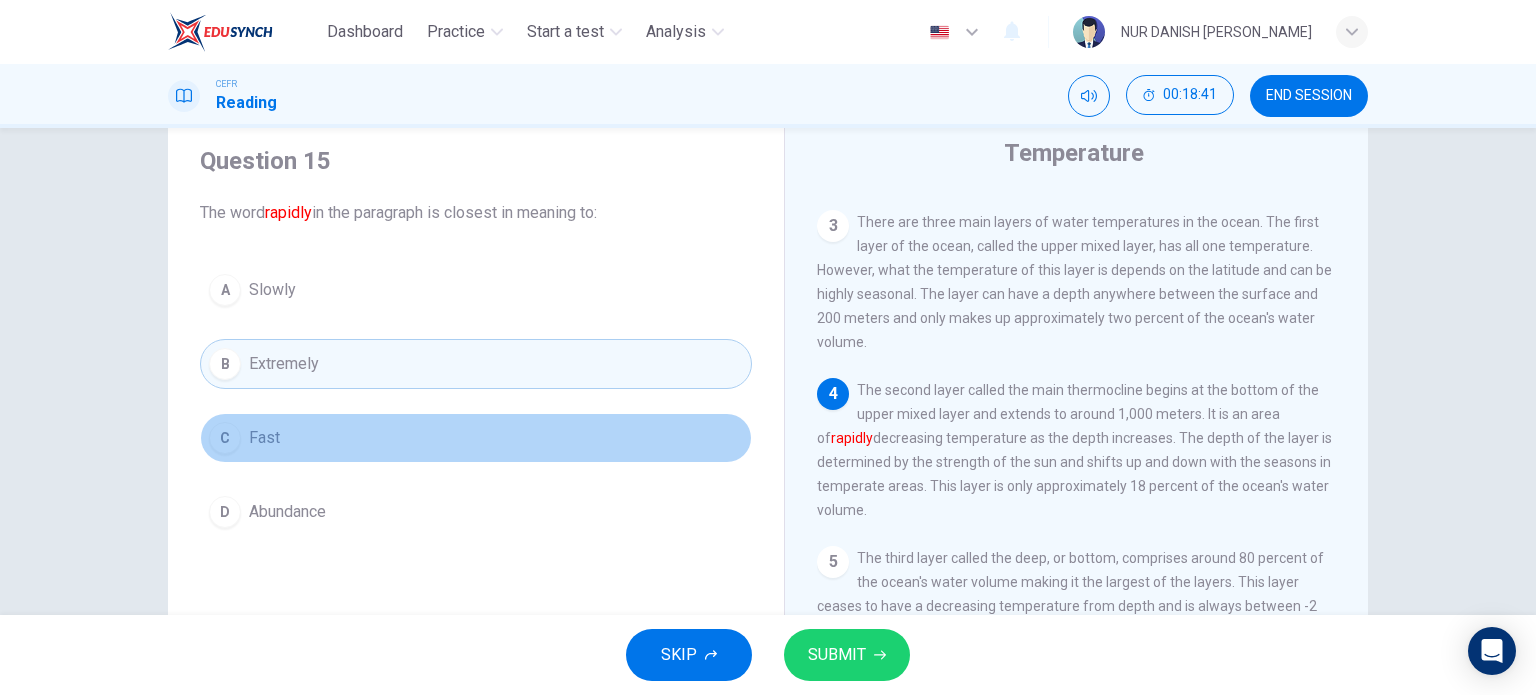 click on "C Fast" at bounding box center [476, 438] 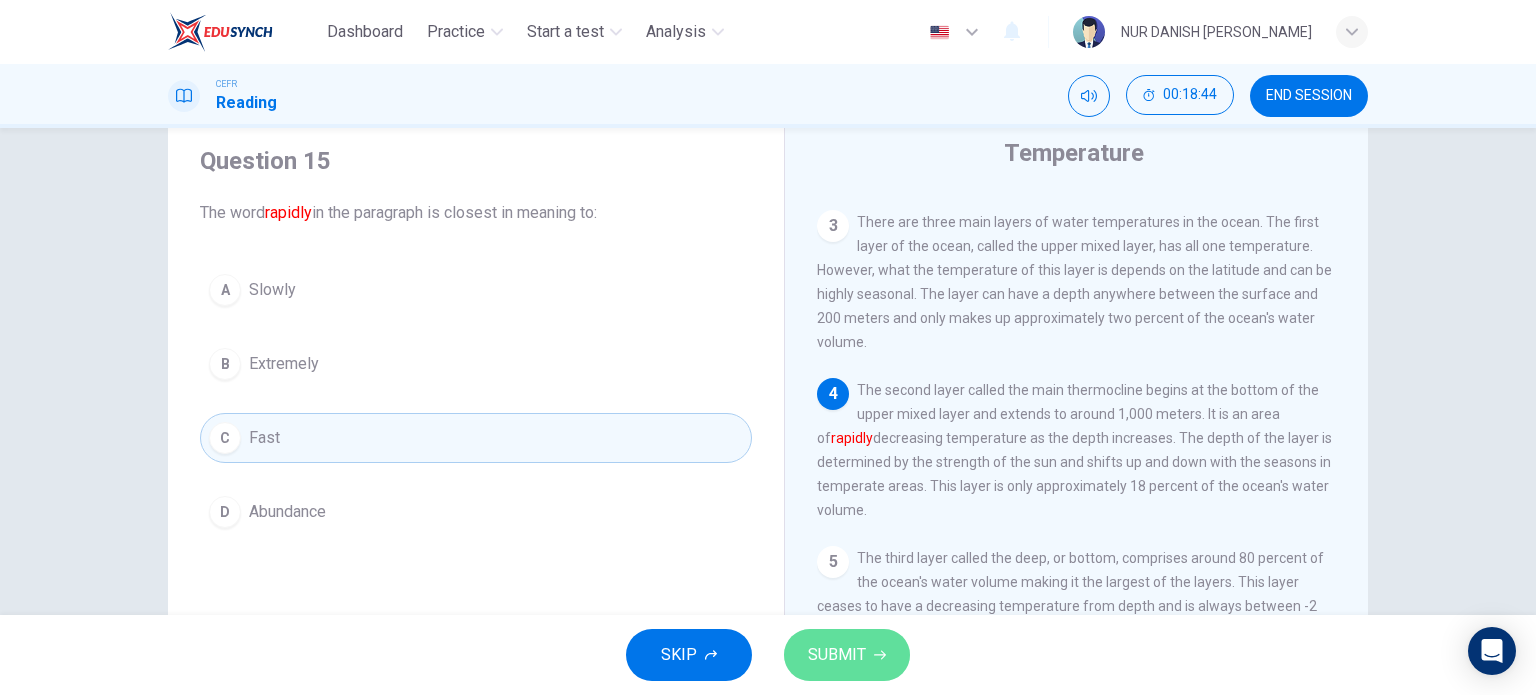 click on "SUBMIT" at bounding box center (847, 655) 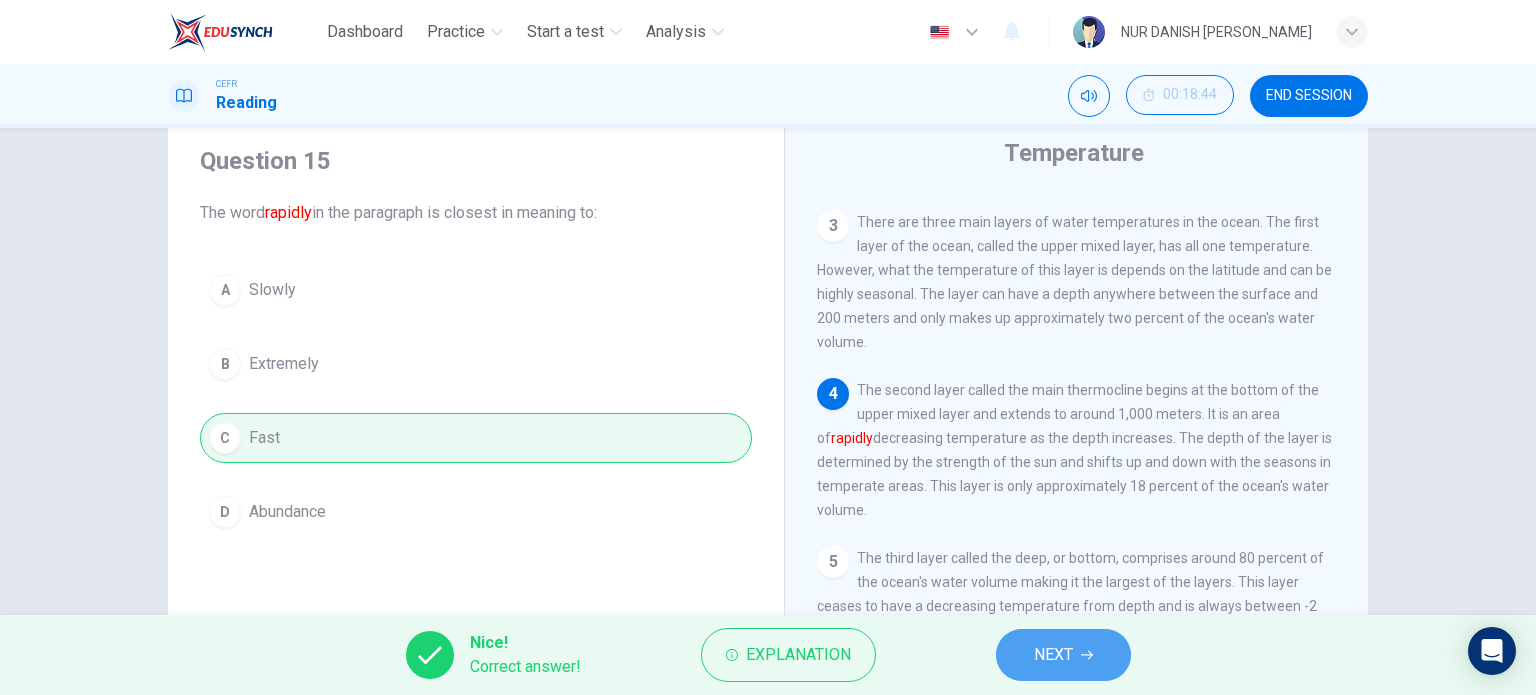 click on "NEXT" at bounding box center (1053, 655) 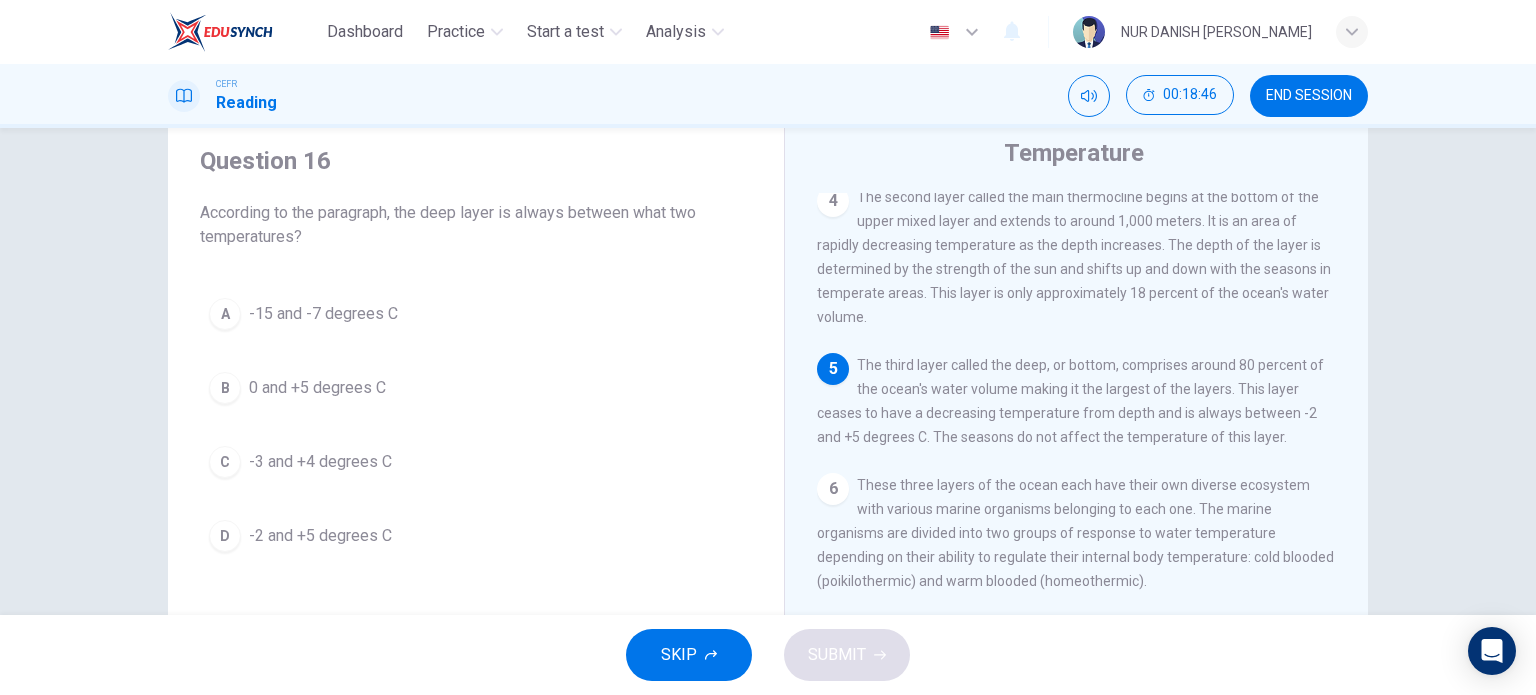 scroll, scrollTop: 591, scrollLeft: 0, axis: vertical 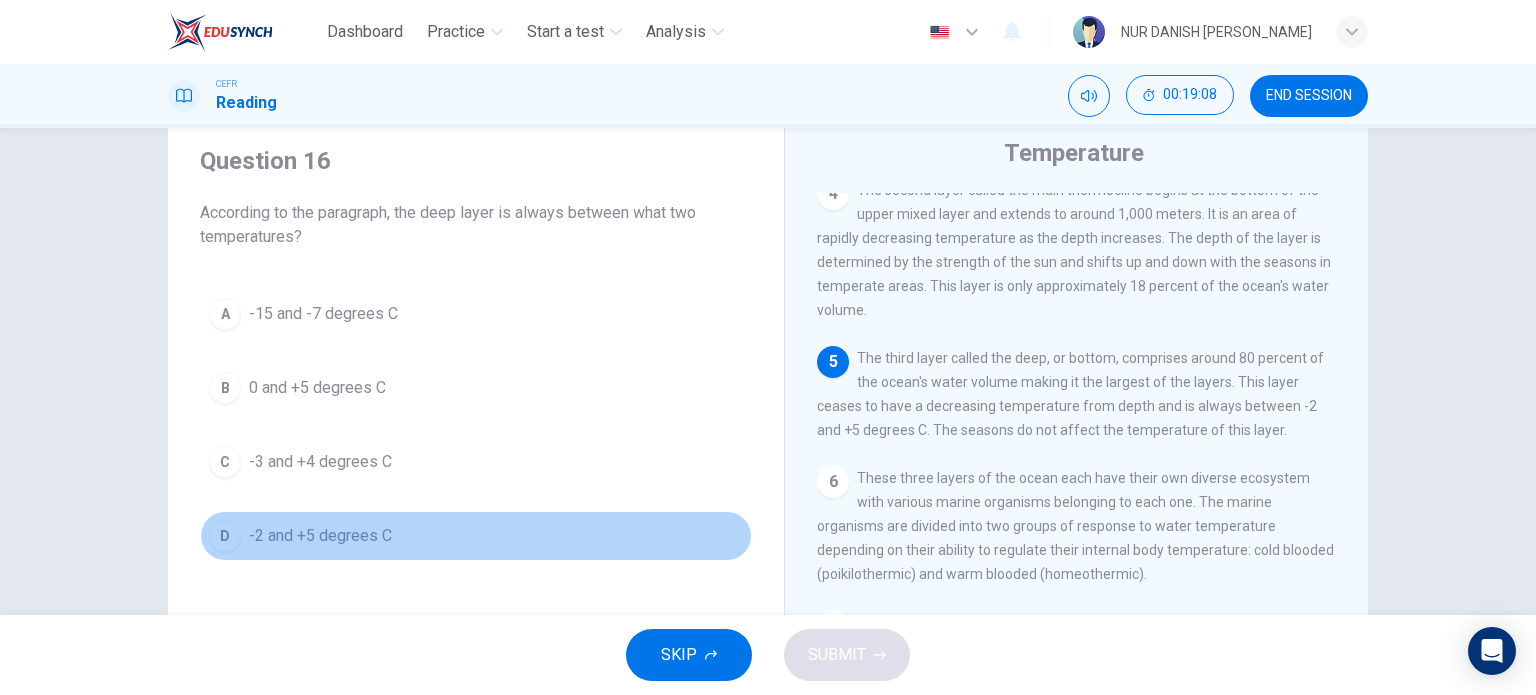 click on "-2 and +5 degrees C" at bounding box center [320, 536] 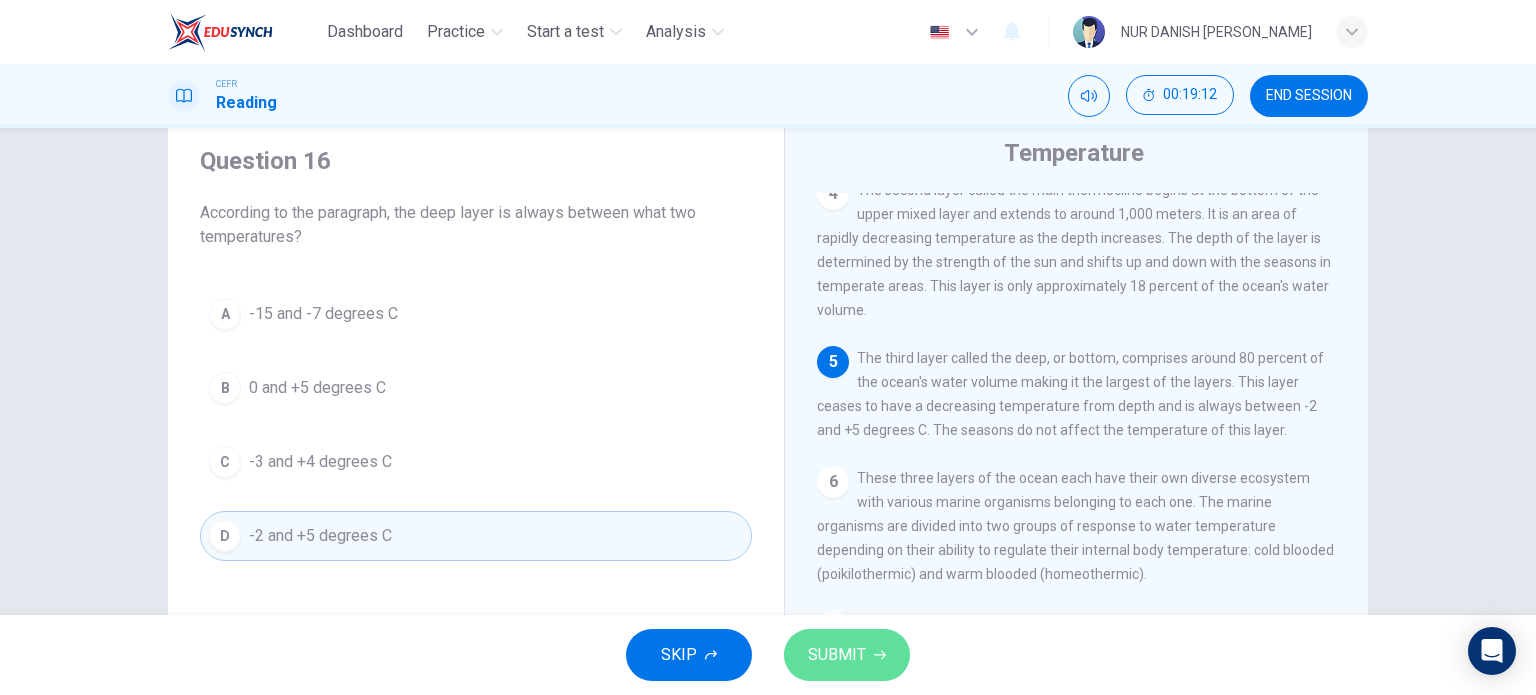 click on "SUBMIT" at bounding box center (837, 655) 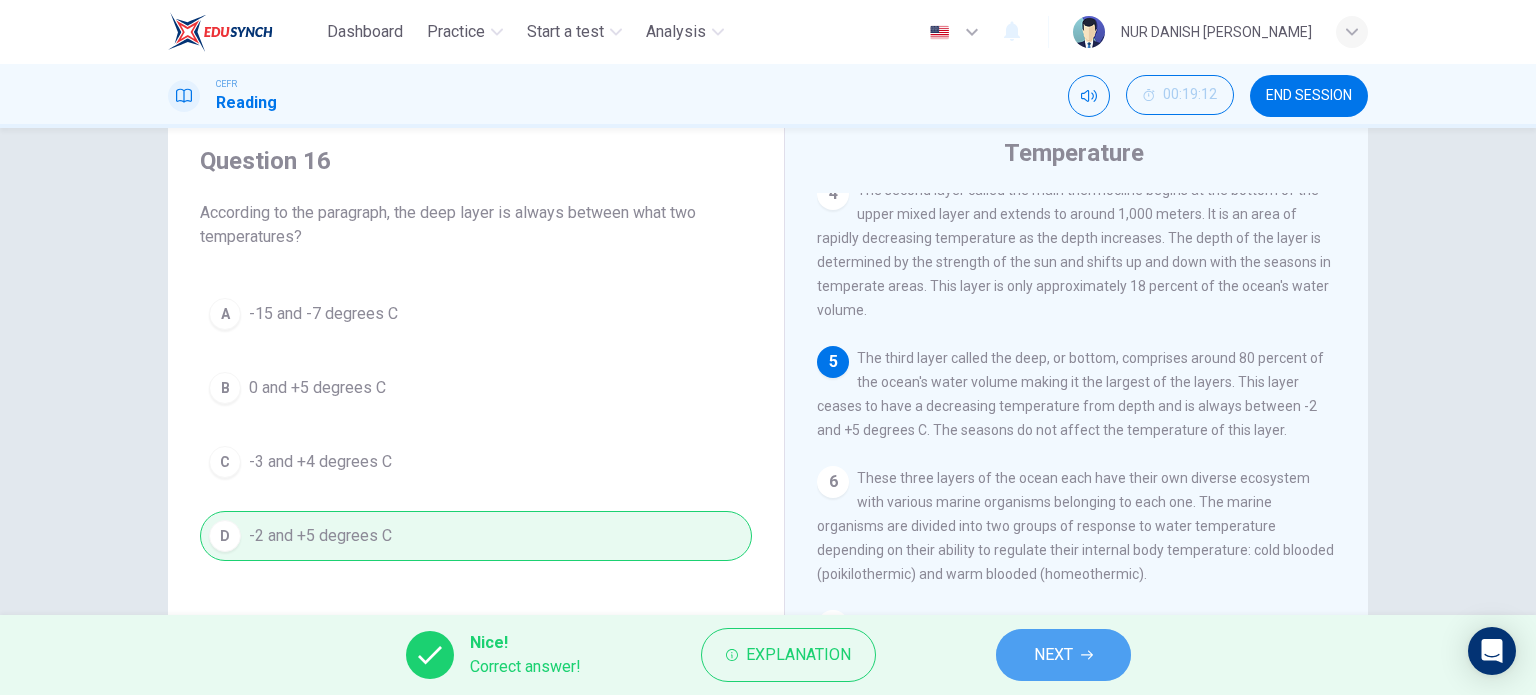 click on "NEXT" at bounding box center (1053, 655) 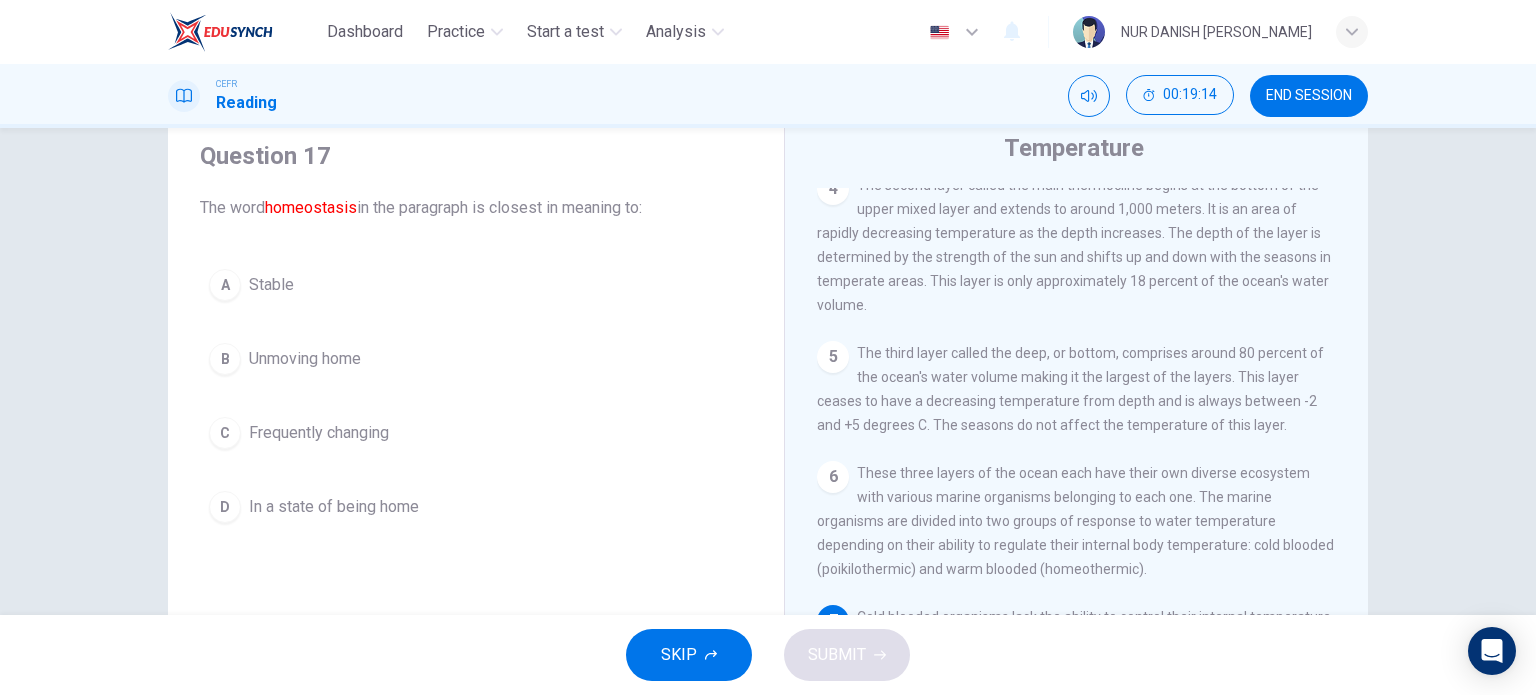 scroll, scrollTop: 72, scrollLeft: 0, axis: vertical 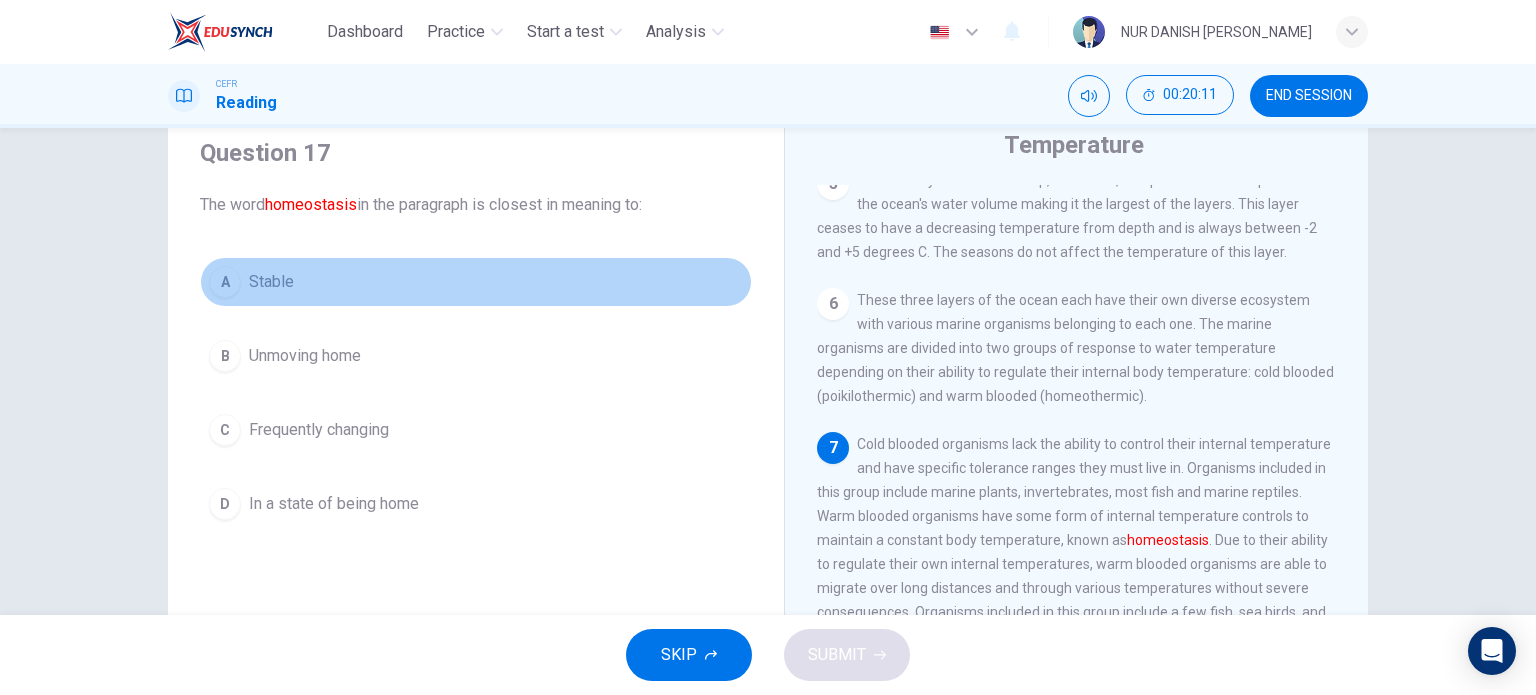 click on "Stable" at bounding box center [271, 282] 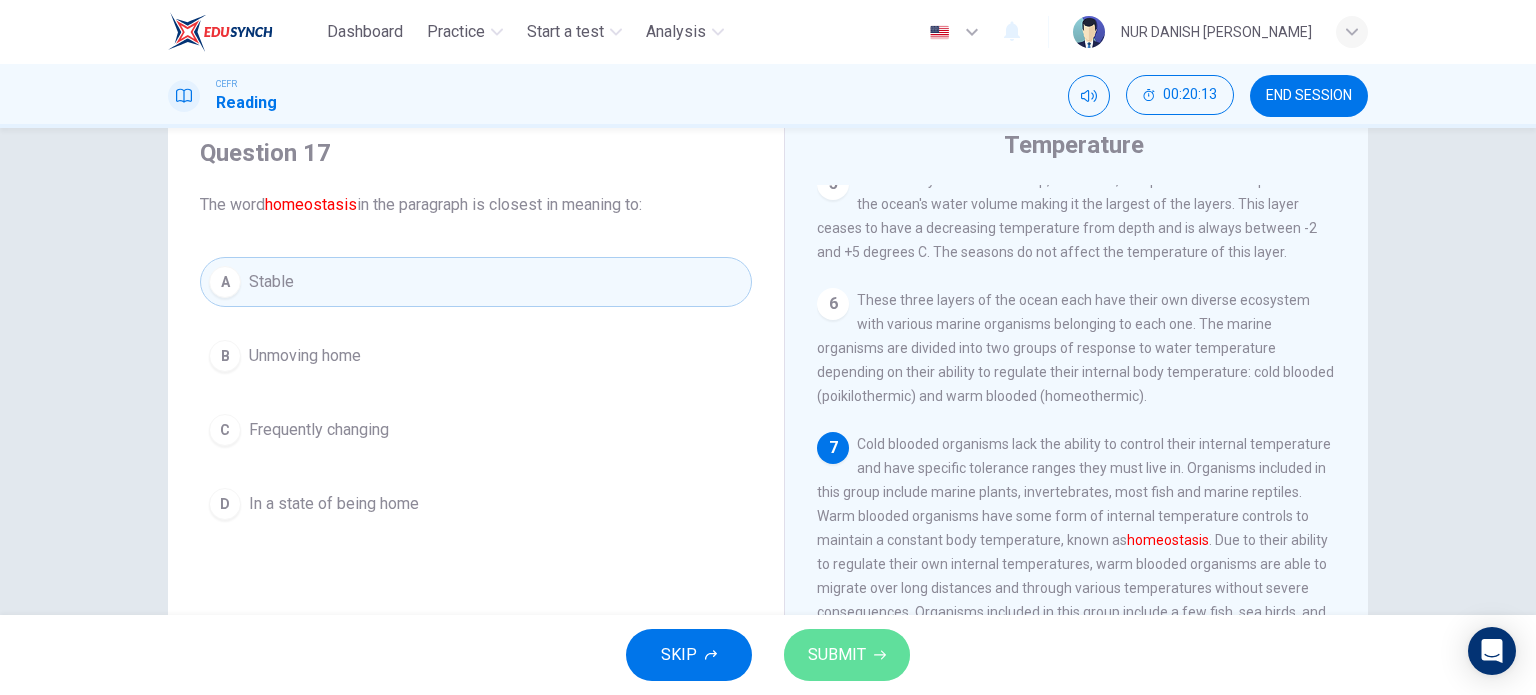 click on "SUBMIT" at bounding box center [837, 655] 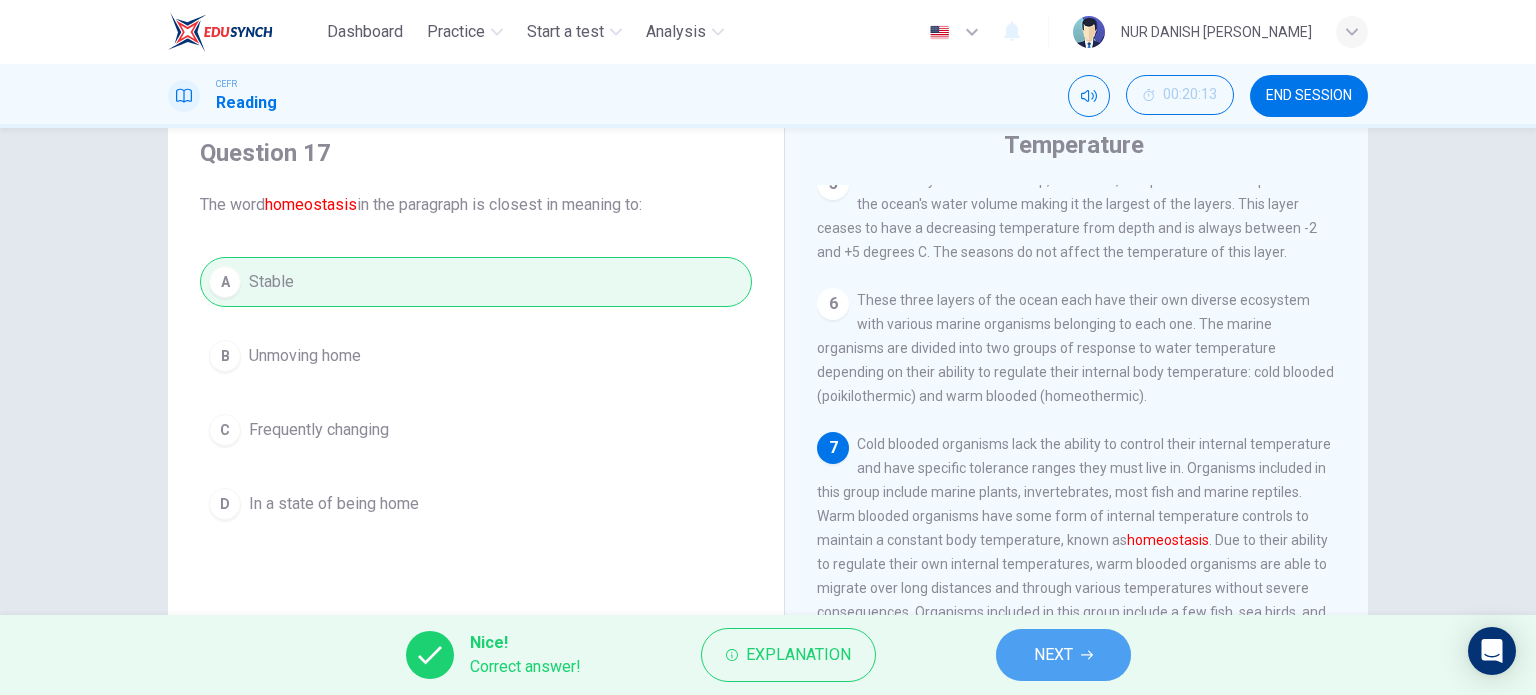 click on "NEXT" at bounding box center [1063, 655] 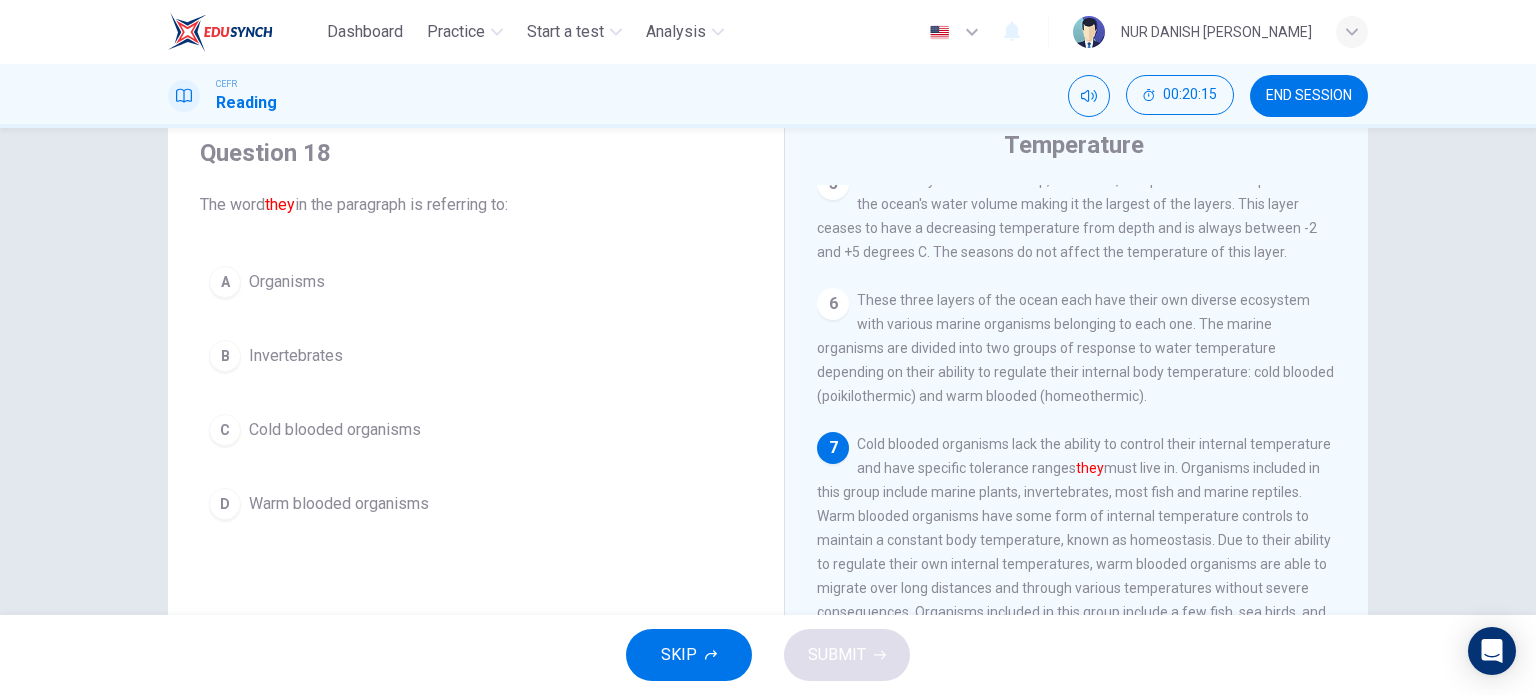 scroll, scrollTop: 780, scrollLeft: 0, axis: vertical 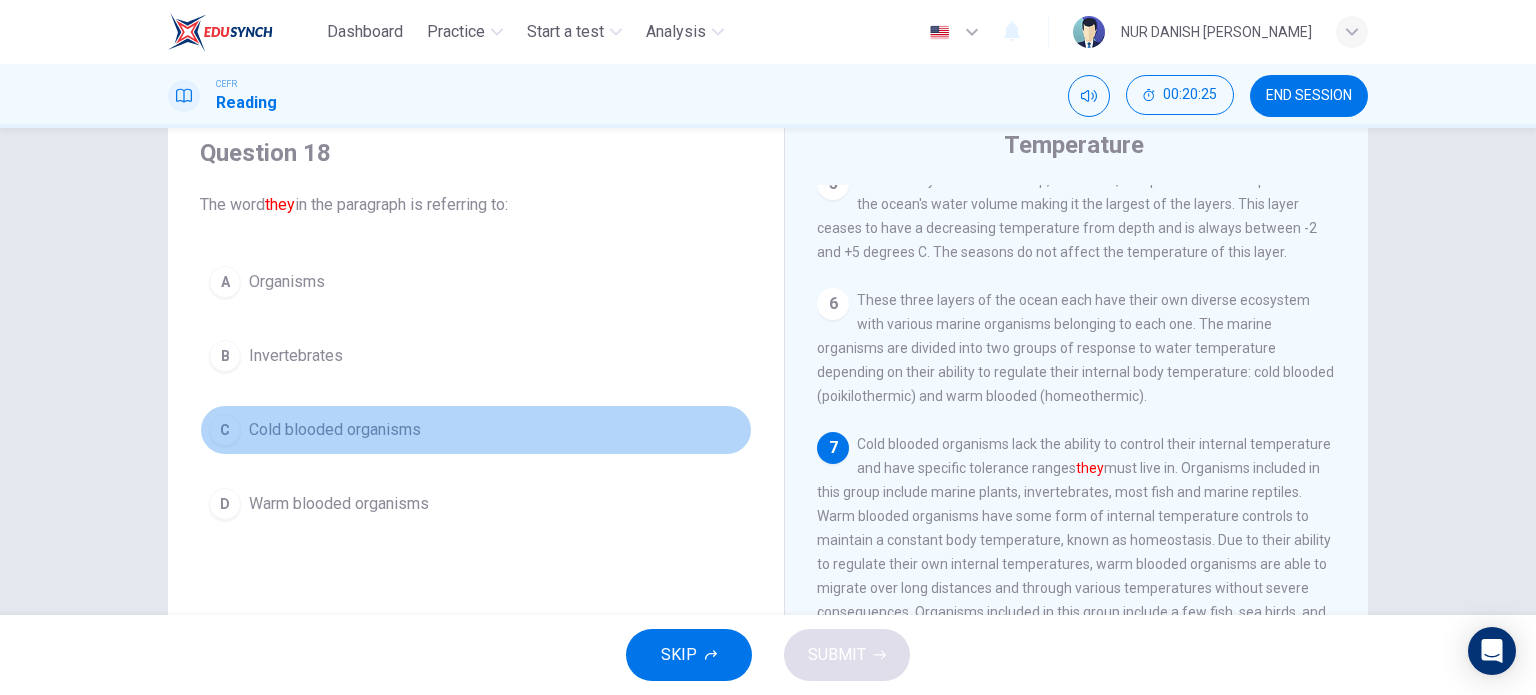 click on "C Cold blooded organisms" at bounding box center (476, 430) 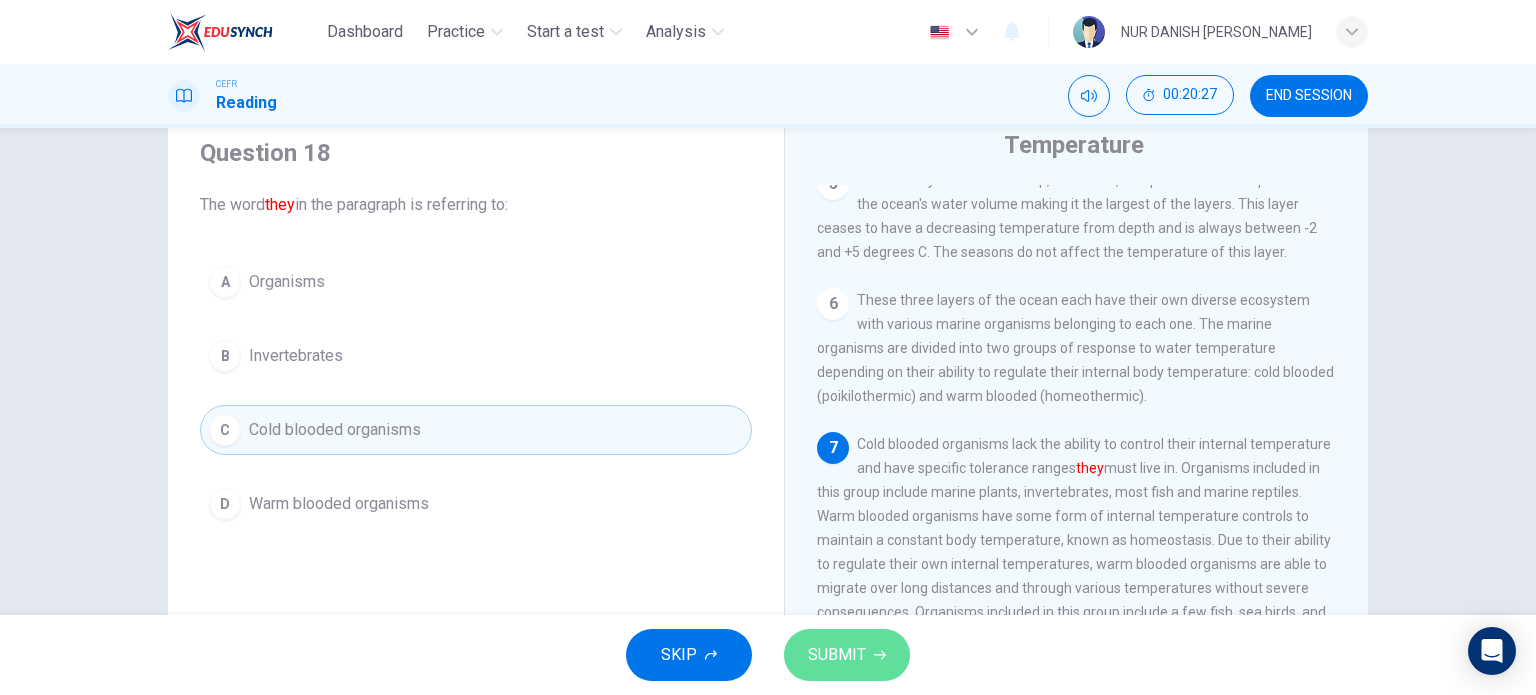 click on "SUBMIT" at bounding box center (837, 655) 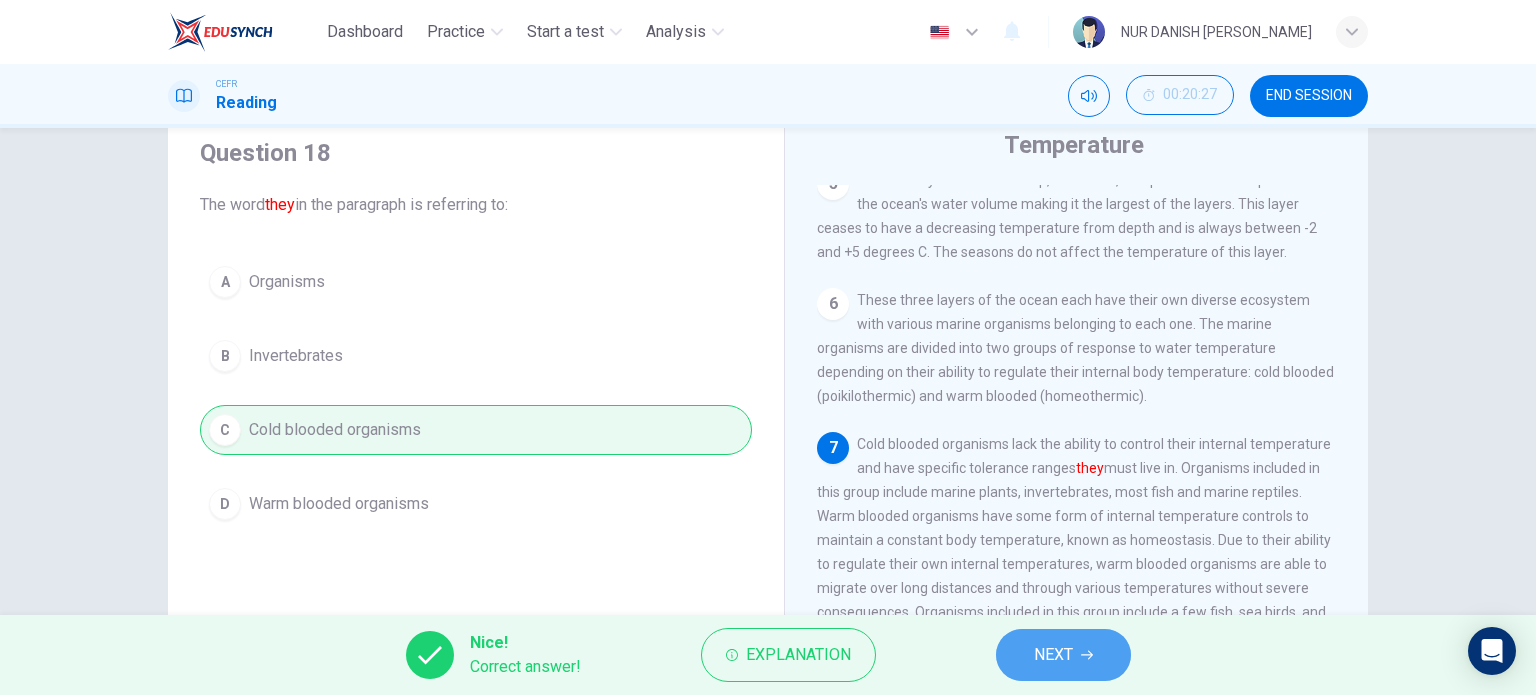 click on "NEXT" at bounding box center (1053, 655) 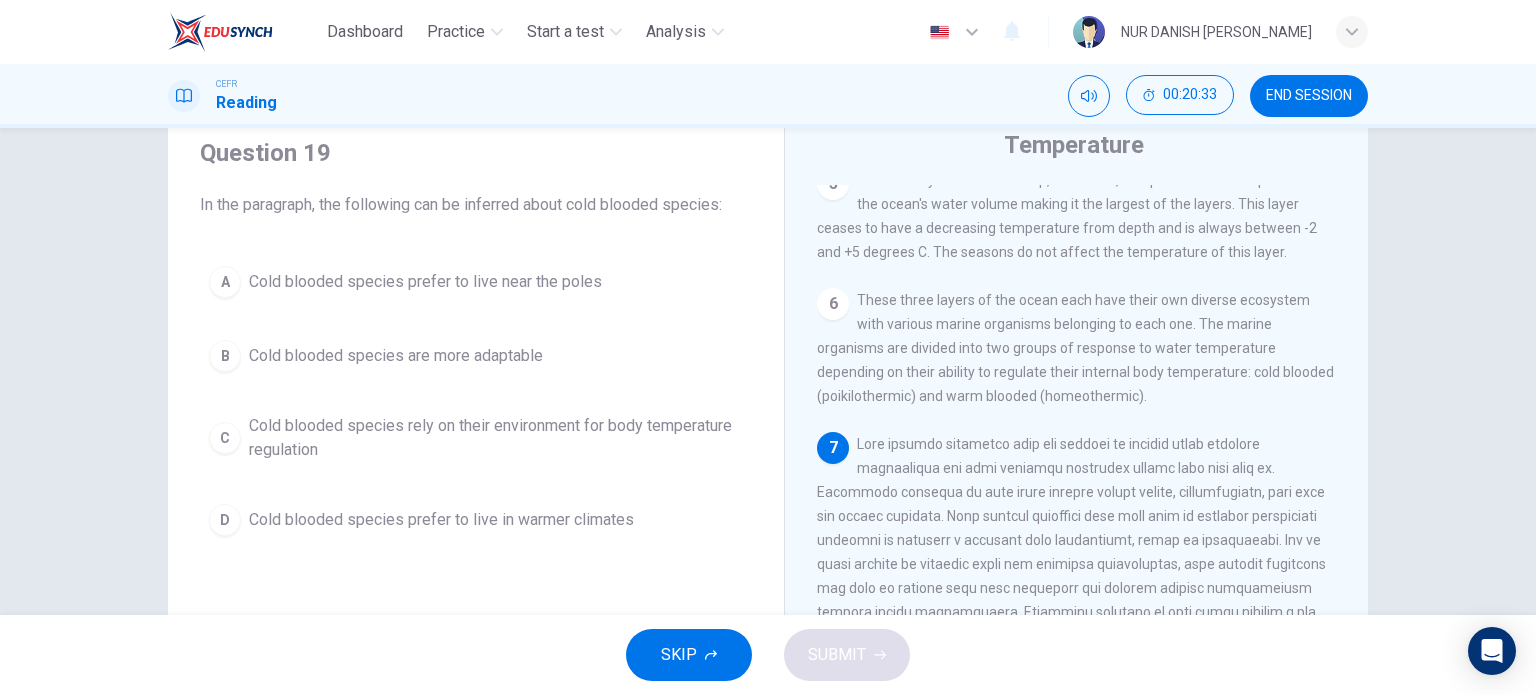 scroll, scrollTop: 800, scrollLeft: 0, axis: vertical 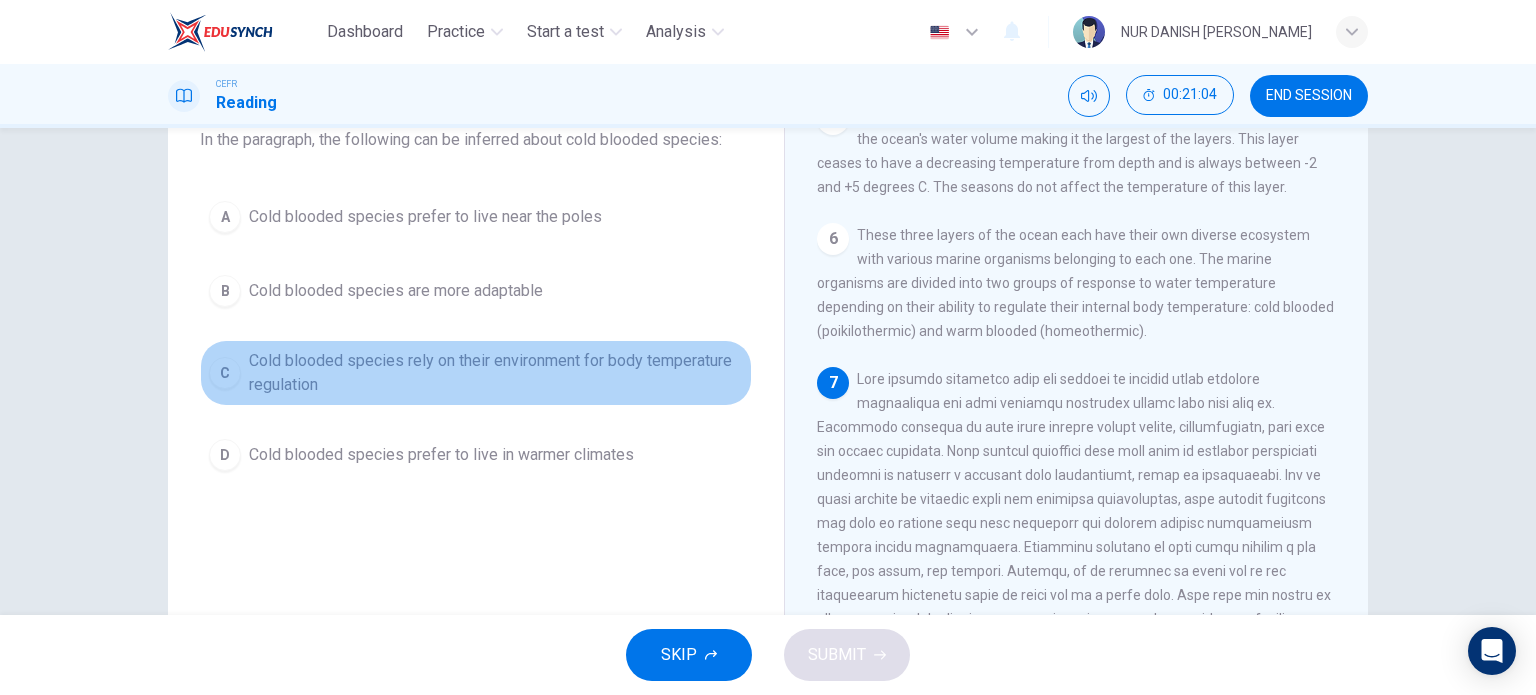click on "Cold blooded species rely on their environment for body temperature regulation" at bounding box center [496, 373] 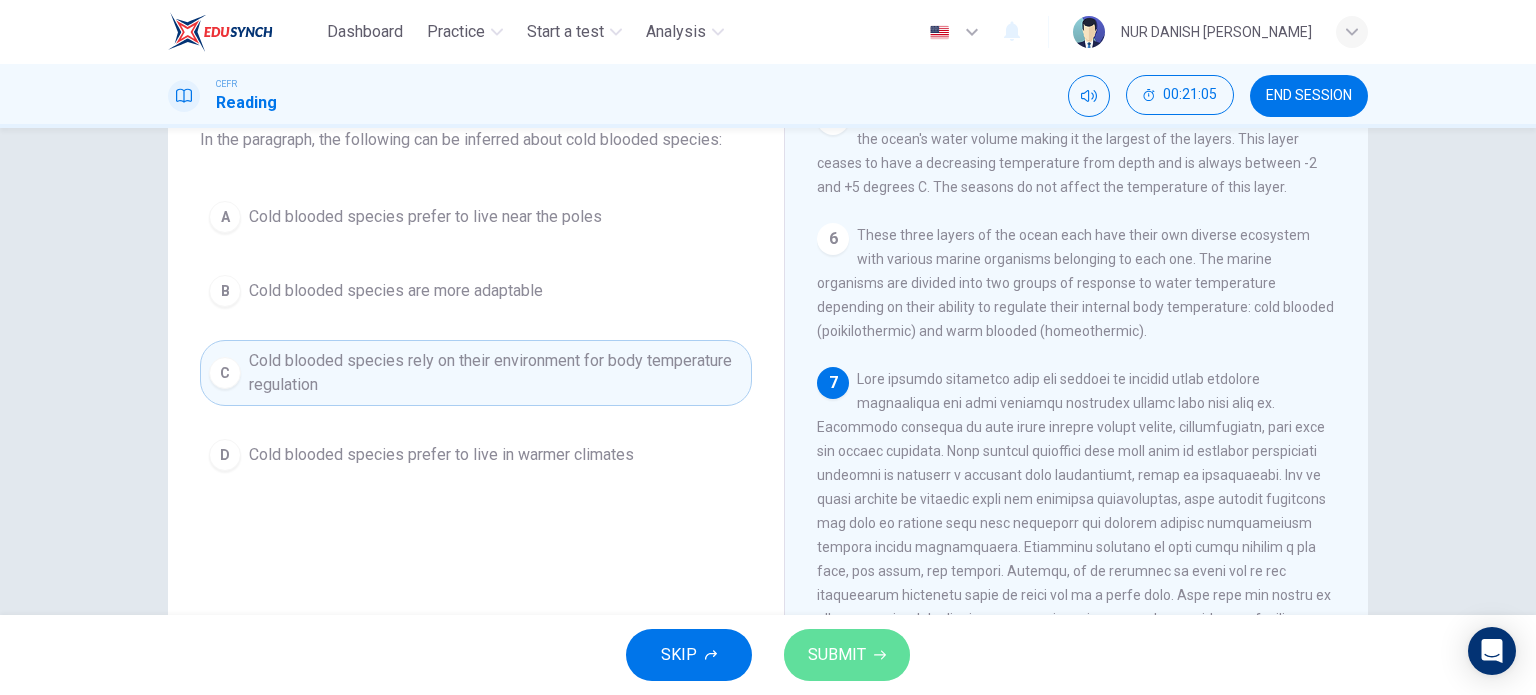 click on "SUBMIT" at bounding box center (837, 655) 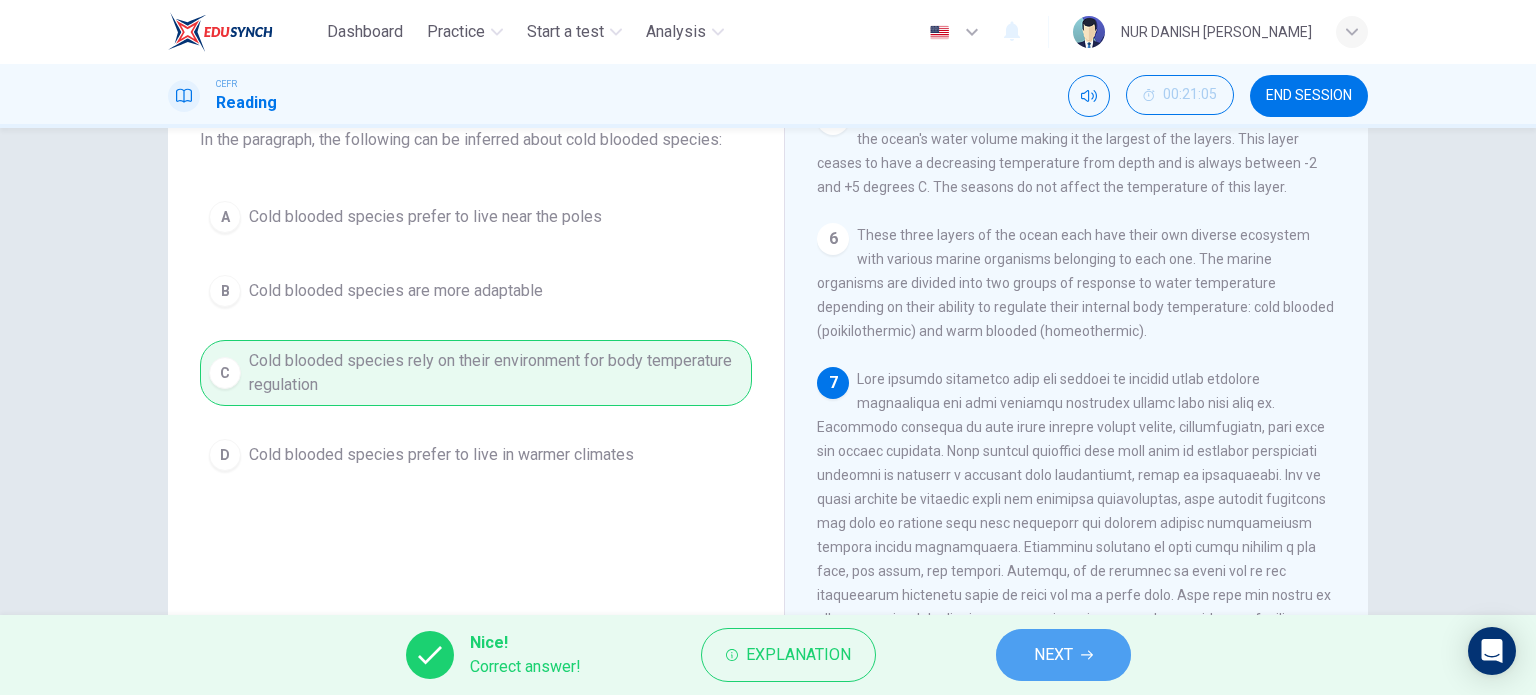 click on "NEXT" at bounding box center [1063, 655] 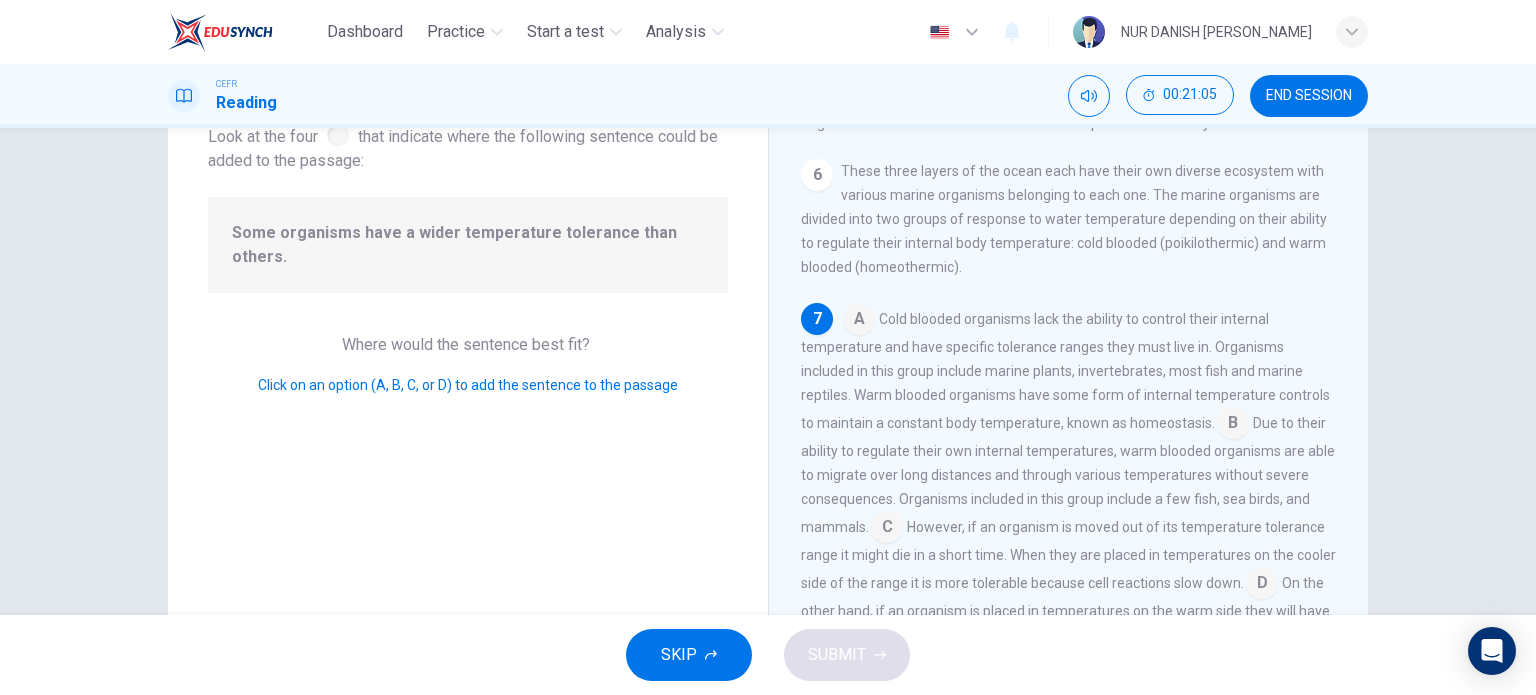 scroll, scrollTop: 779, scrollLeft: 0, axis: vertical 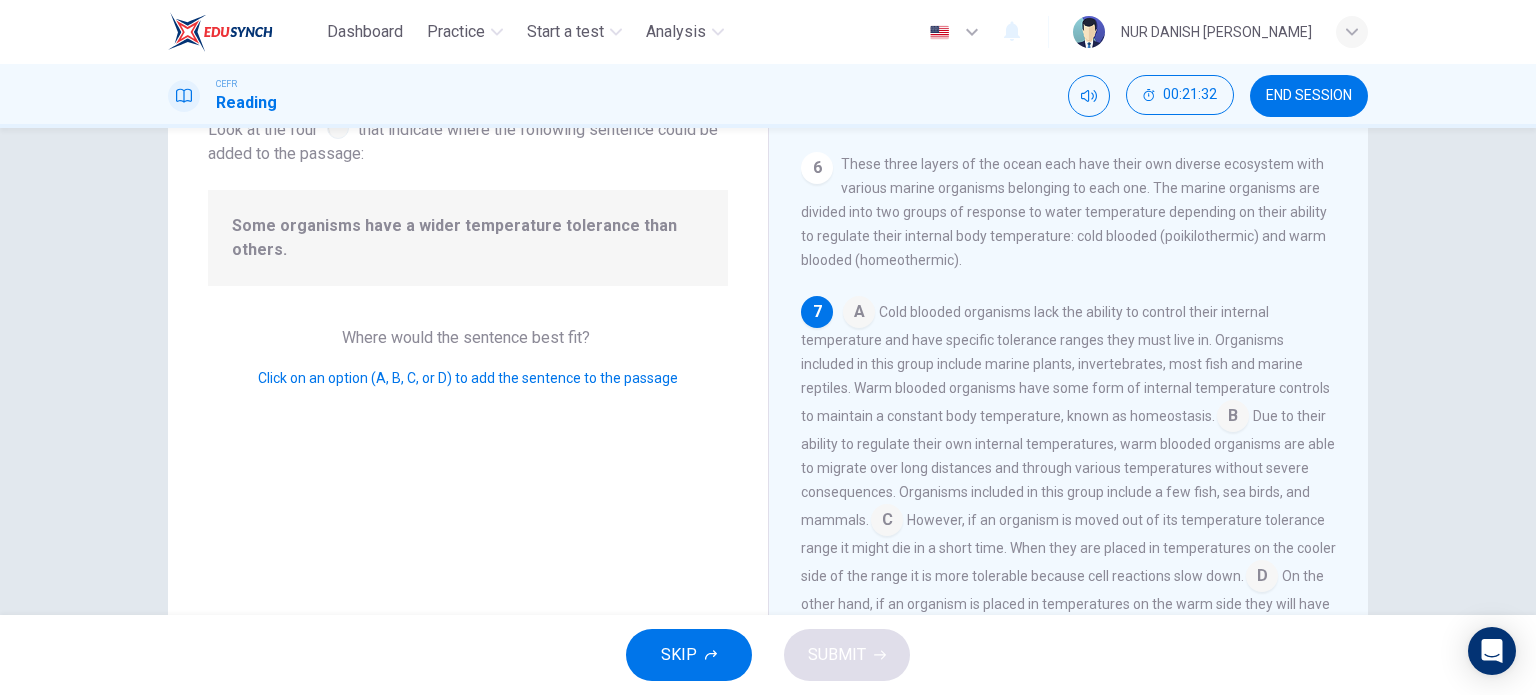 click on "Due to their ability to regulate their own internal temperatures, warm blooded organisms are able to migrate over long distances and through various temperatures without severe consequences. Organisms included in this group include a few fish, sea birds, and mammals." at bounding box center [1068, 468] 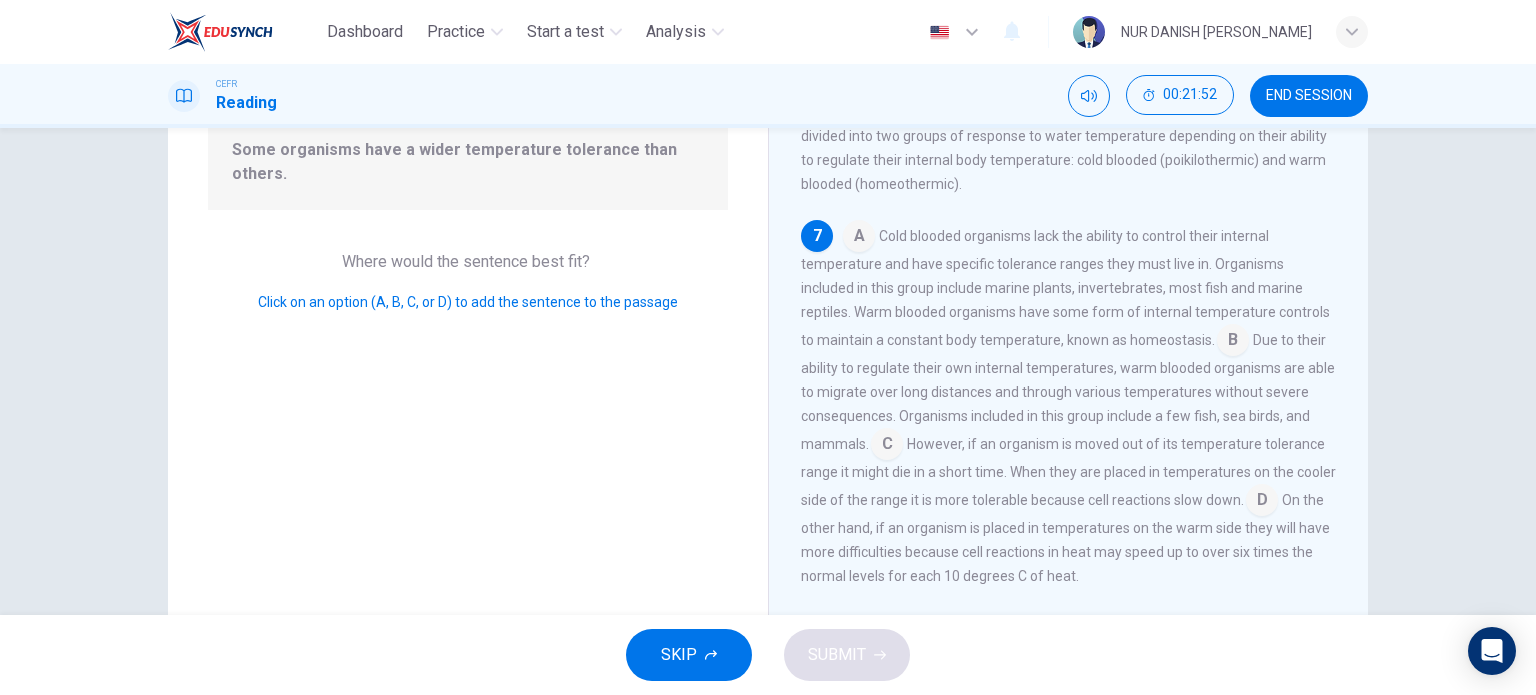 scroll, scrollTop: 232, scrollLeft: 0, axis: vertical 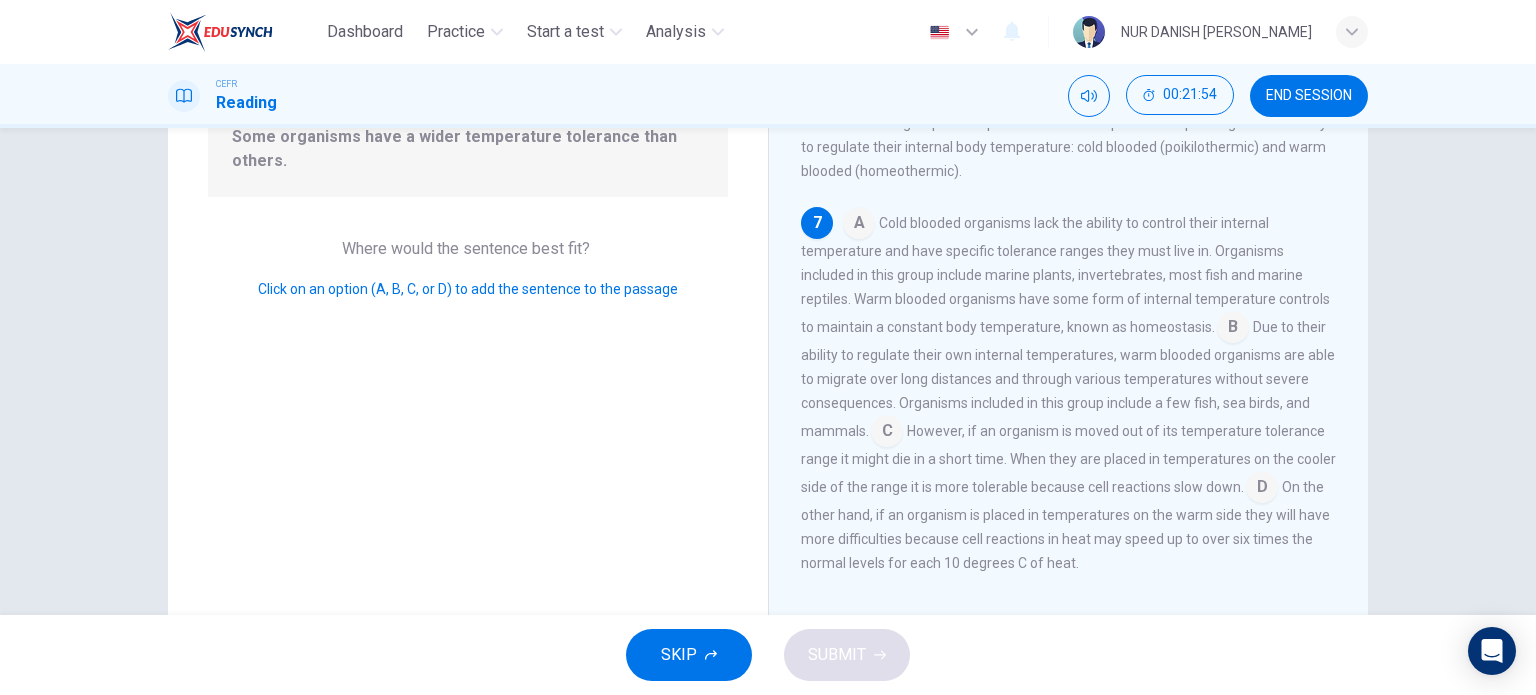 click on "However, if an organism is moved out of its temperature tolerance range it might die in a short time. When they are placed in temperatures on the cooler side of the range it is more tolerable because cell reactions slow down." at bounding box center [1068, 459] 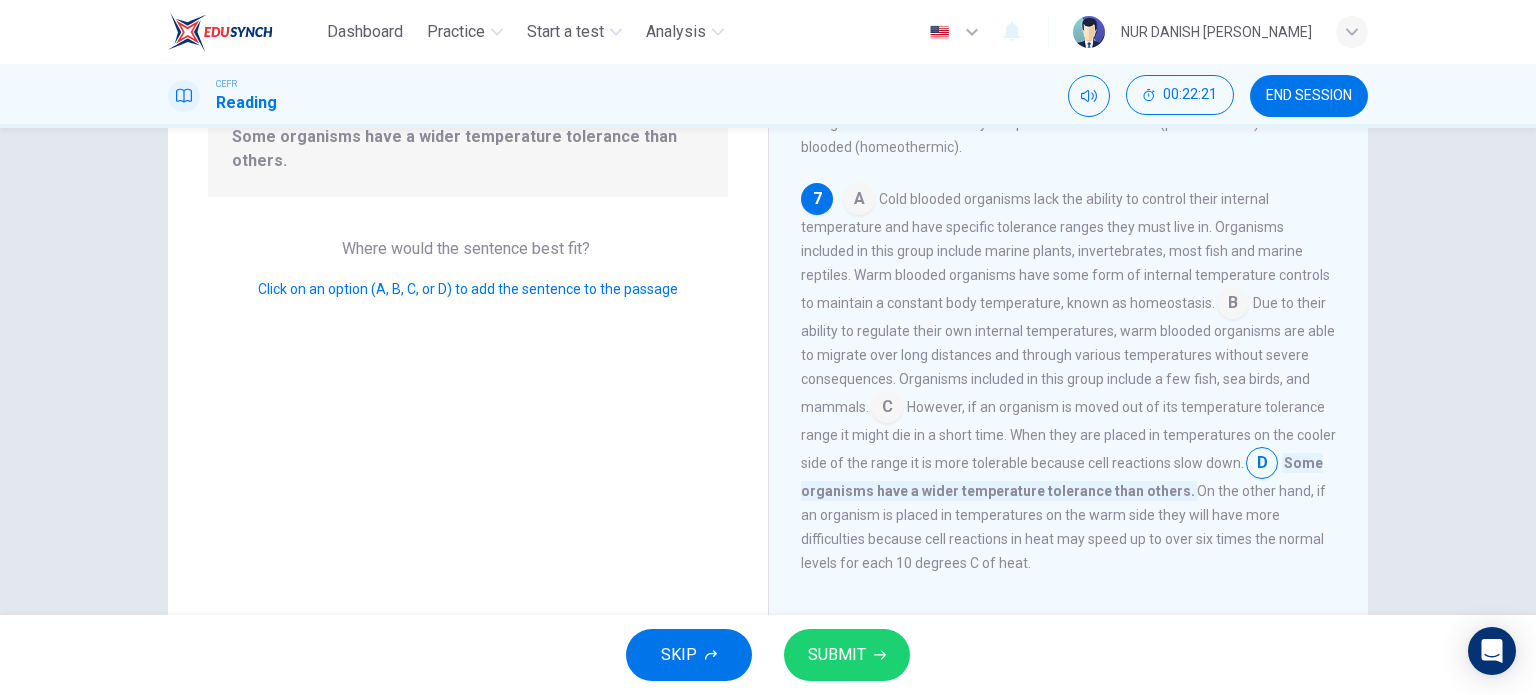 click at bounding box center (887, 409) 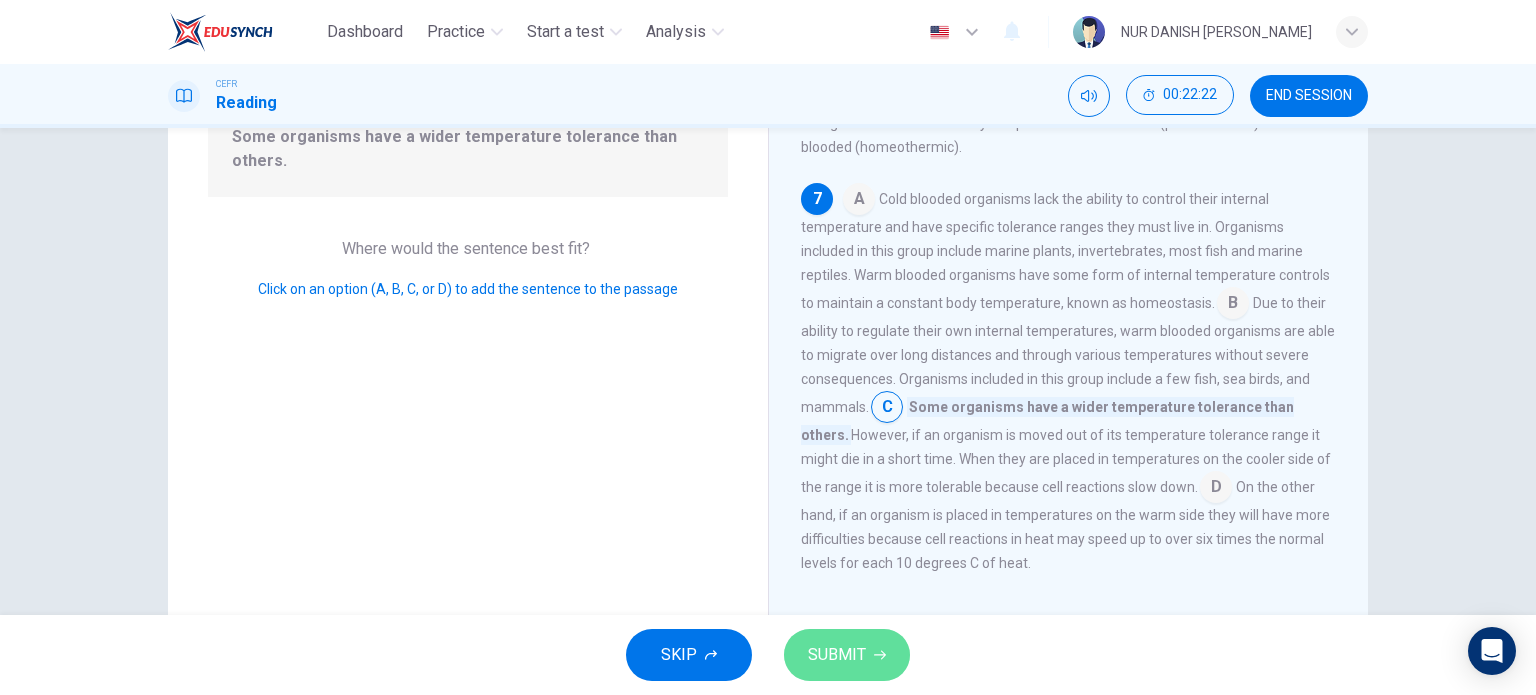 click on "SUBMIT" at bounding box center [847, 655] 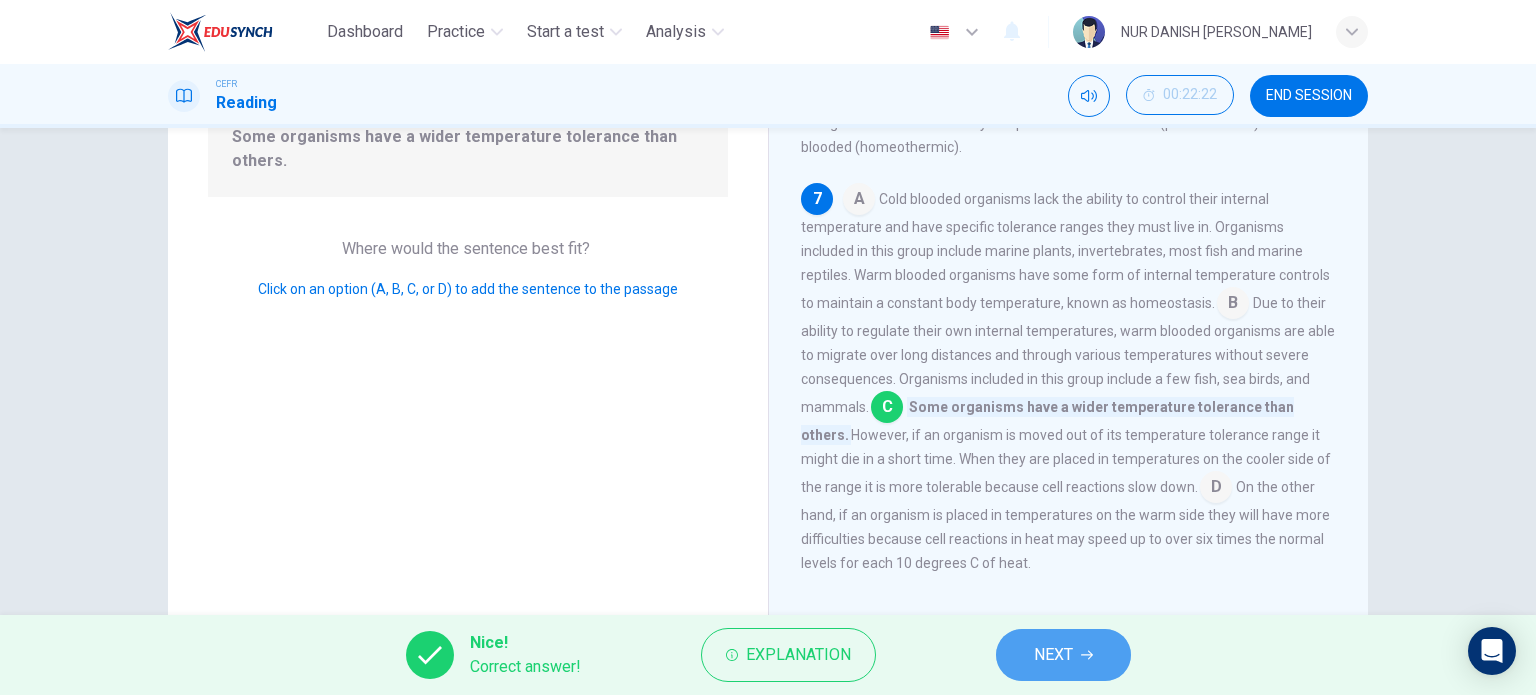 click on "NEXT" at bounding box center [1063, 655] 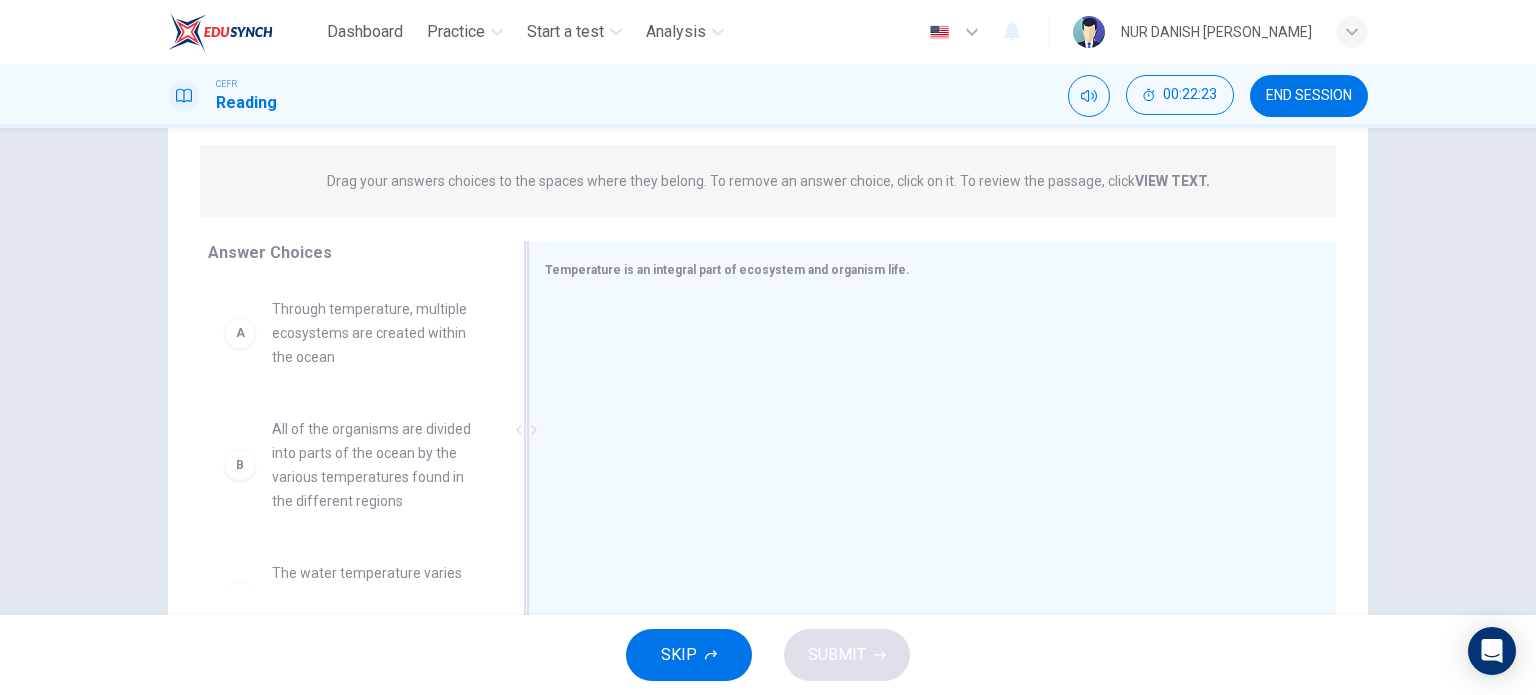 scroll, scrollTop: 264, scrollLeft: 0, axis: vertical 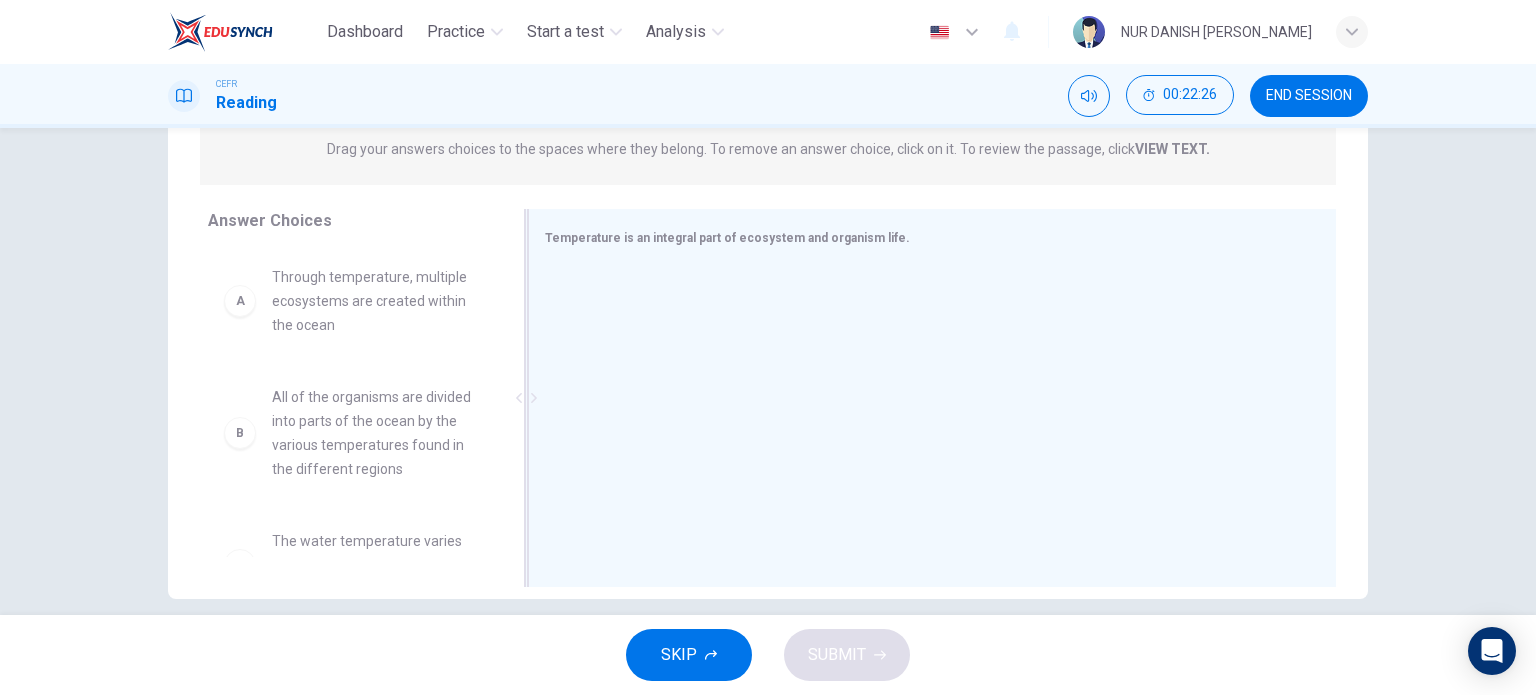 drag, startPoint x: 507, startPoint y: 348, endPoint x: 508, endPoint y: 363, distance: 15.033297 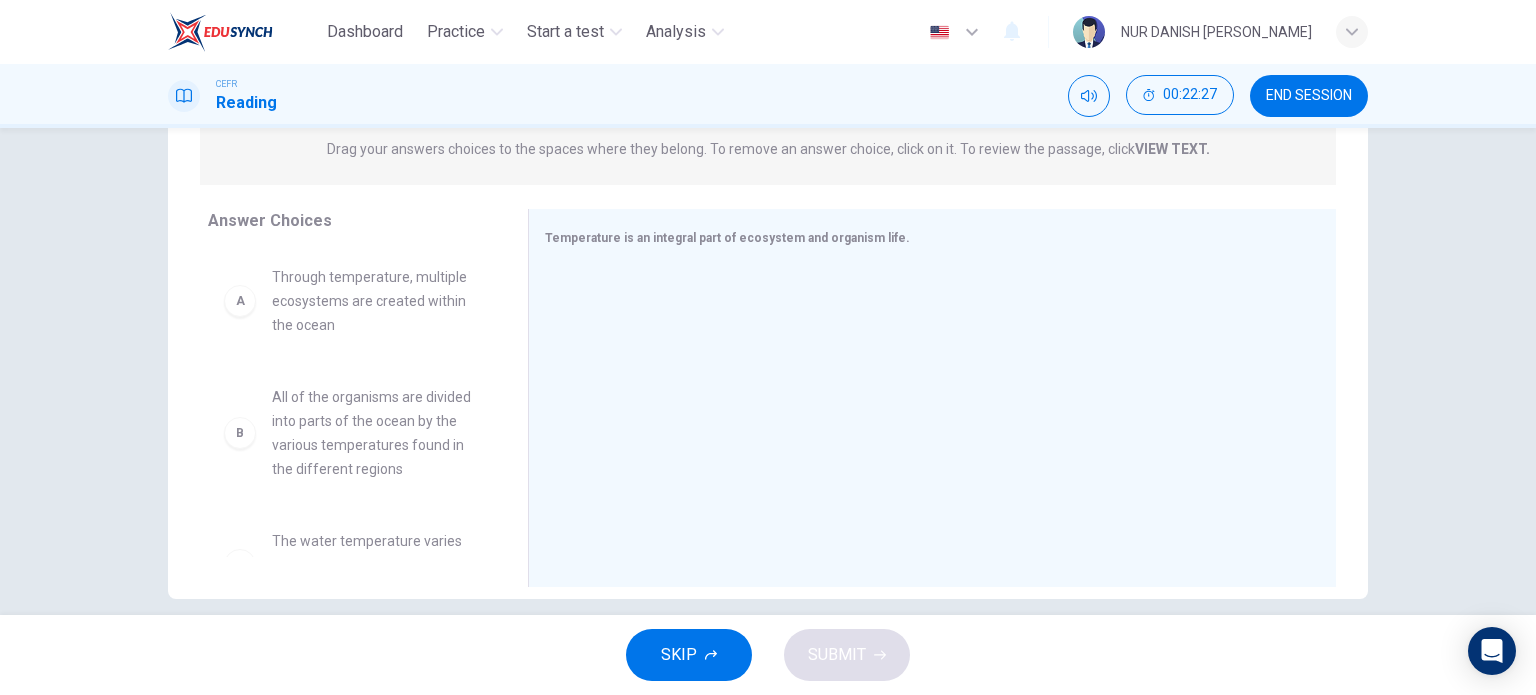 scroll, scrollTop: 28, scrollLeft: 0, axis: vertical 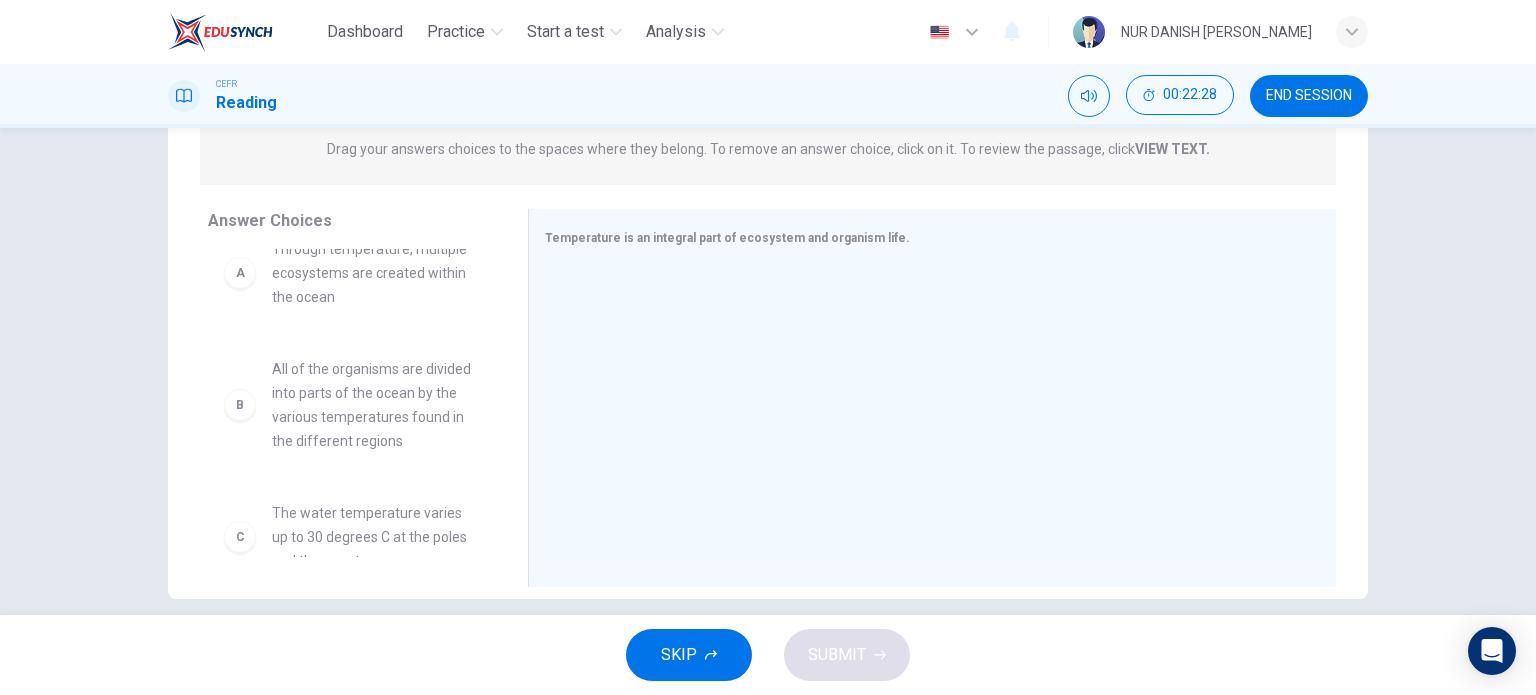 click on "Through temperature, multiple ecosystems are created within the ocean" at bounding box center [376, 273] 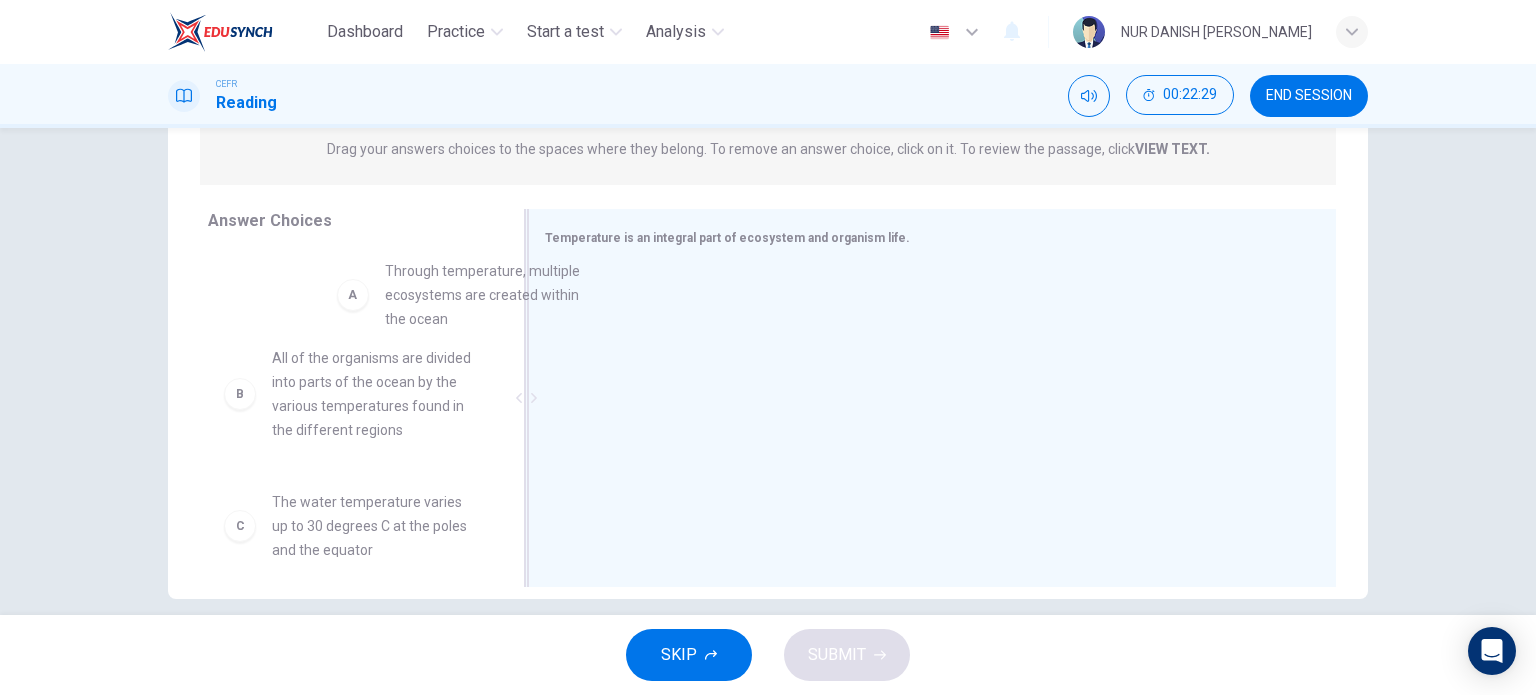 scroll, scrollTop: 19, scrollLeft: 0, axis: vertical 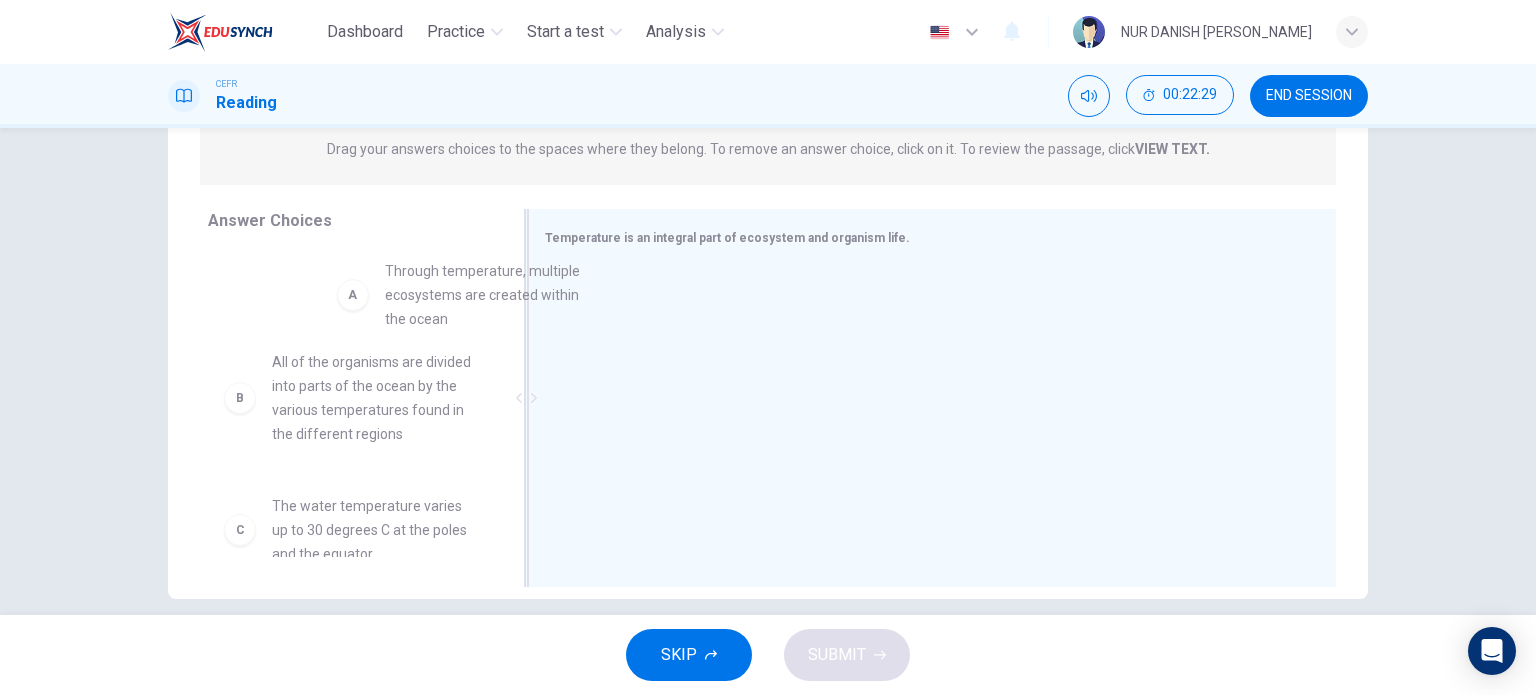 drag, startPoint x: 416, startPoint y: 307, endPoint x: 709, endPoint y: 399, distance: 307.10422 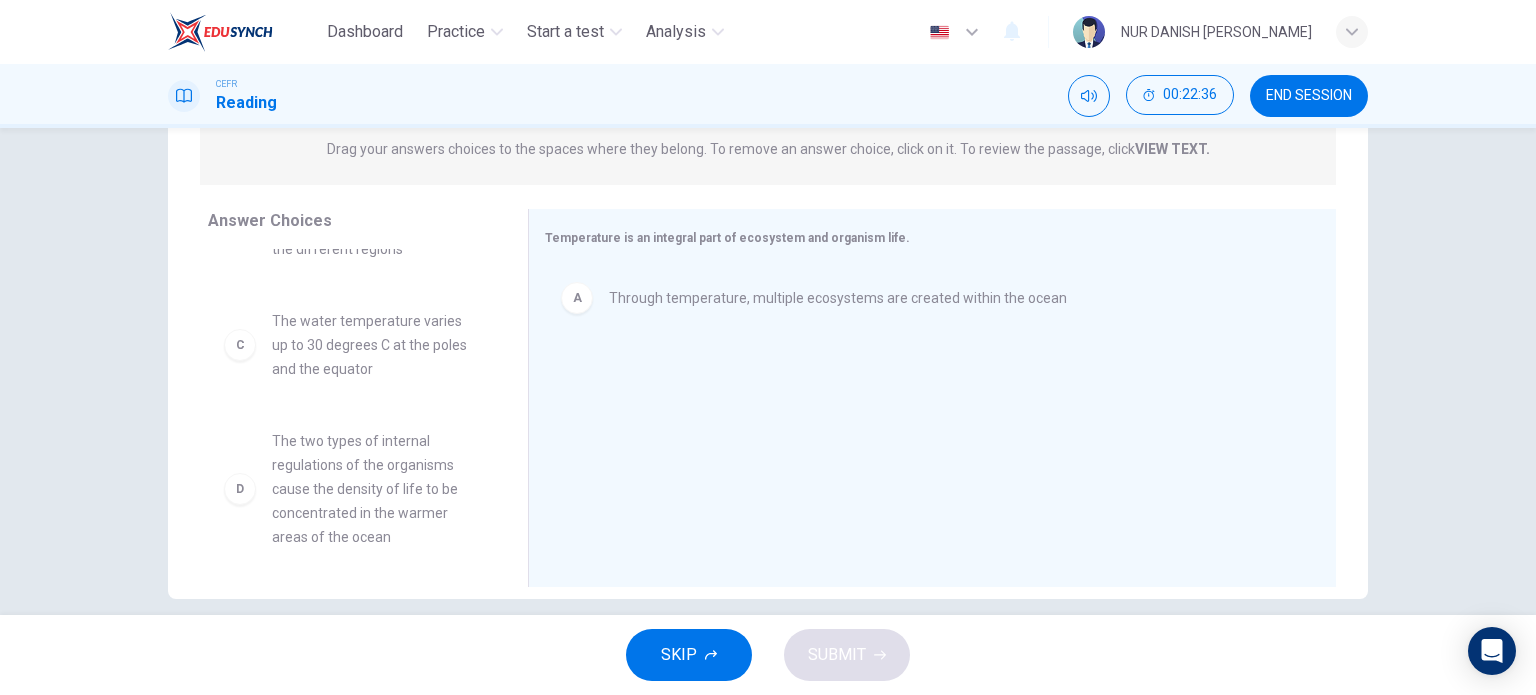 scroll, scrollTop: 108, scrollLeft: 0, axis: vertical 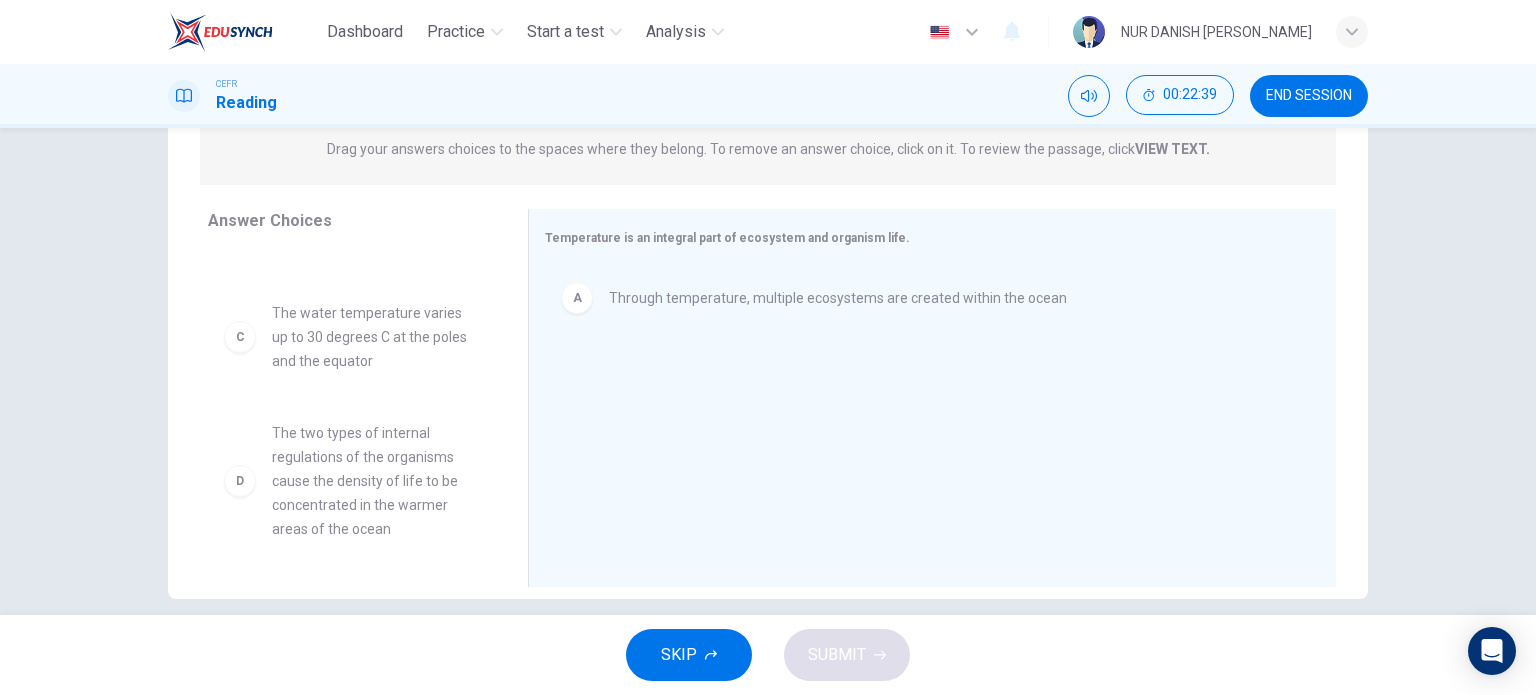 click on "C The water temperature varies up to 30 degrees C at the poles and the equator" at bounding box center (352, 337) 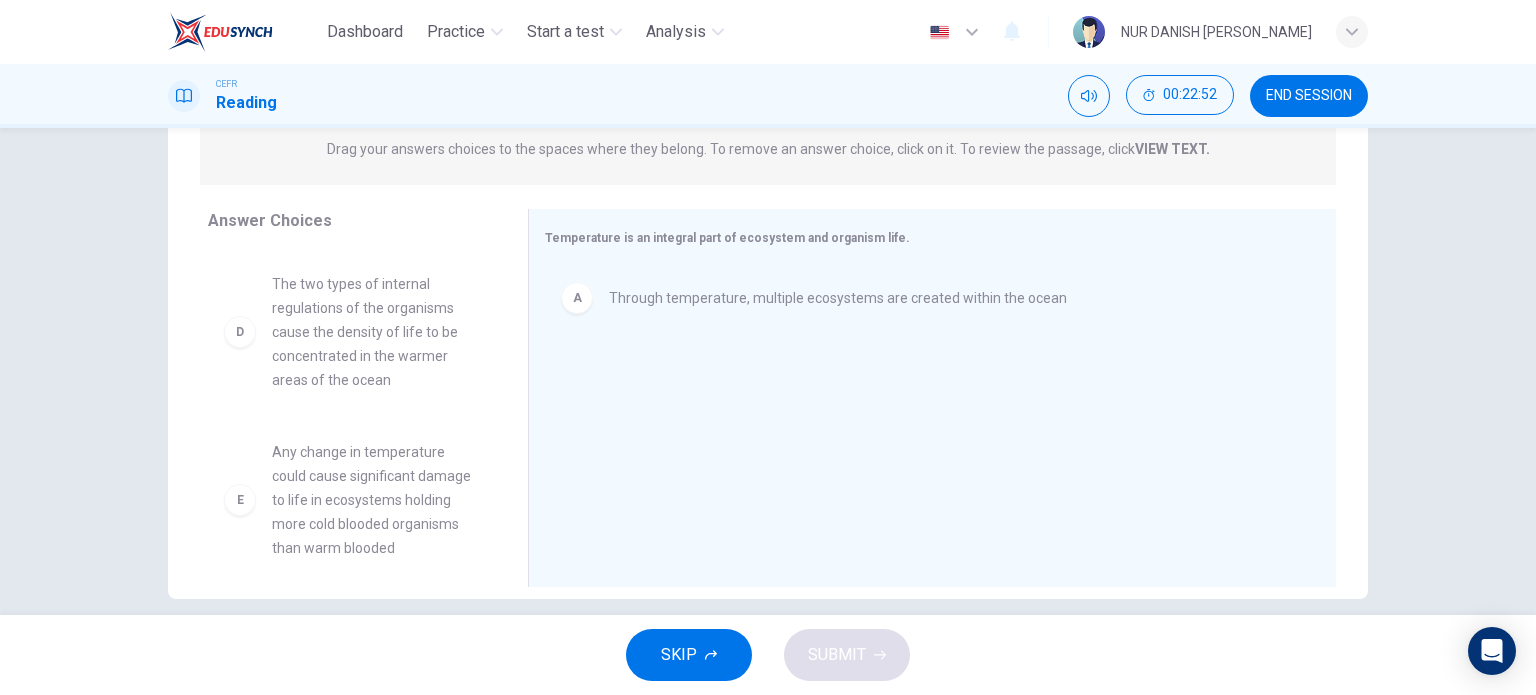 scroll, scrollTop: 259, scrollLeft: 0, axis: vertical 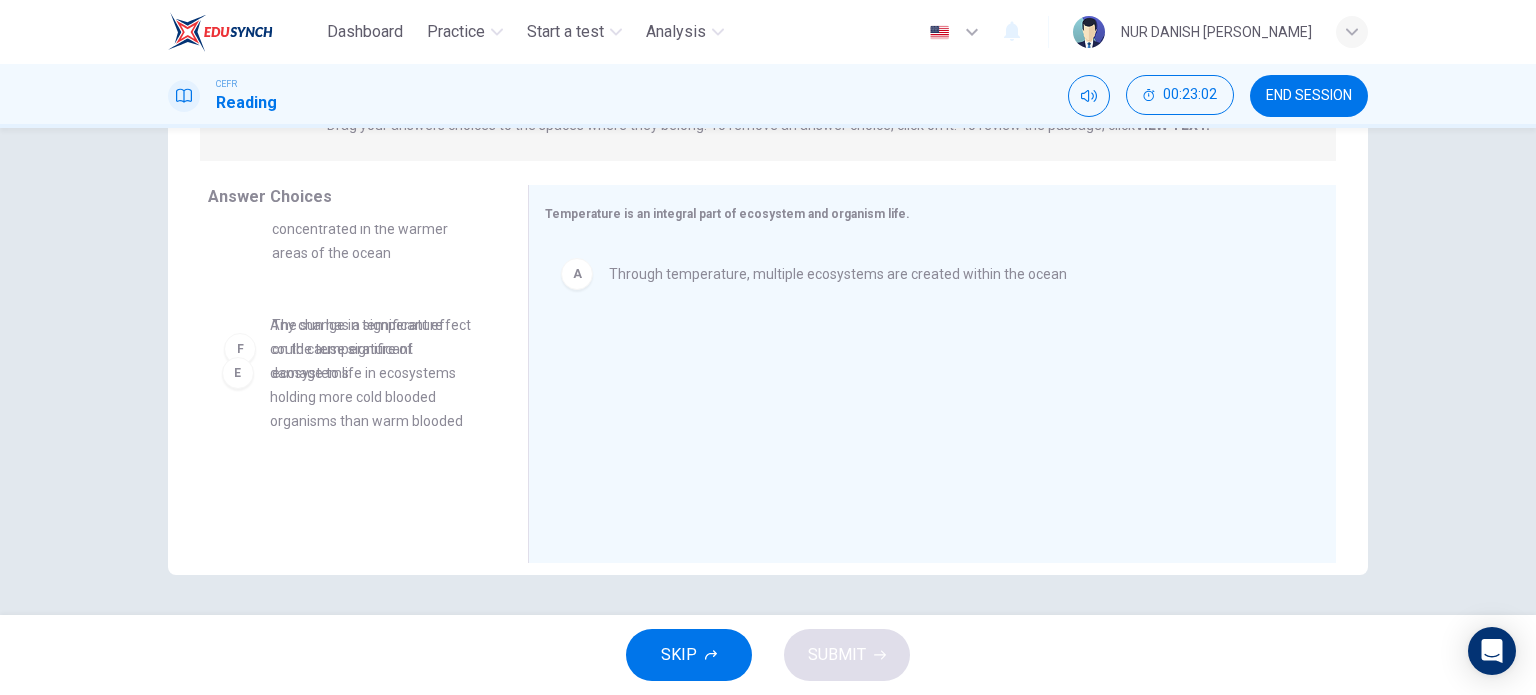 drag, startPoint x: 334, startPoint y: 369, endPoint x: 344, endPoint y: 371, distance: 10.198039 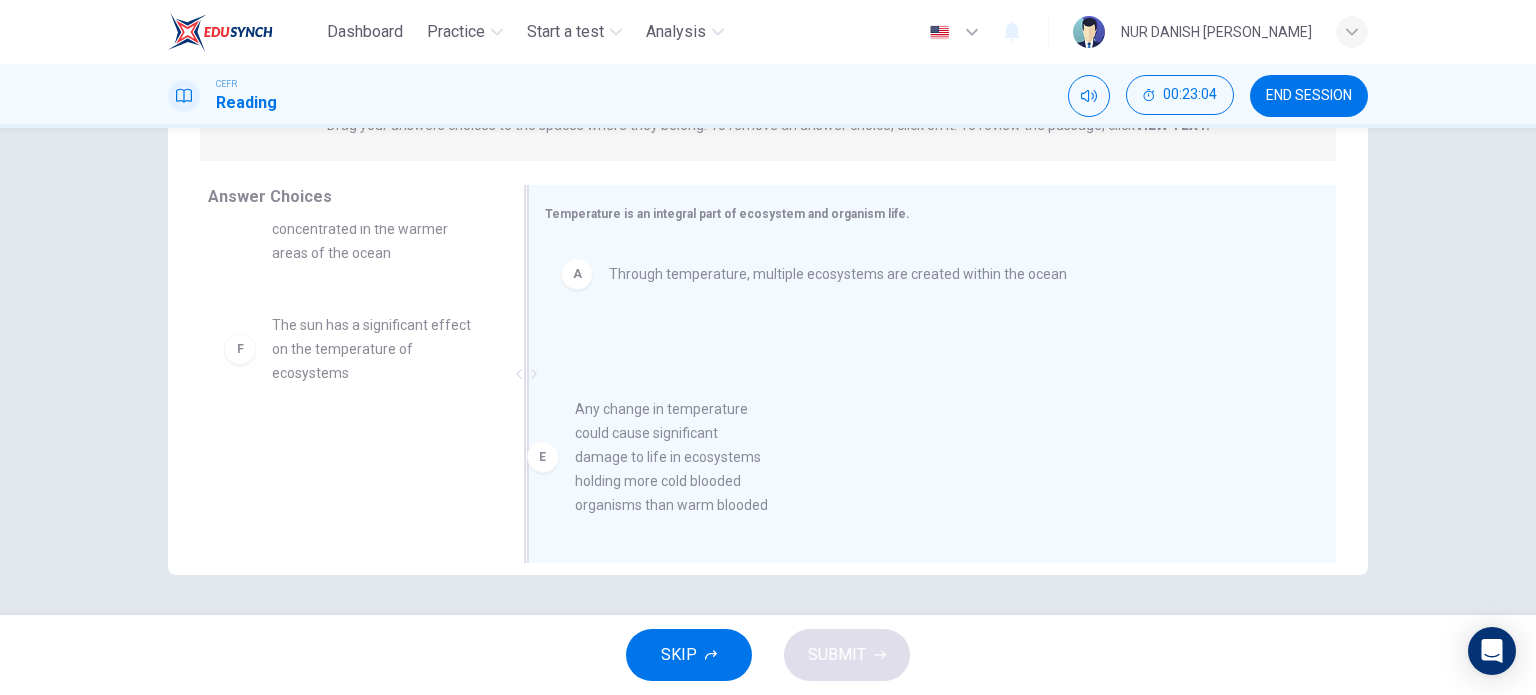 drag, startPoint x: 344, startPoint y: 371, endPoint x: 742, endPoint y: 427, distance: 401.92038 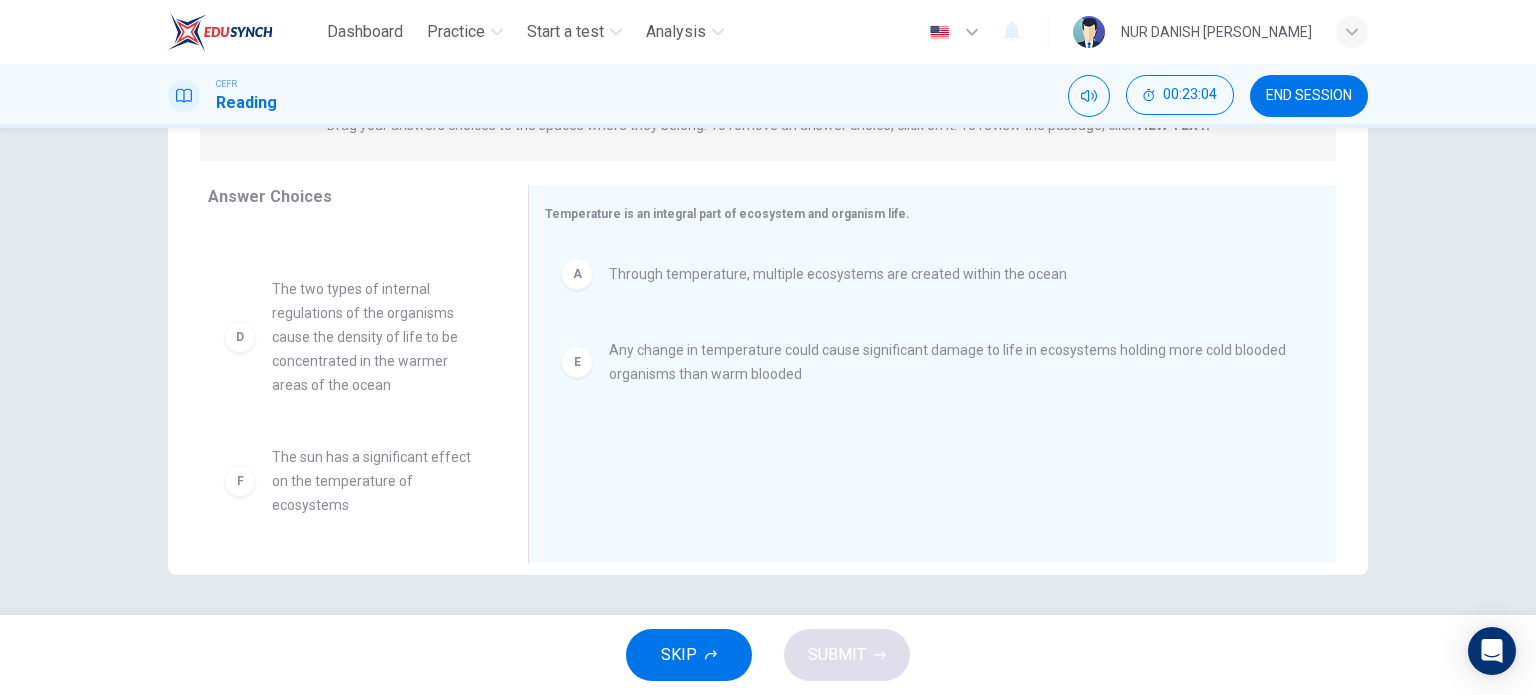 scroll, scrollTop: 228, scrollLeft: 0, axis: vertical 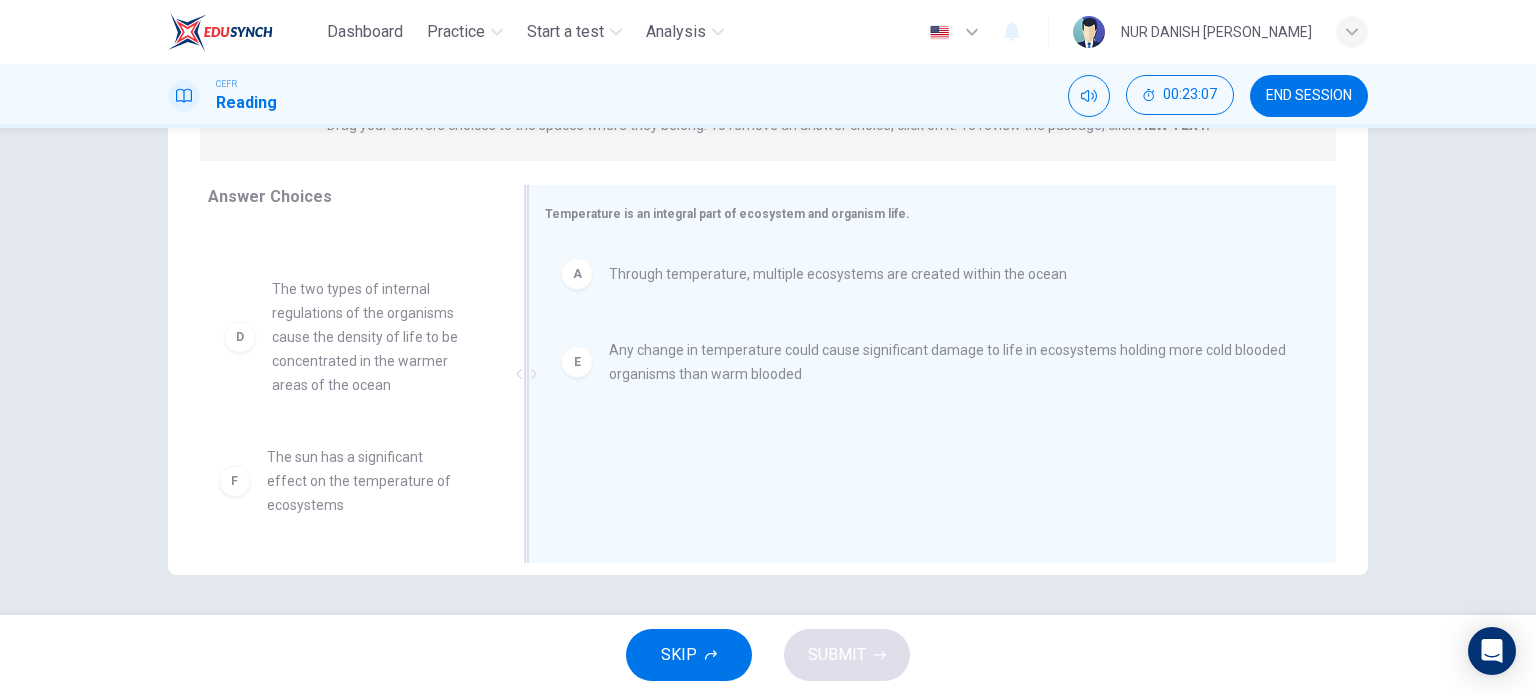 drag, startPoint x: 405, startPoint y: 506, endPoint x: 791, endPoint y: 559, distance: 389.6216 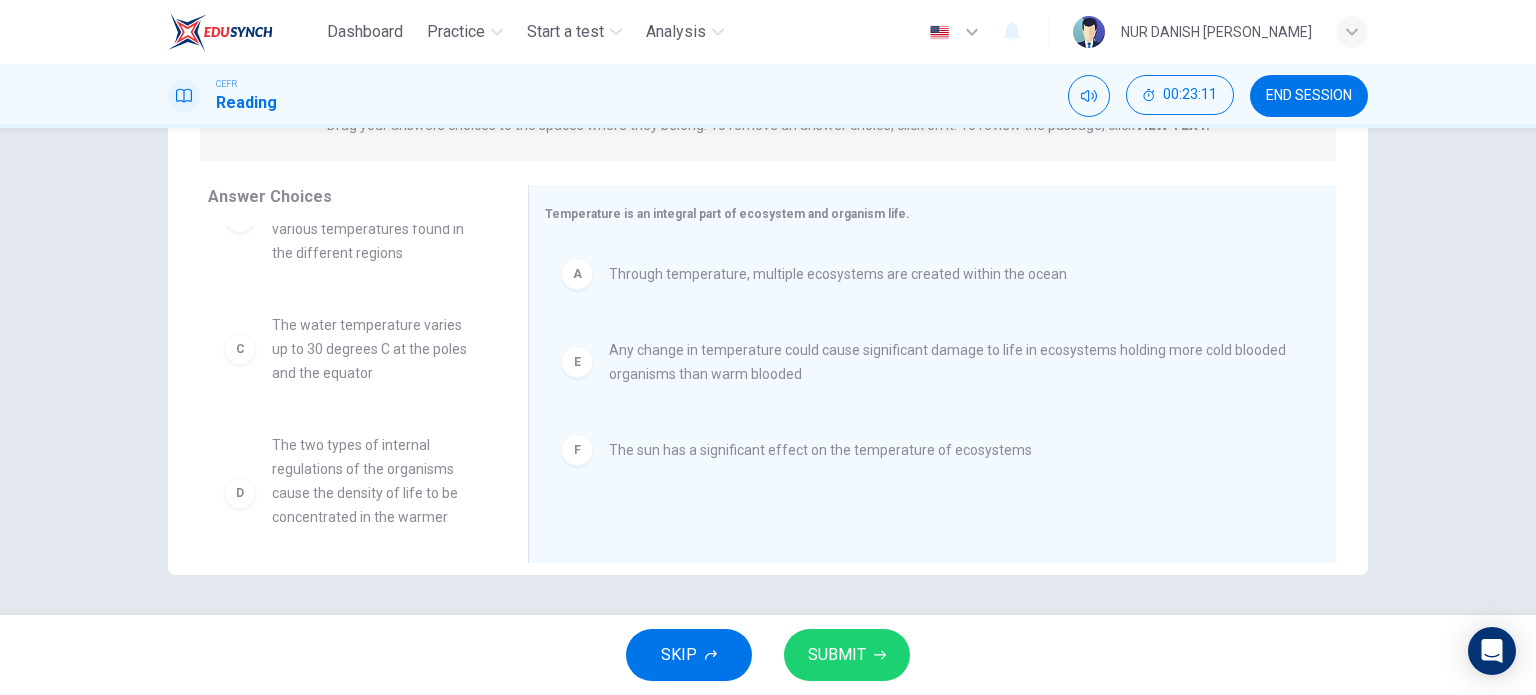 scroll, scrollTop: 71, scrollLeft: 0, axis: vertical 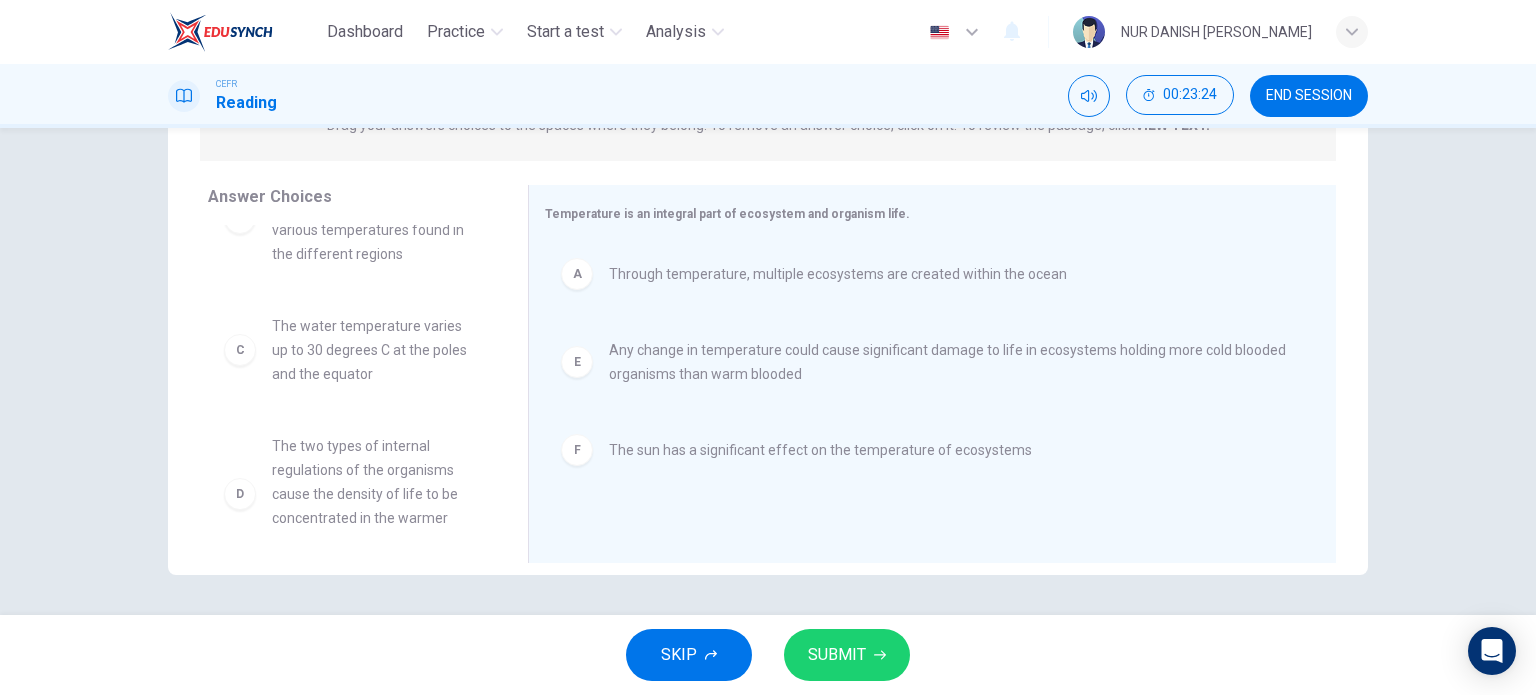 click on "C The water temperature varies up to 30 degrees C at the poles and the equator" at bounding box center (352, 350) 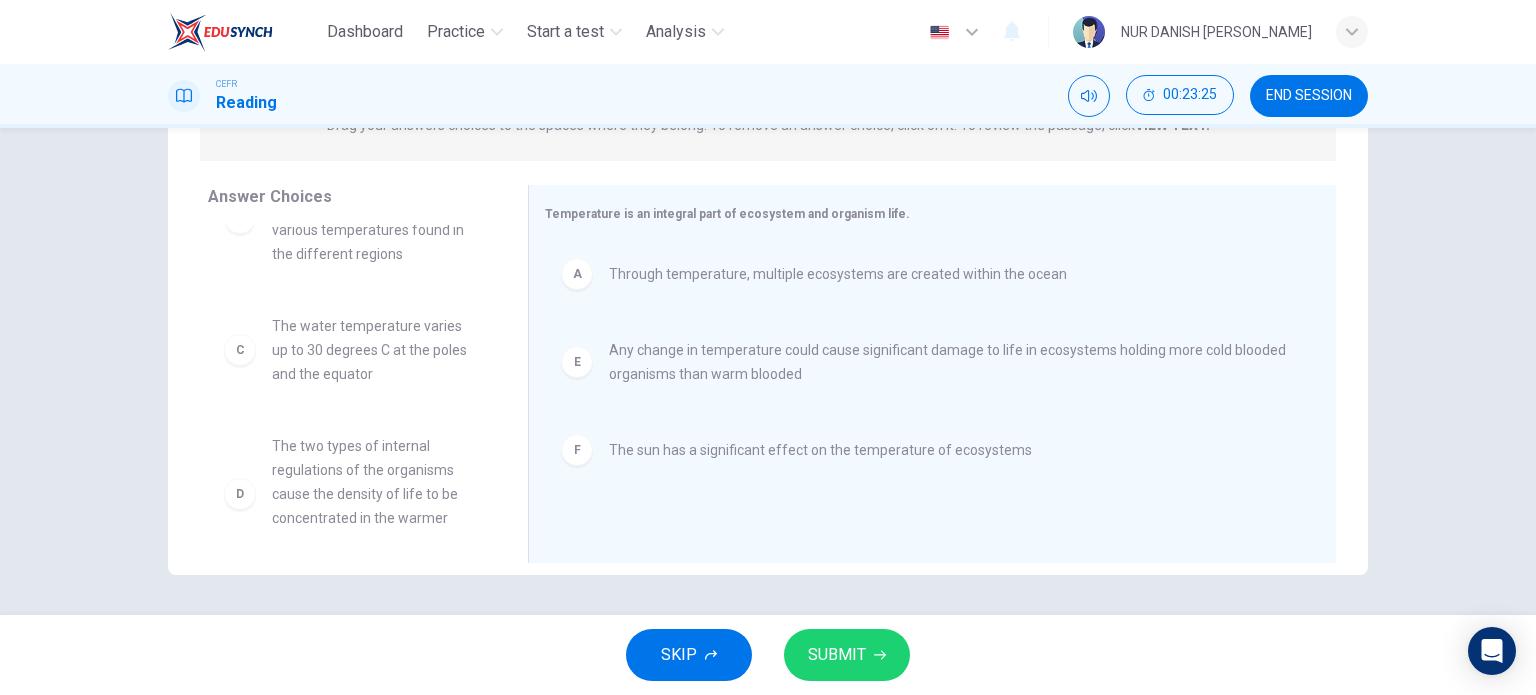 click on "C The water temperature varies up to 30 degrees C at the poles and the equator" at bounding box center (352, 350) 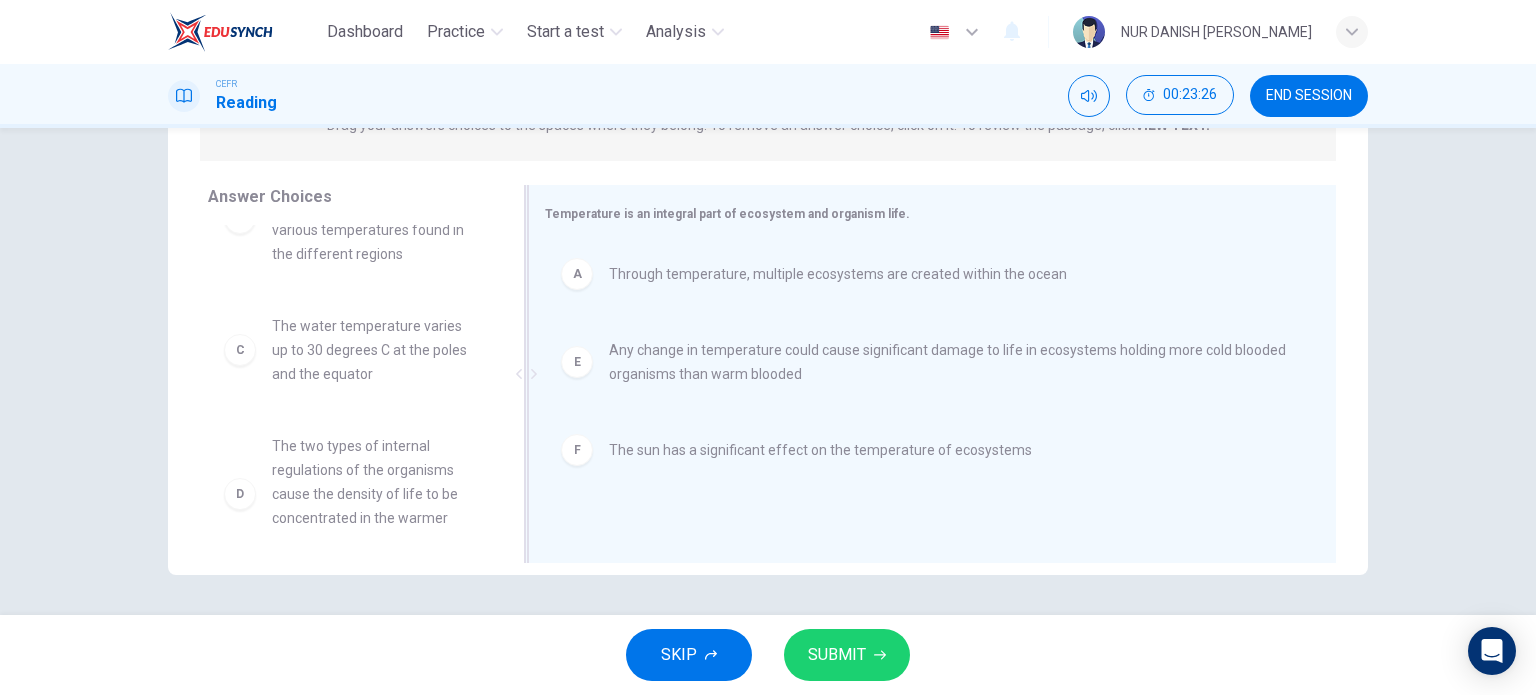 click on "A Through temperature, multiple ecosystems are created within the ocean" at bounding box center [924, 274] 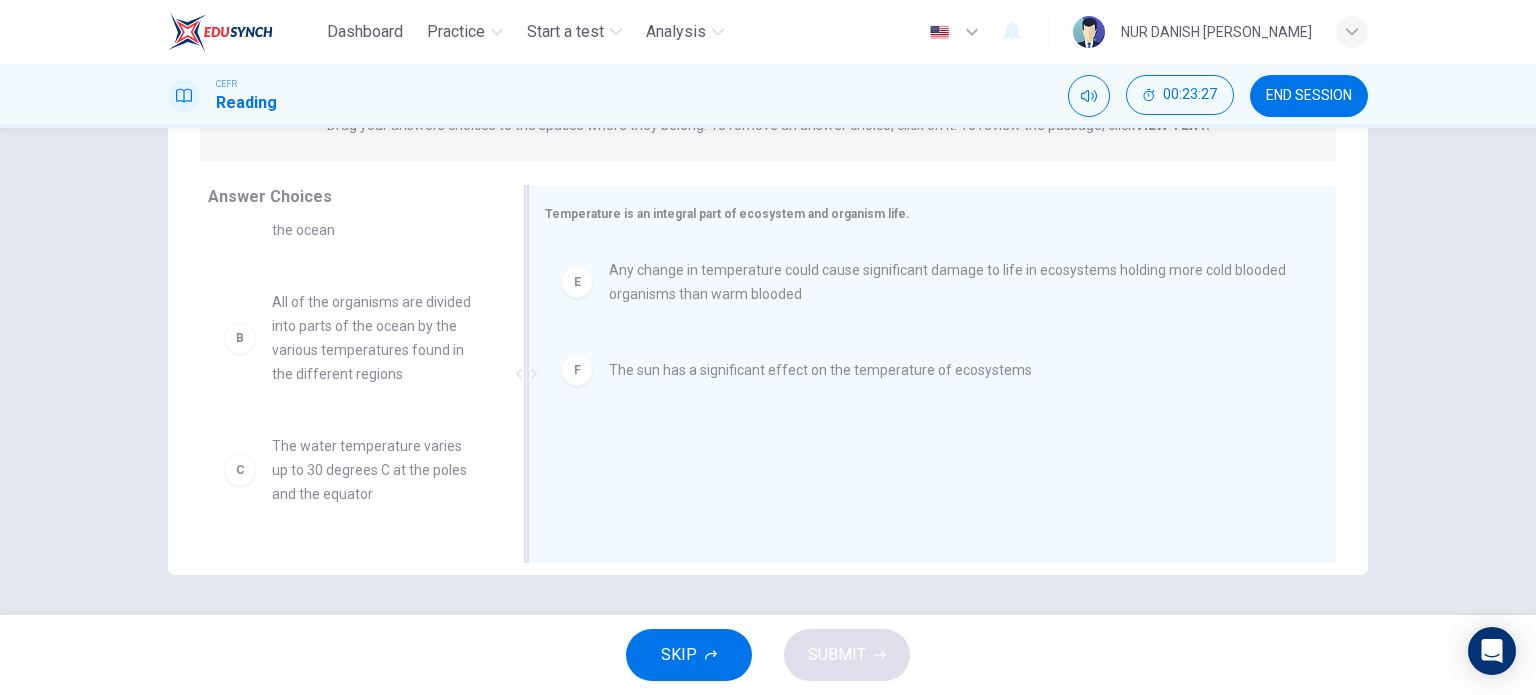 click on "Any change in temperature could cause significant damage to life in ecosystems holding more cold blooded organisms than warm blooded" at bounding box center [948, 282] 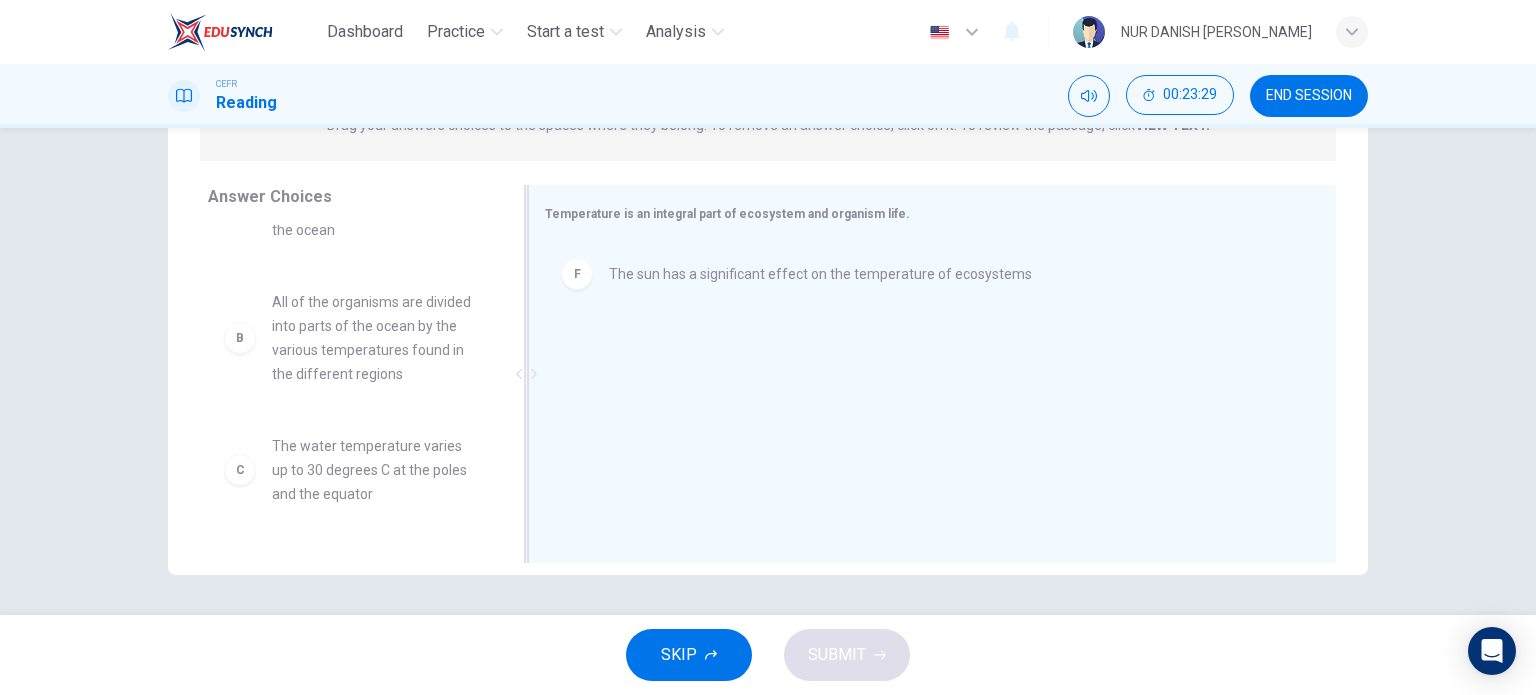 scroll, scrollTop: 74, scrollLeft: 0, axis: vertical 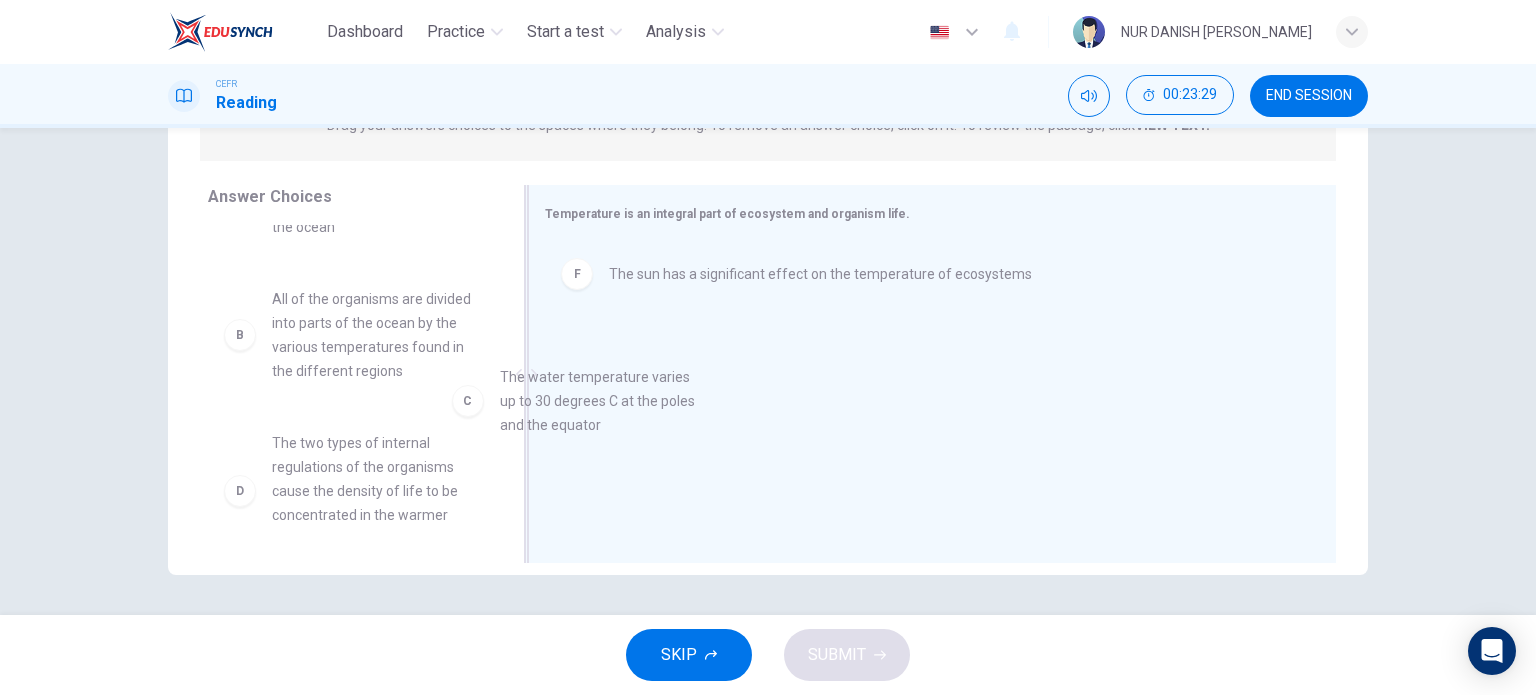 drag, startPoint x: 312, startPoint y: 467, endPoint x: 675, endPoint y: 391, distance: 370.8706 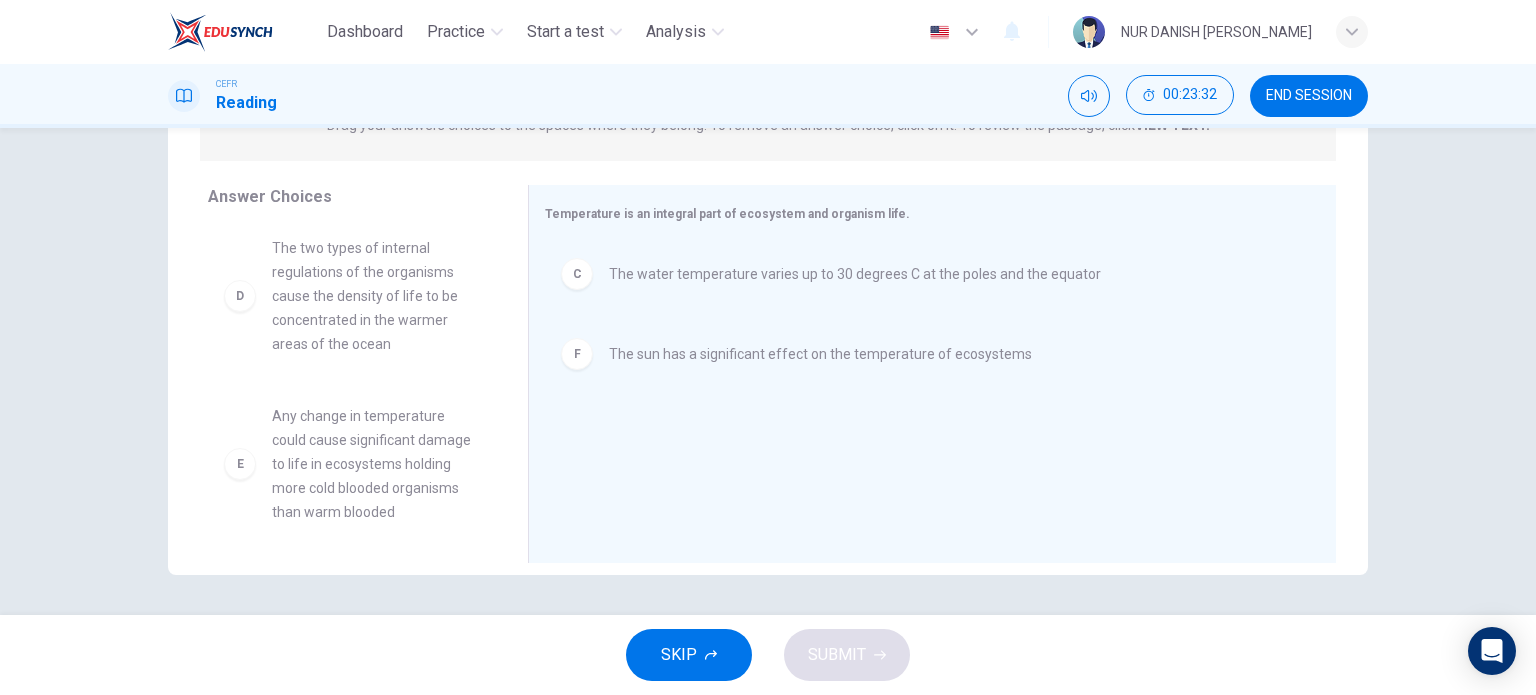 scroll, scrollTop: 276, scrollLeft: 0, axis: vertical 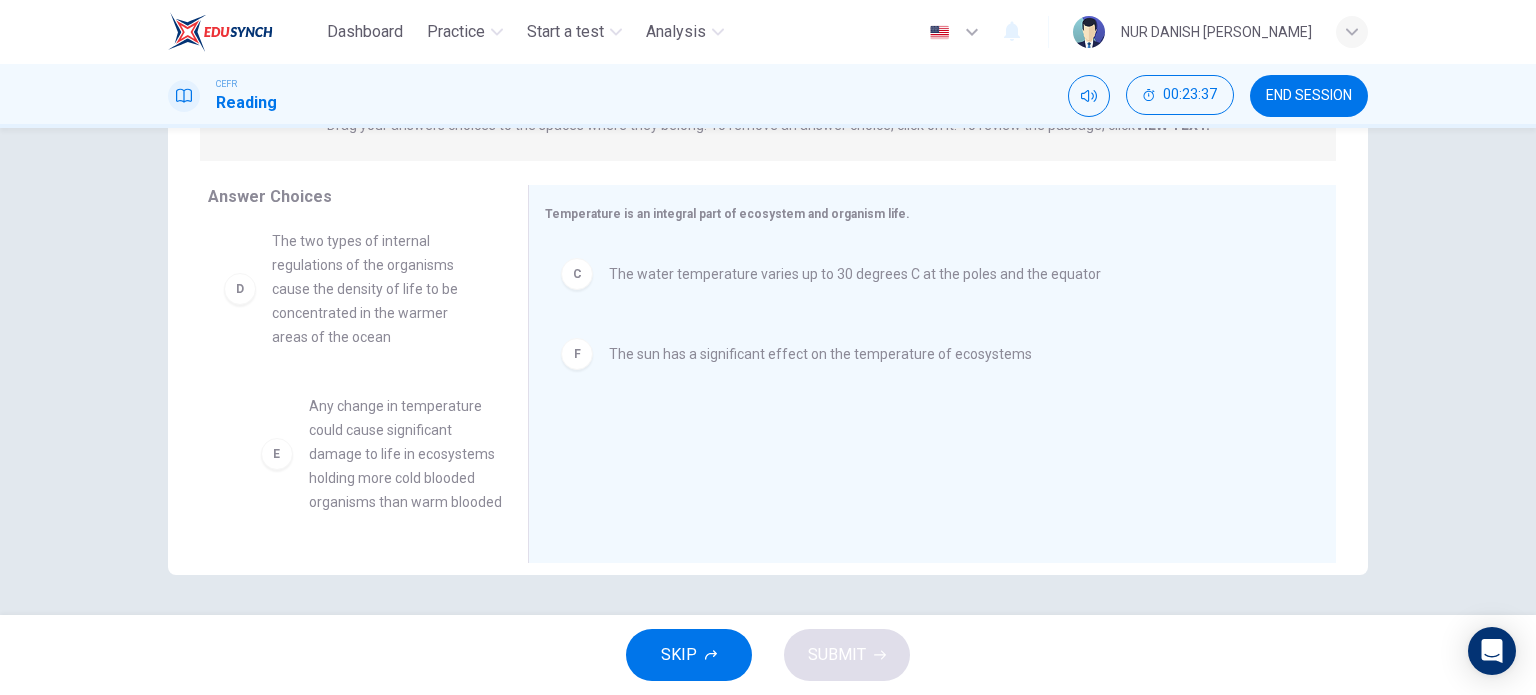 drag, startPoint x: 348, startPoint y: 482, endPoint x: 396, endPoint y: 479, distance: 48.09366 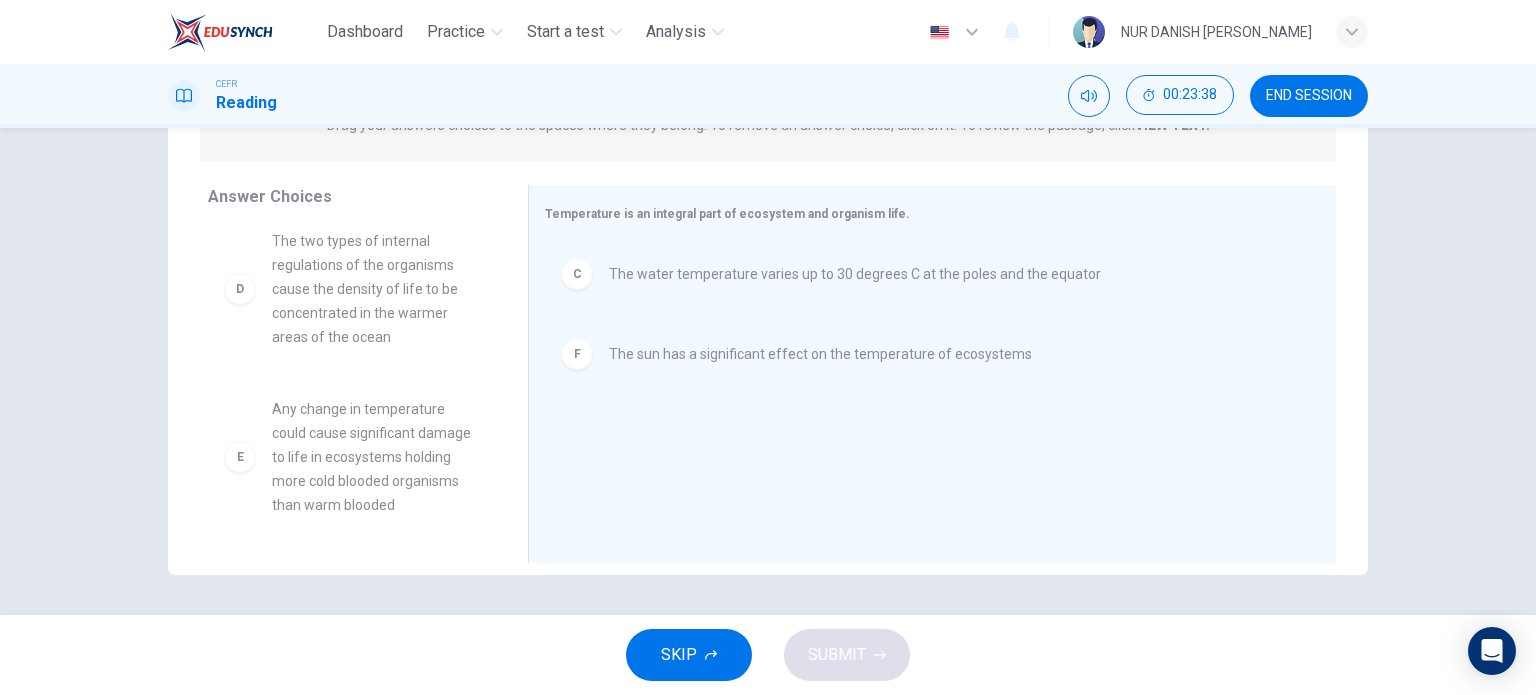 click on "Any change in temperature could cause significant damage to life in ecosystems holding more cold blooded organisms than warm blooded" at bounding box center (376, 457) 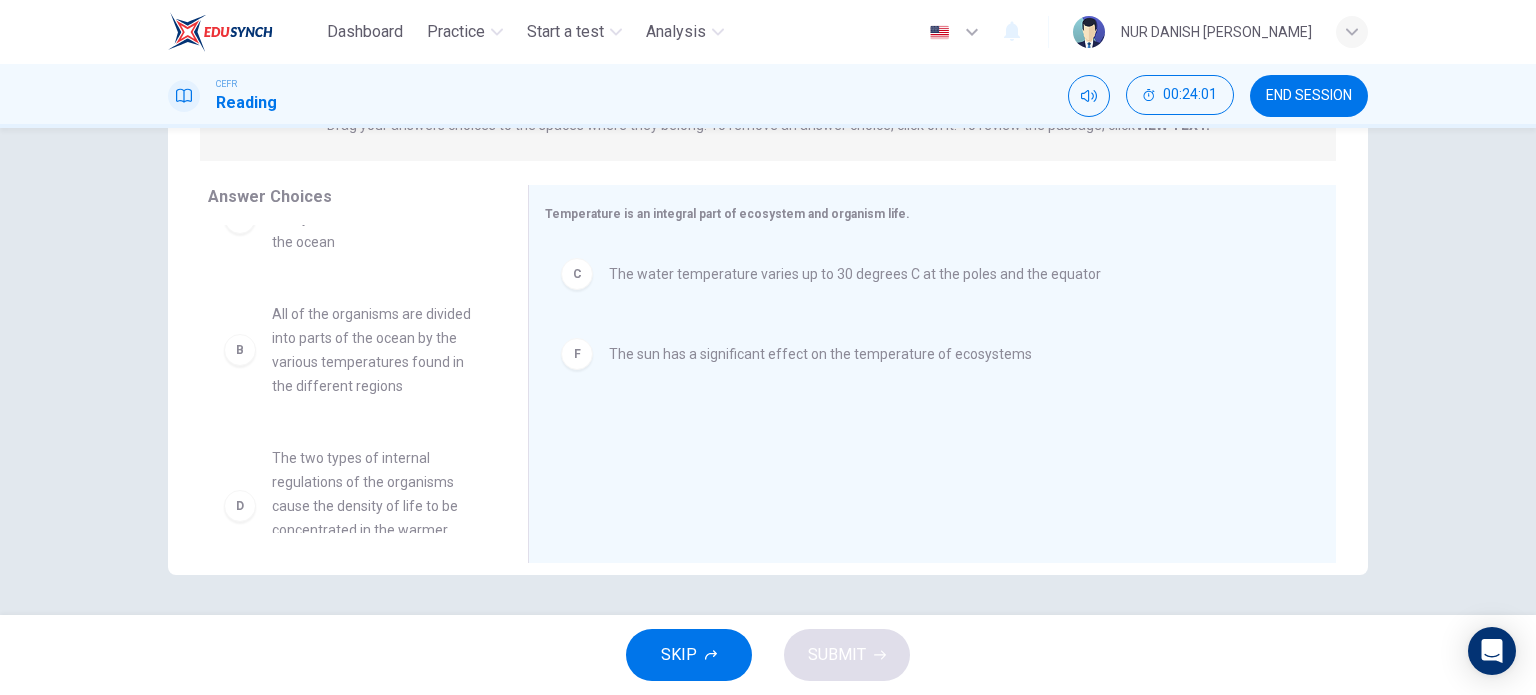 scroll, scrollTop: 19, scrollLeft: 0, axis: vertical 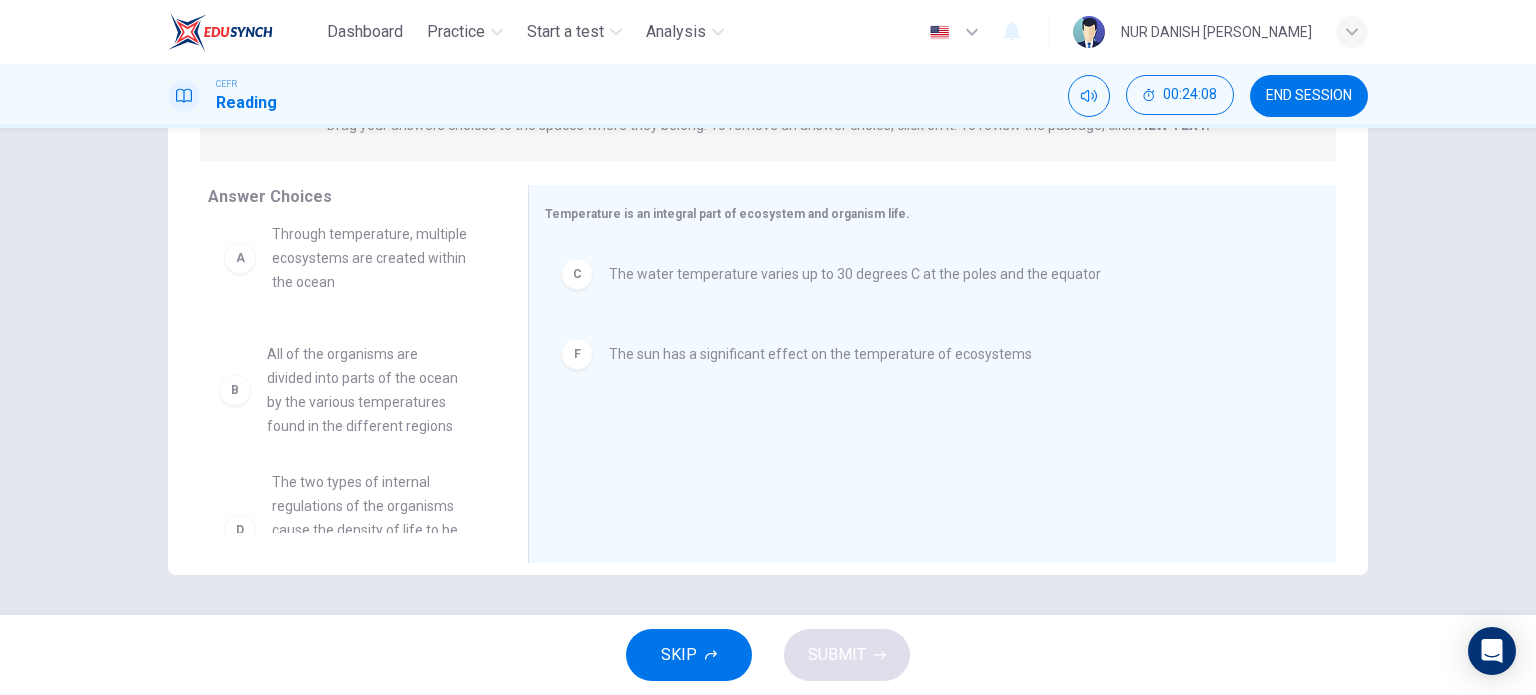 drag, startPoint x: 321, startPoint y: 396, endPoint x: 334, endPoint y: 387, distance: 15.811388 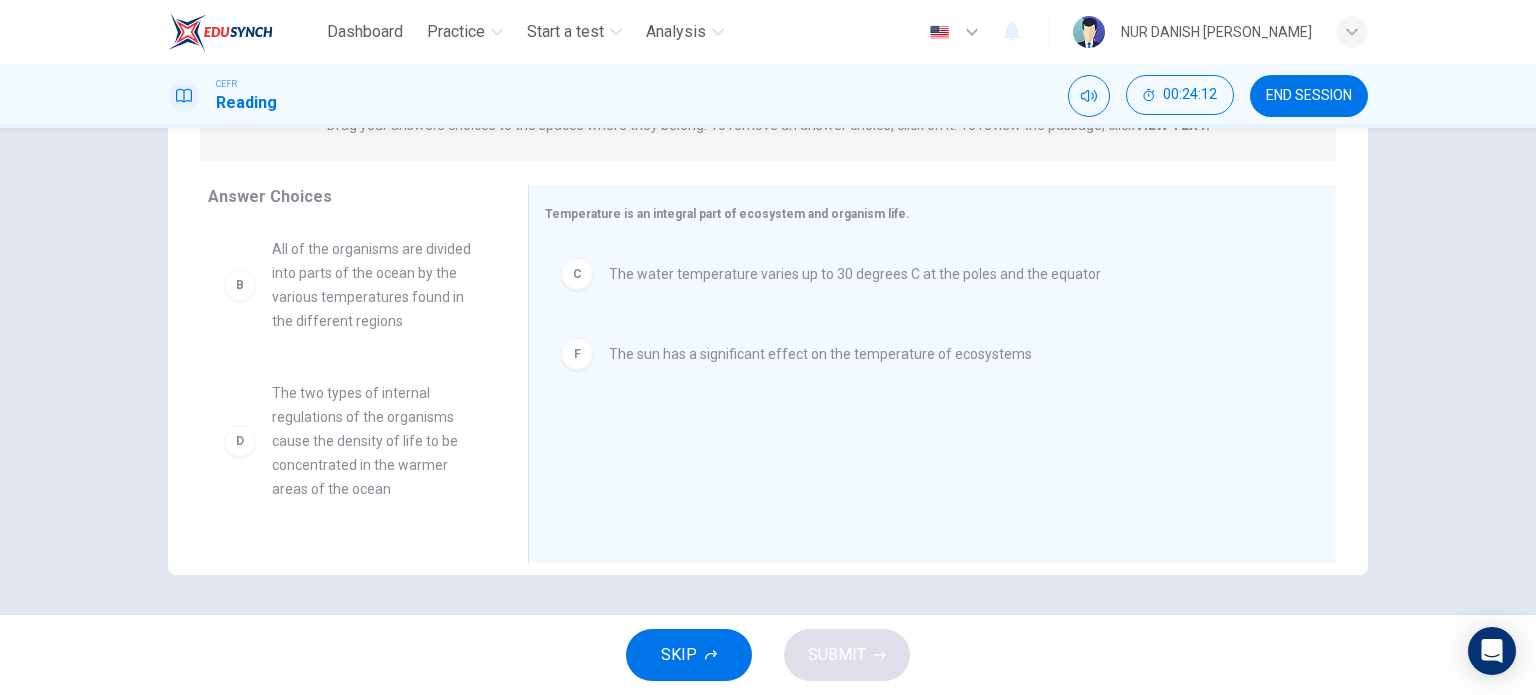scroll, scrollTop: 276, scrollLeft: 0, axis: vertical 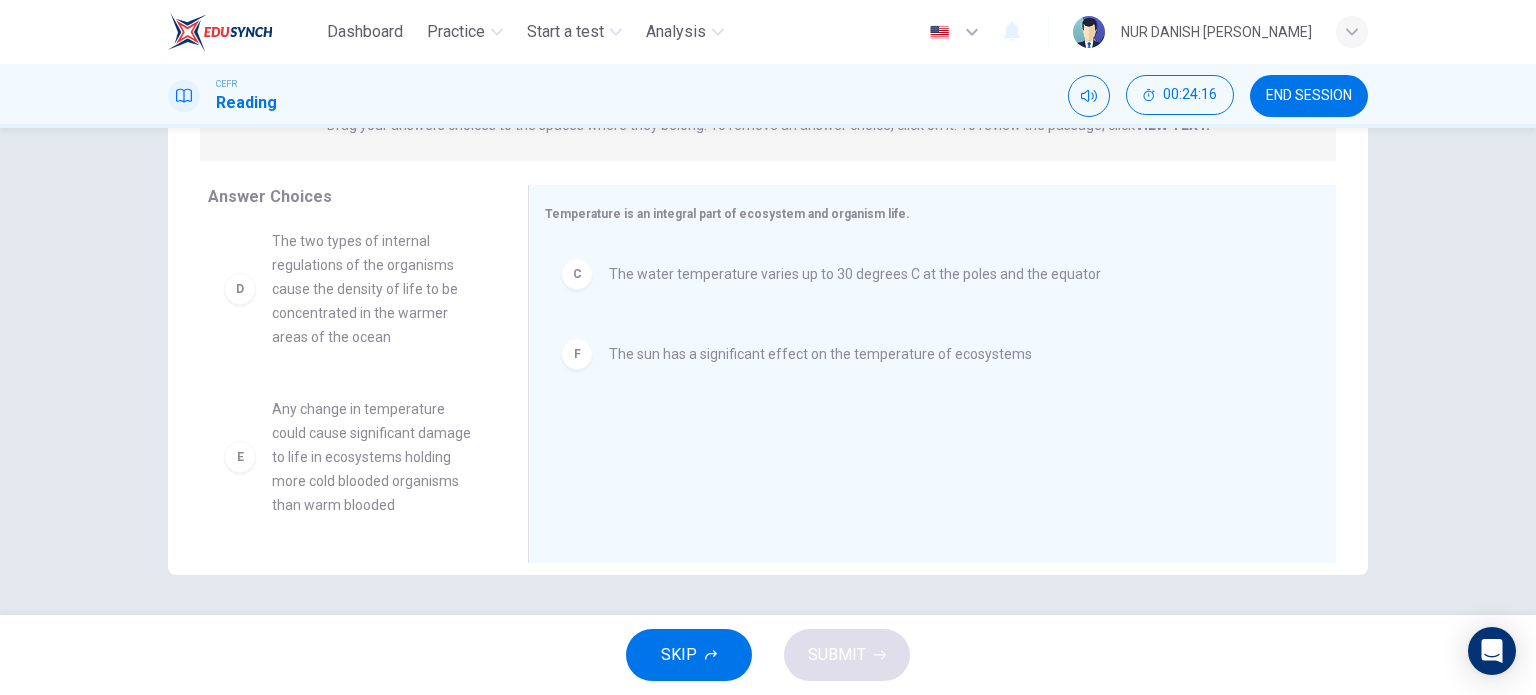 click on "Any change in temperature could cause significant damage to life in ecosystems holding more cold blooded organisms than warm blooded" at bounding box center (376, 457) 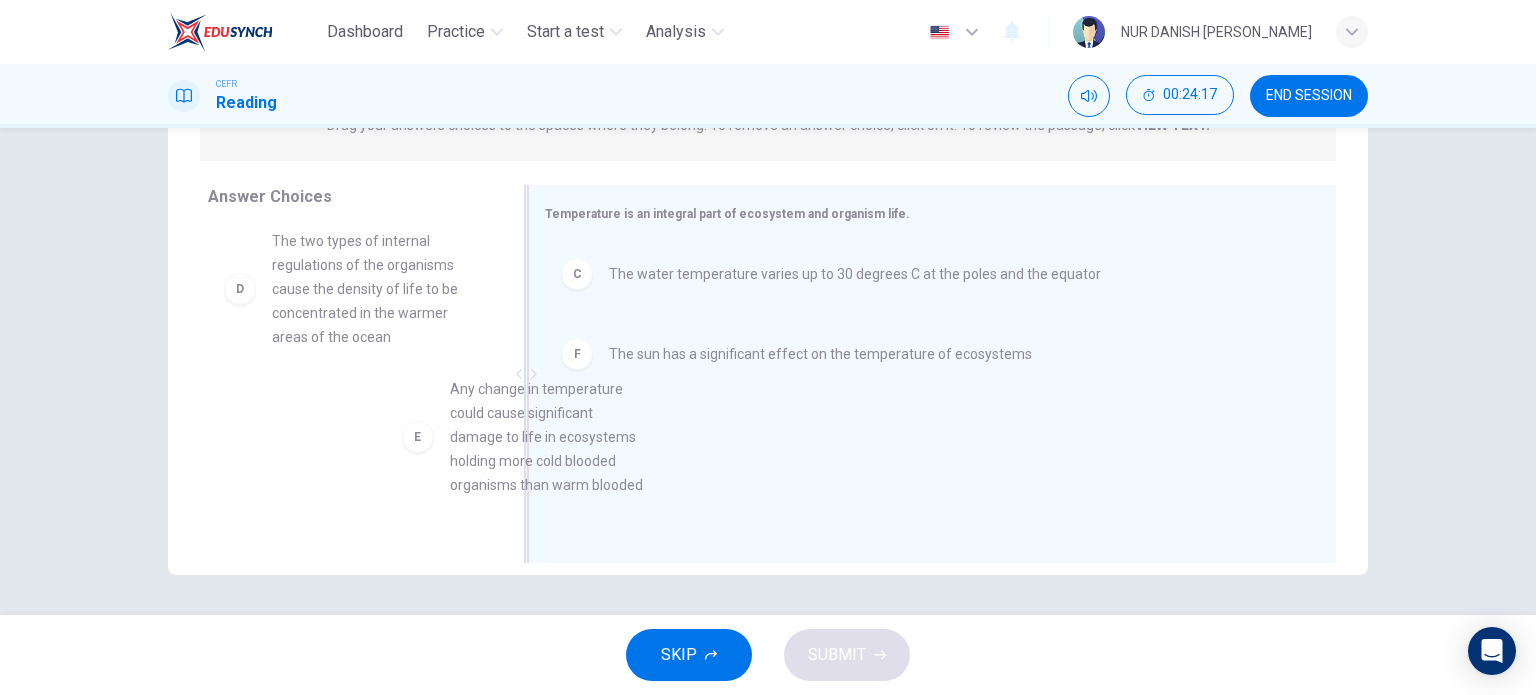 drag, startPoint x: 348, startPoint y: 431, endPoint x: 713, endPoint y: 394, distance: 366.87054 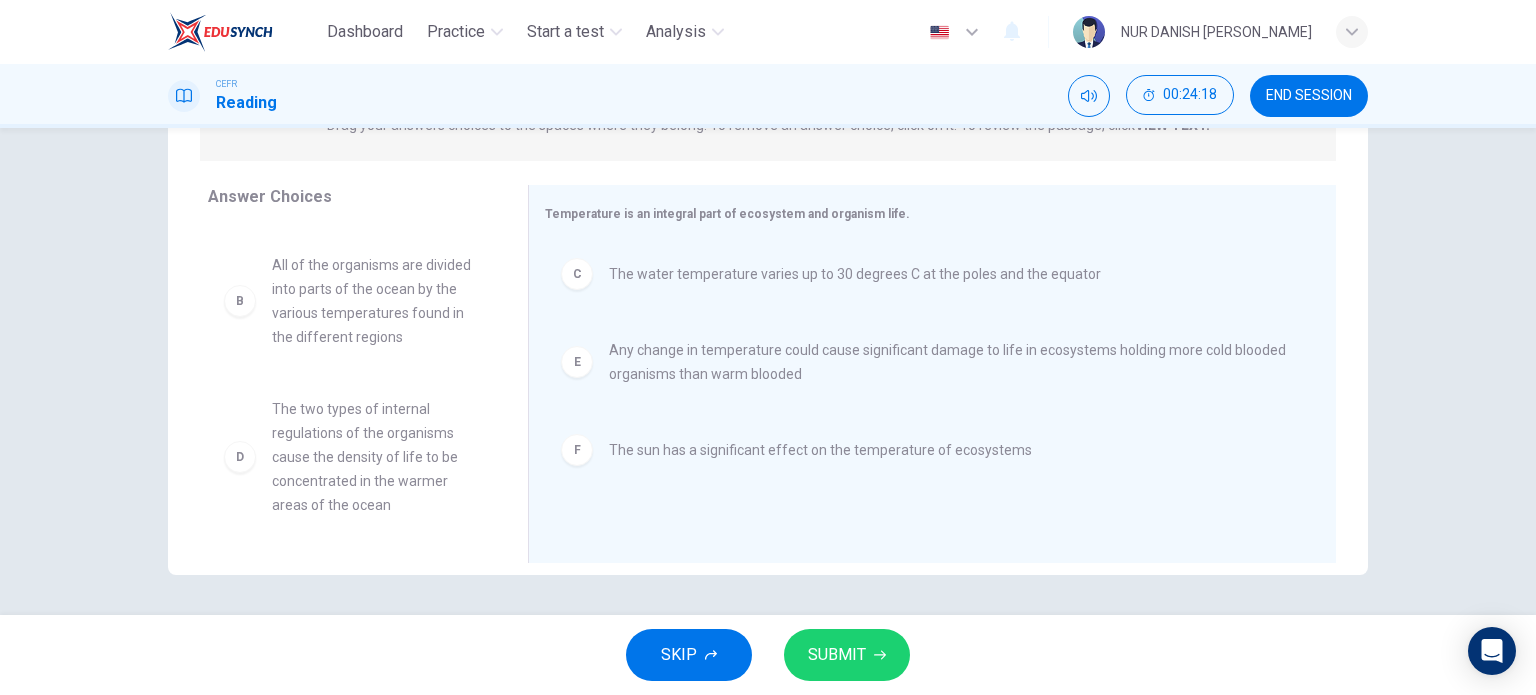 scroll, scrollTop: 108, scrollLeft: 0, axis: vertical 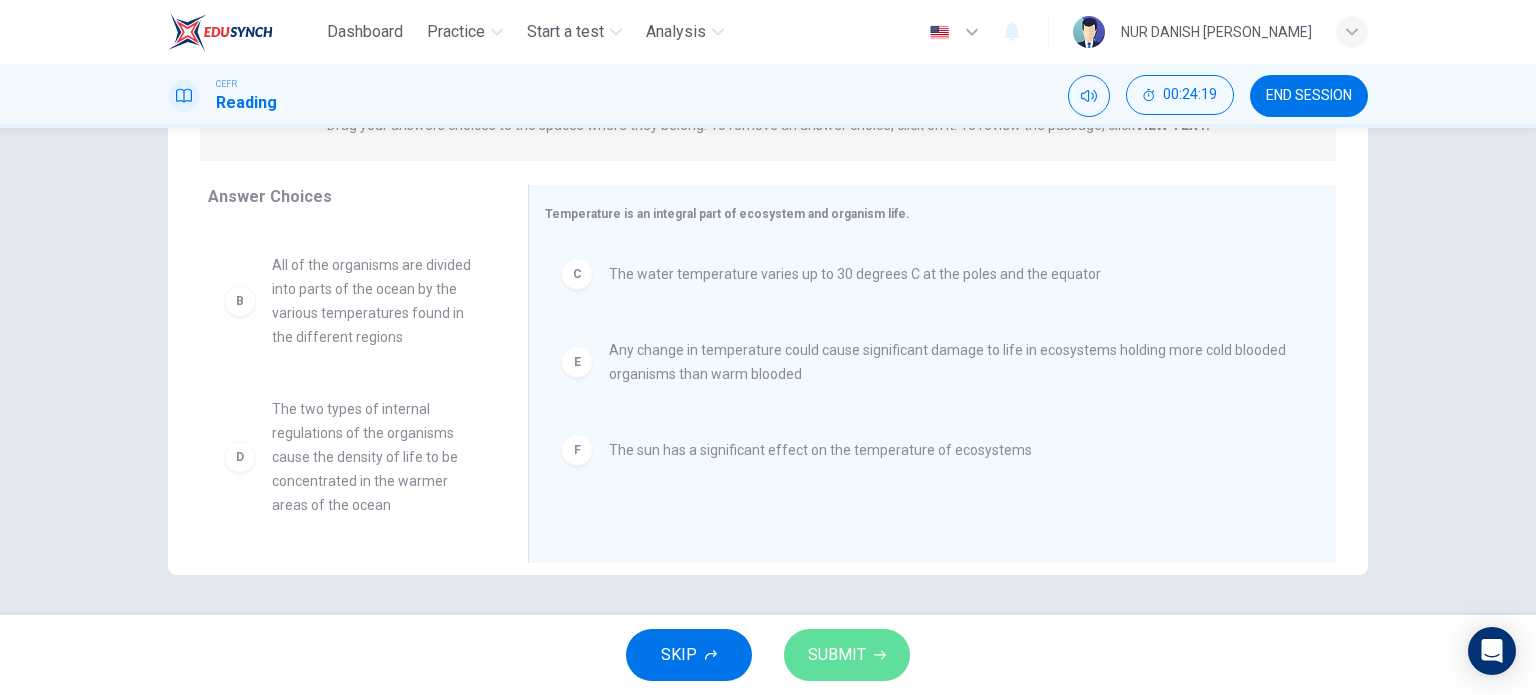 click on "SUBMIT" at bounding box center [837, 655] 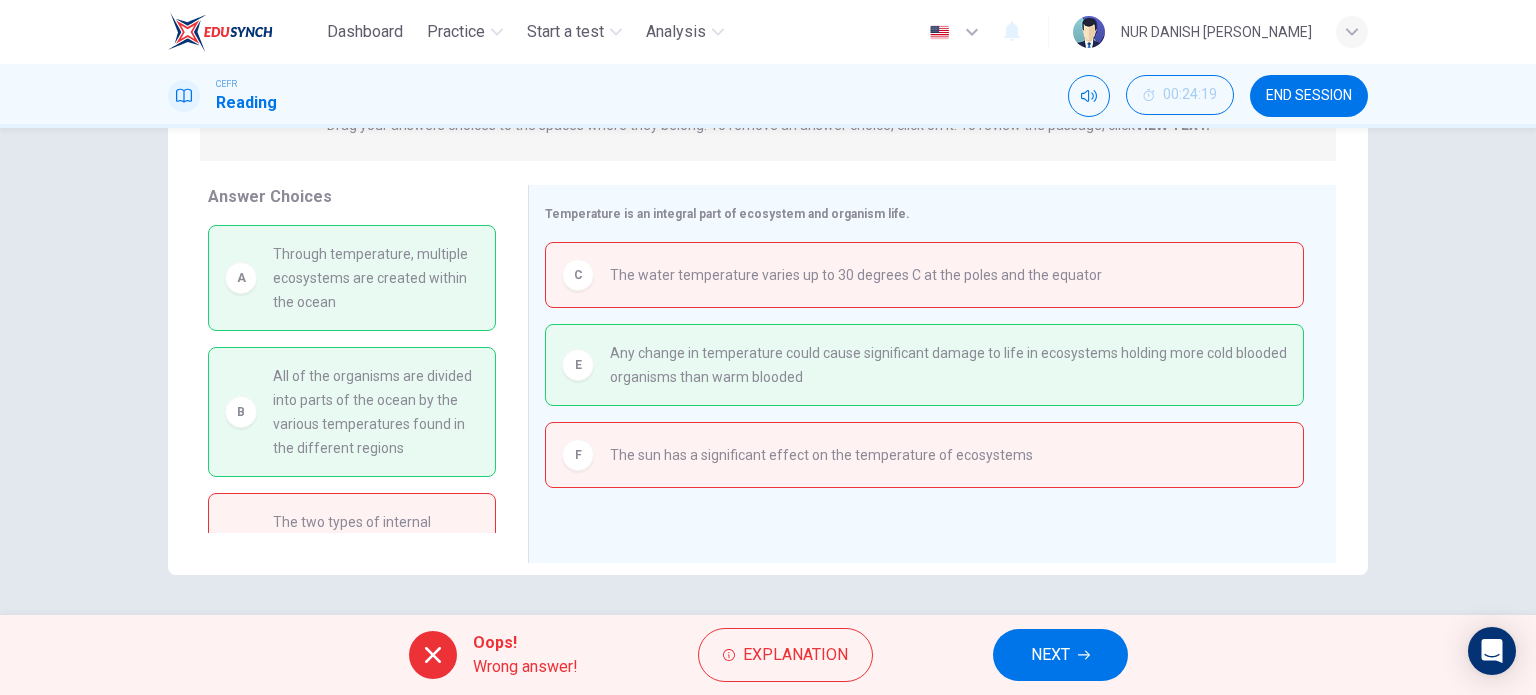 scroll, scrollTop: 112, scrollLeft: 0, axis: vertical 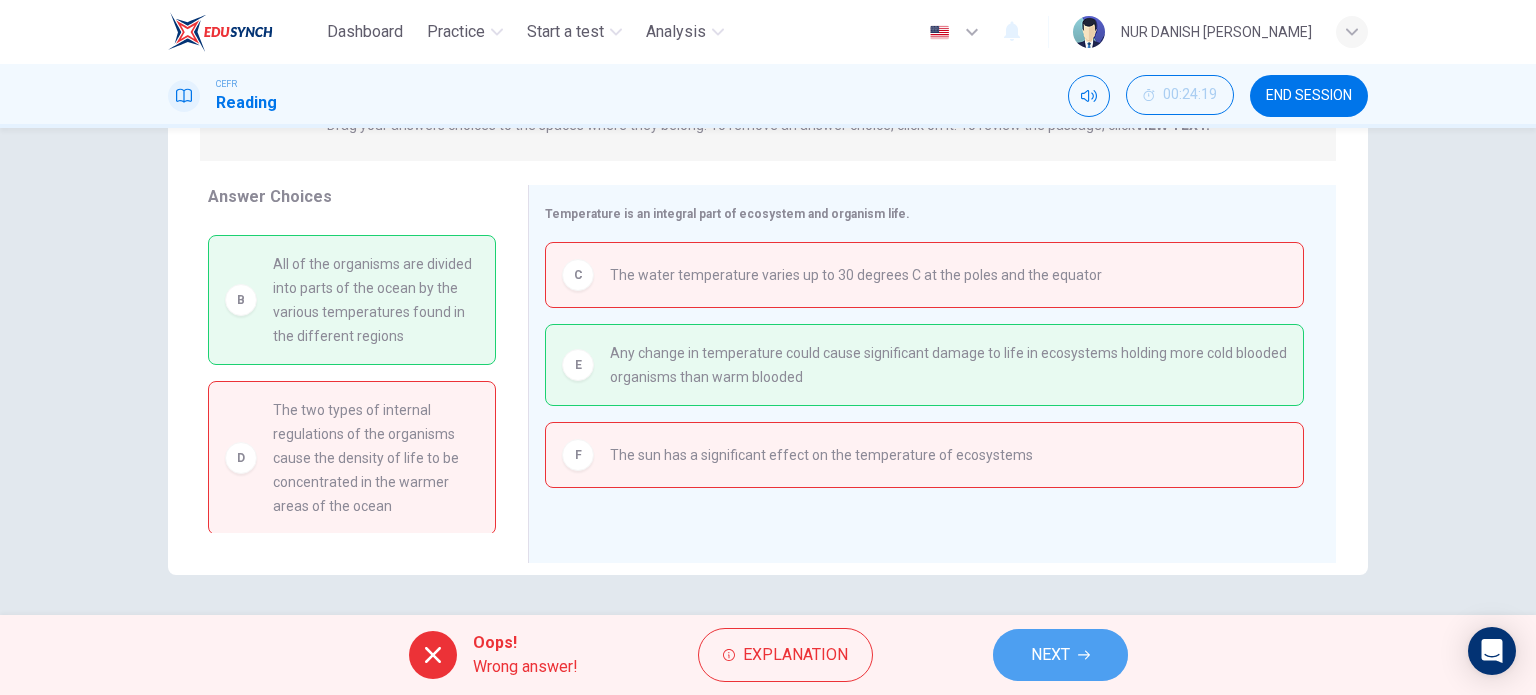 click on "NEXT" at bounding box center [1060, 655] 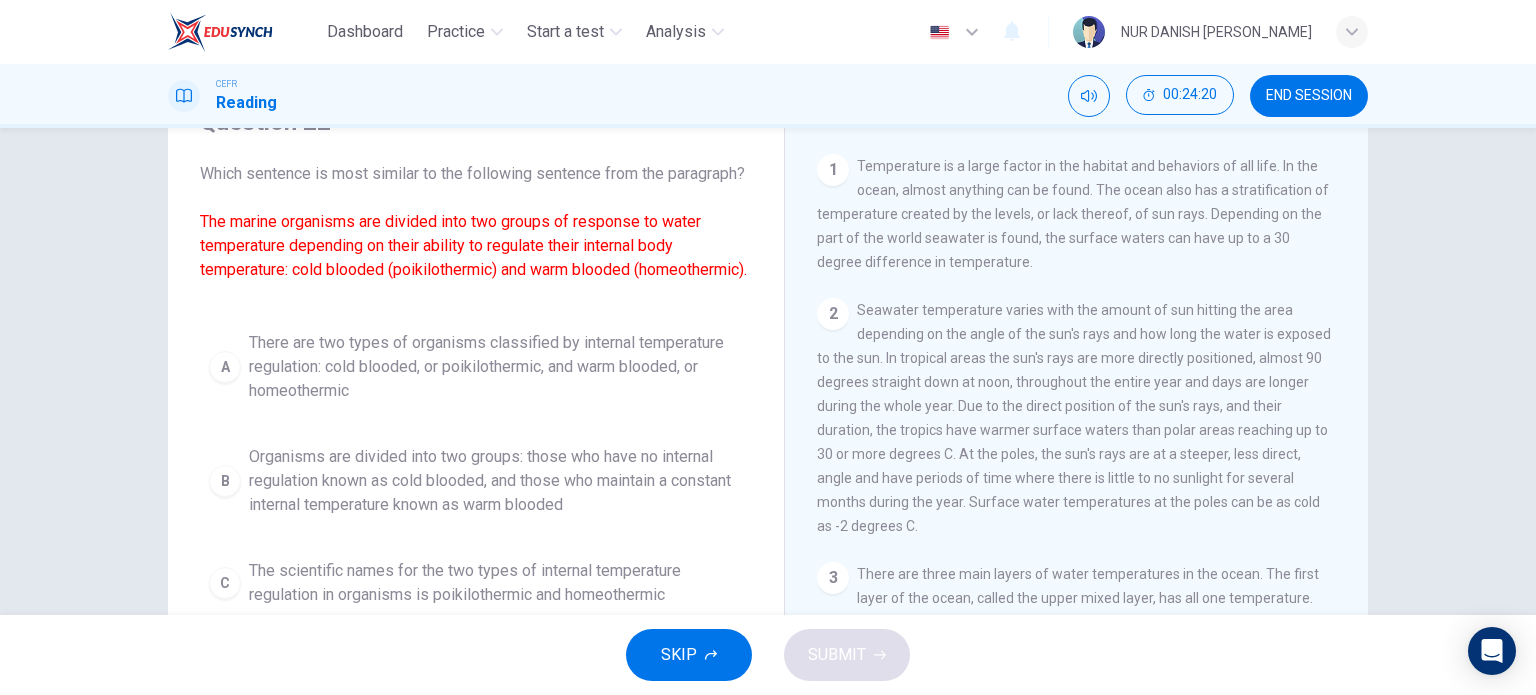 scroll, scrollTop: 0, scrollLeft: 0, axis: both 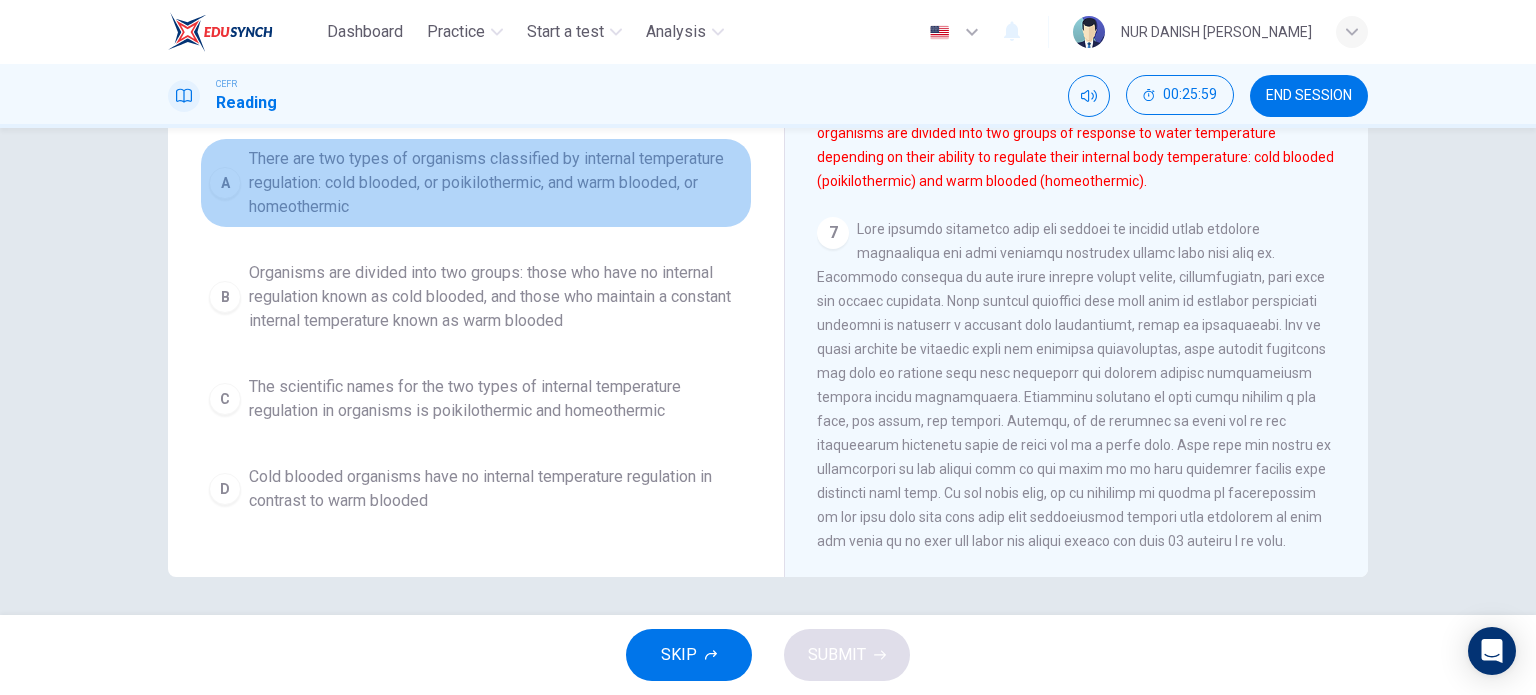 click on "There are two types of organisms classified by internal temperature regulation: cold blooded, or poikilothermic, and warm blooded, or homeothermic" at bounding box center [496, 183] 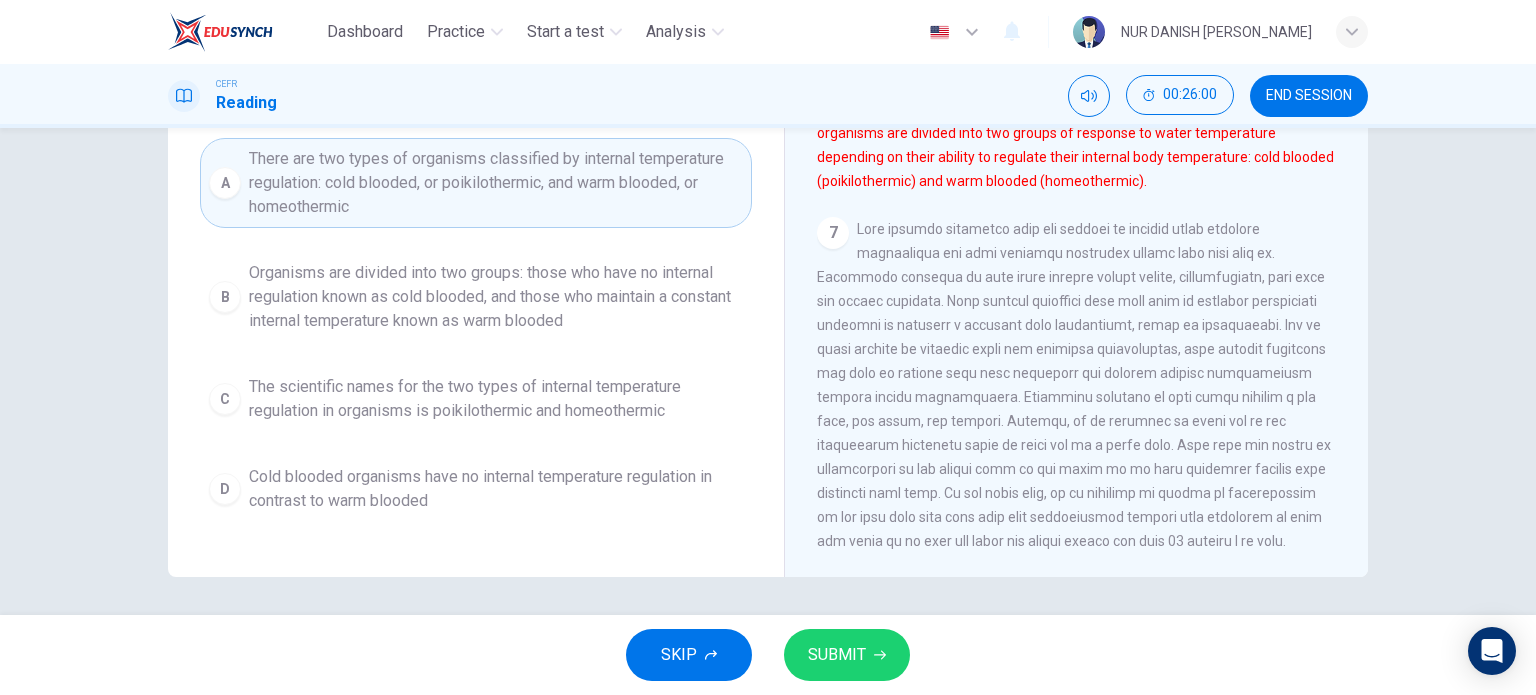 scroll, scrollTop: 0, scrollLeft: 0, axis: both 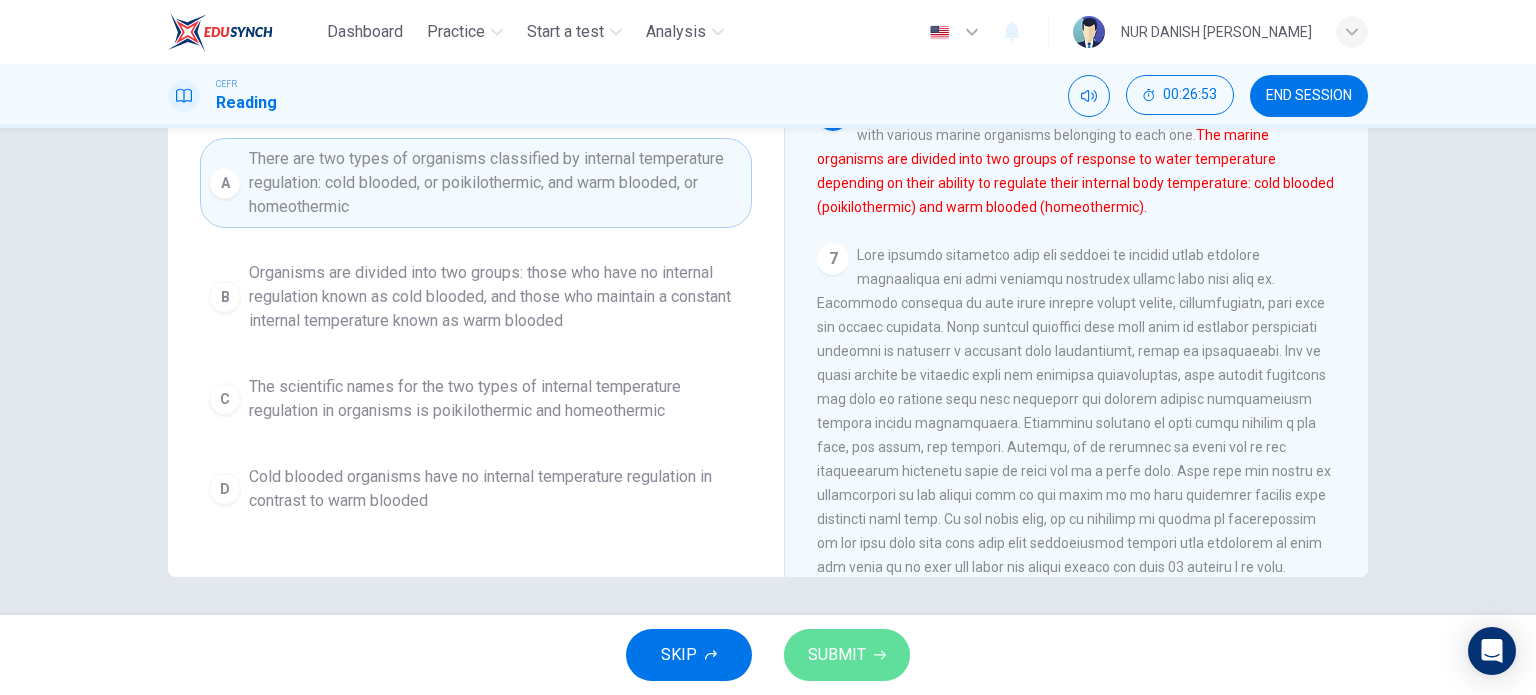 click on "SUBMIT" at bounding box center [847, 655] 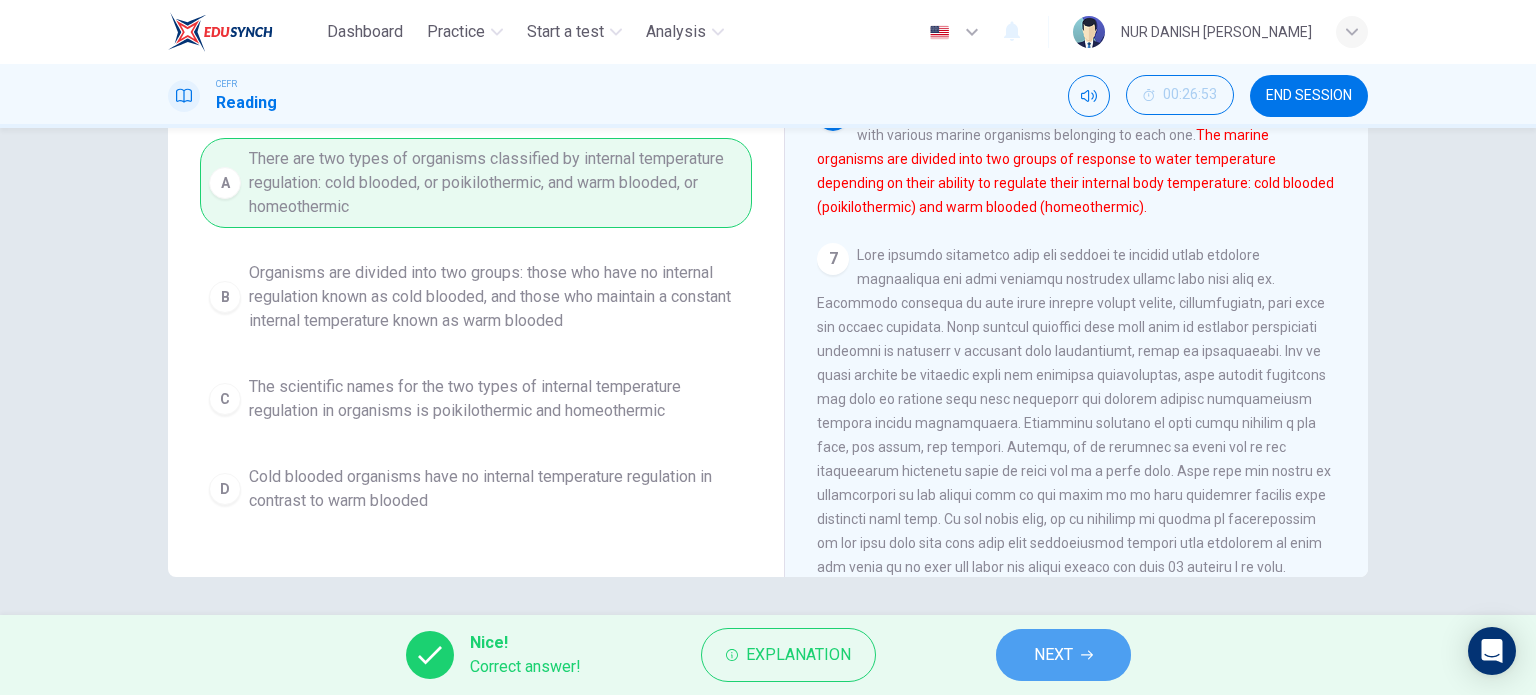 click on "NEXT" at bounding box center (1063, 655) 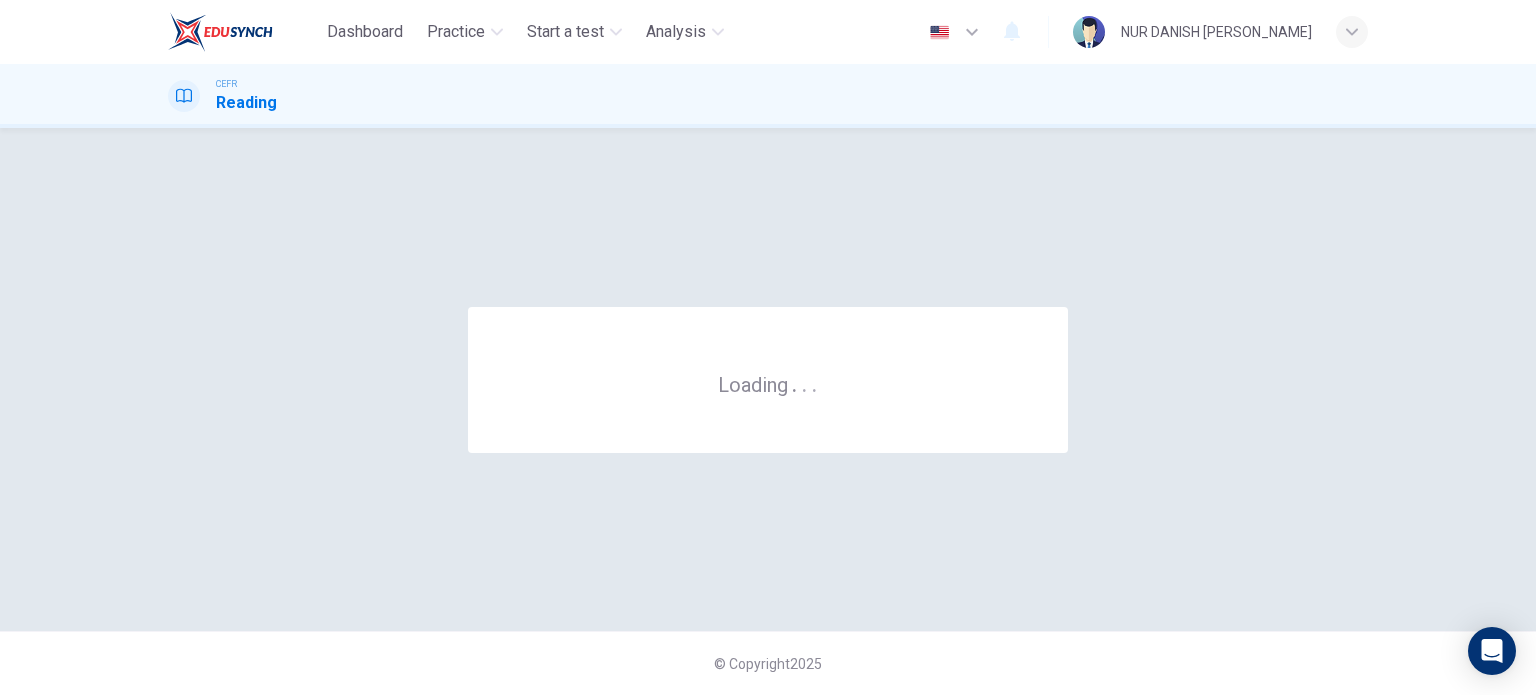 scroll, scrollTop: 0, scrollLeft: 0, axis: both 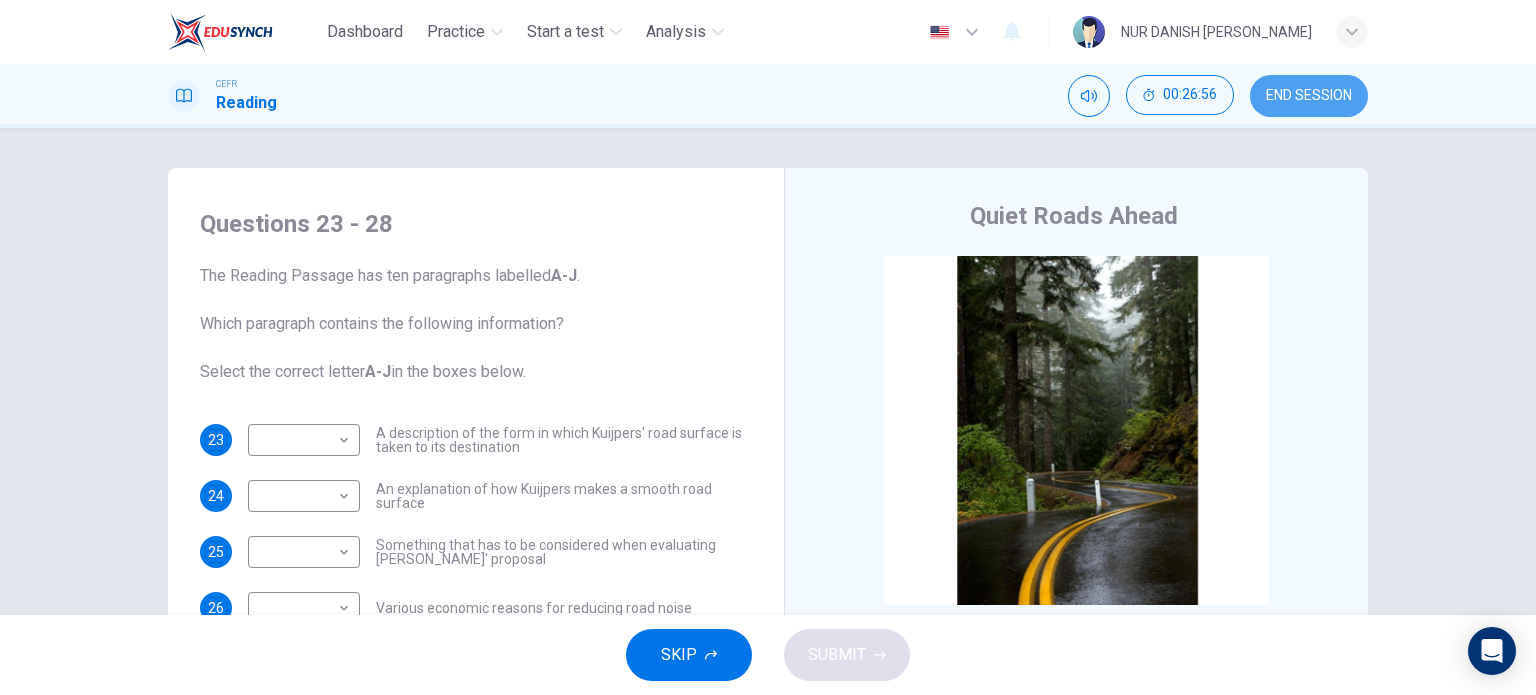 click on "END SESSION" at bounding box center [1309, 96] 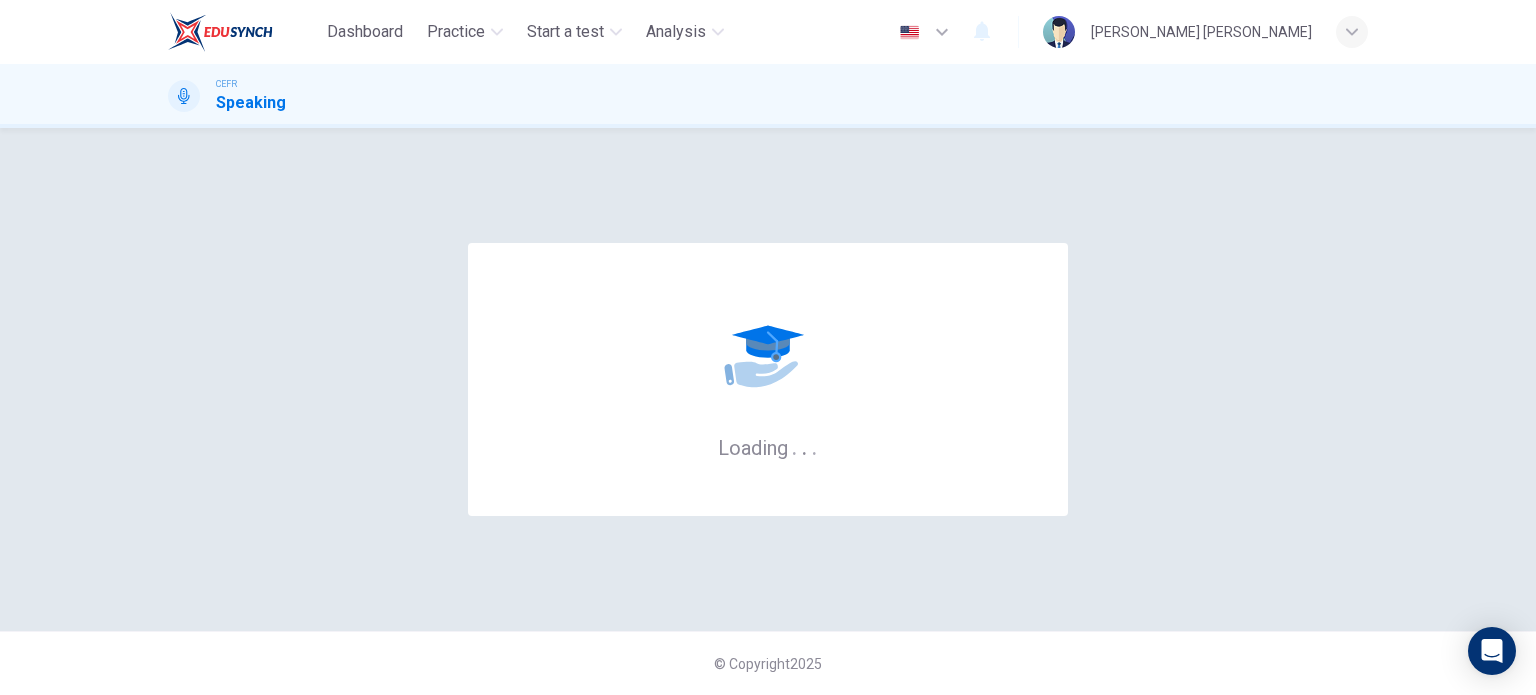 scroll, scrollTop: 0, scrollLeft: 0, axis: both 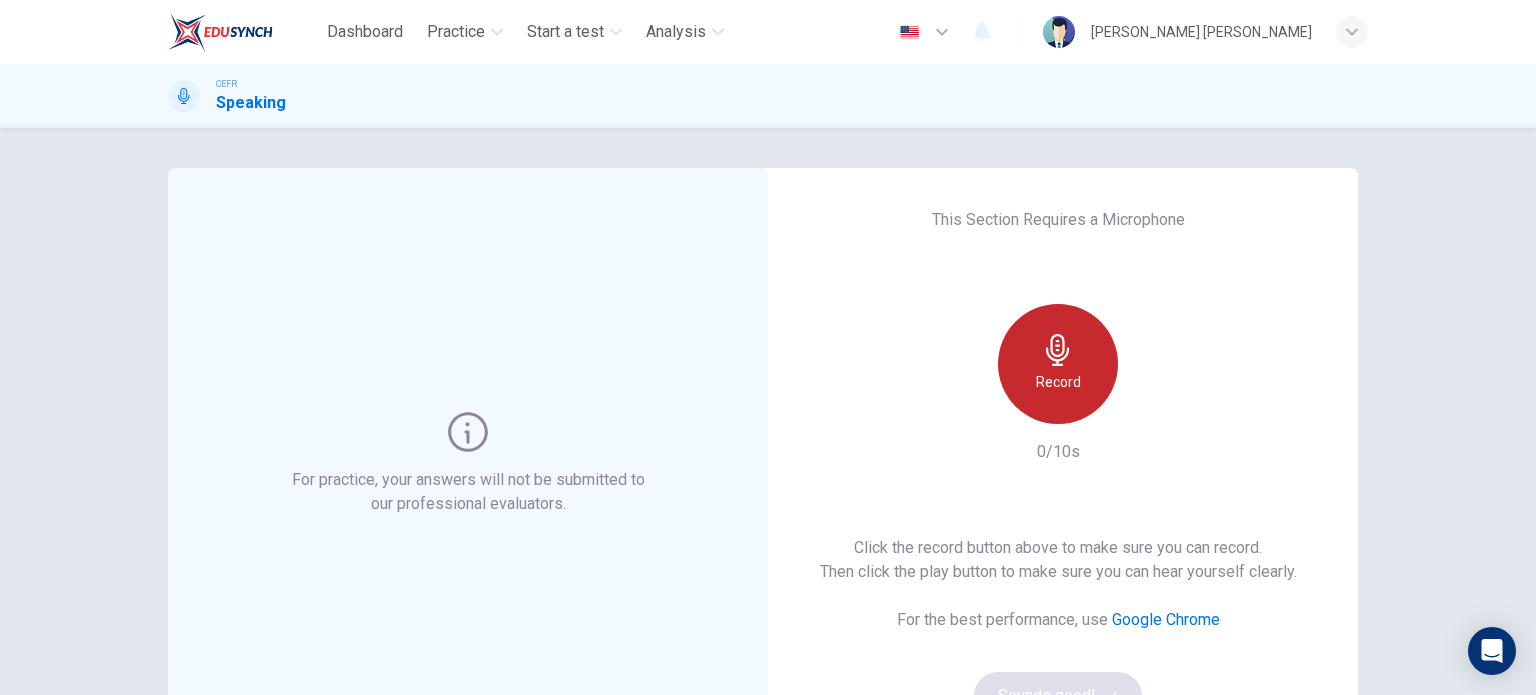 click on "Record" at bounding box center (1058, 382) 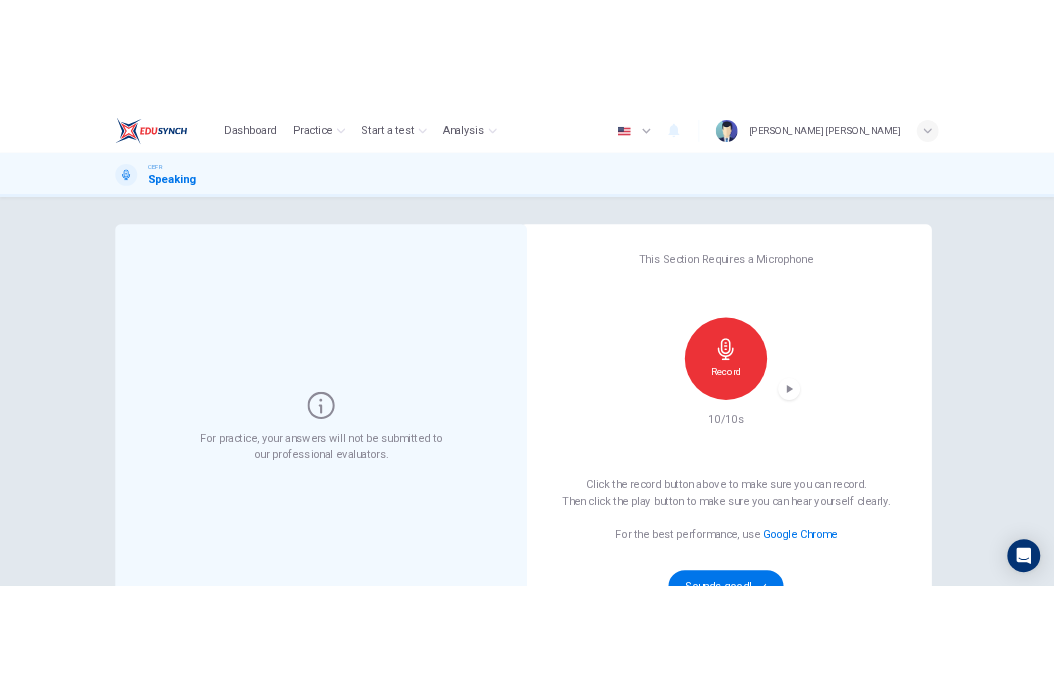 scroll, scrollTop: 46, scrollLeft: 0, axis: vertical 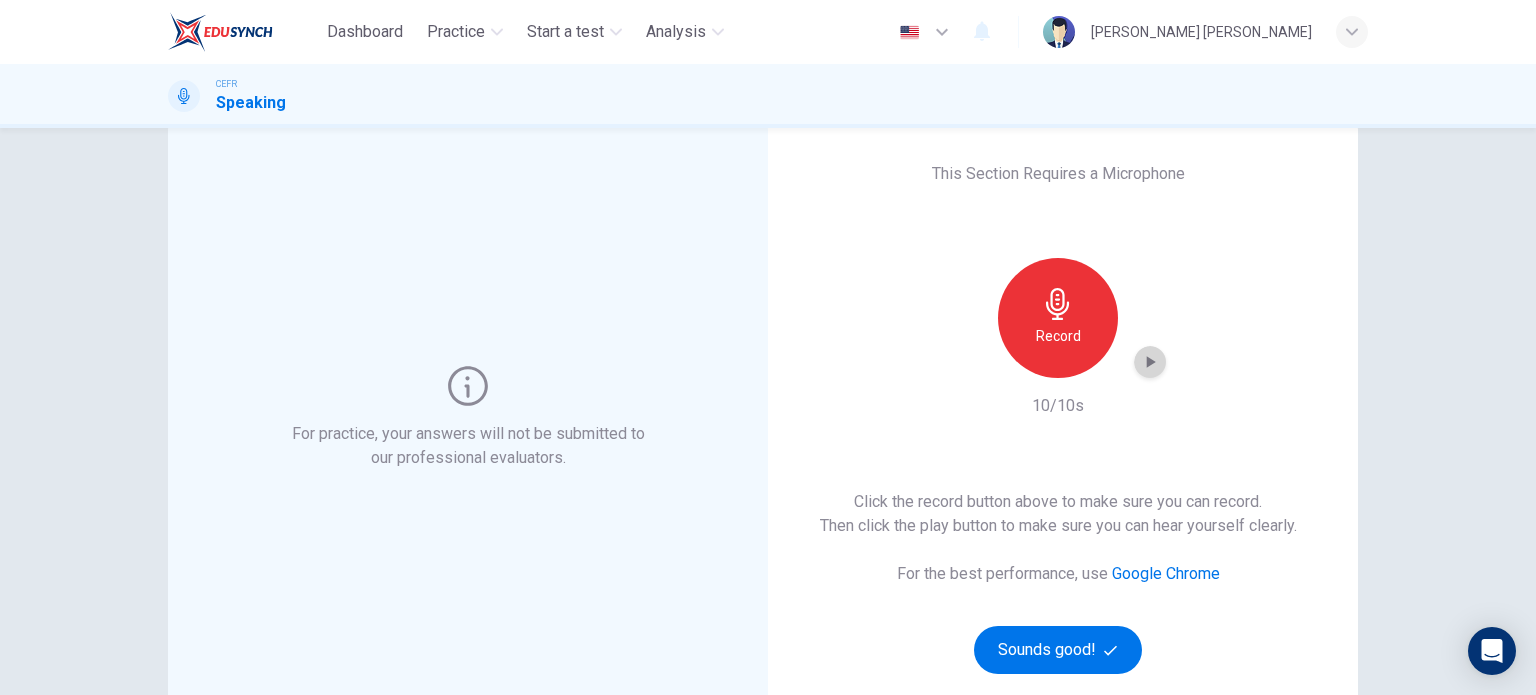 click at bounding box center [1150, 362] 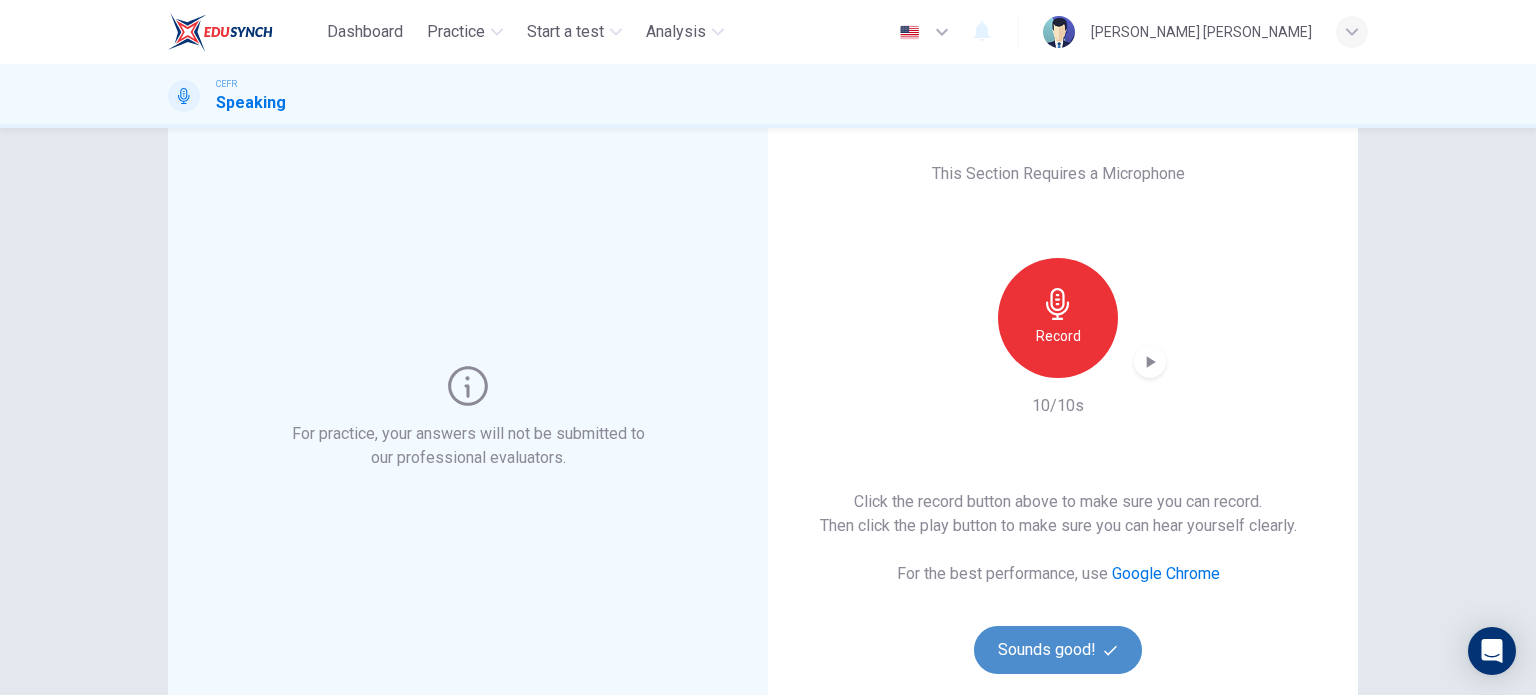 click on "Sounds good!" at bounding box center (1058, 650) 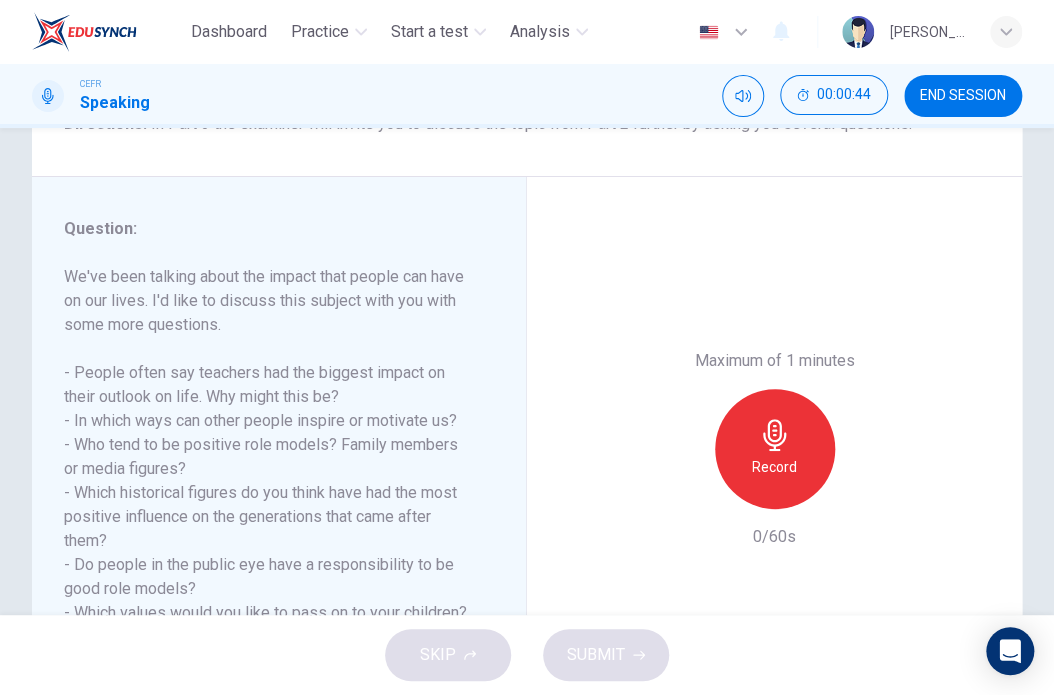 scroll, scrollTop: 232, scrollLeft: 0, axis: vertical 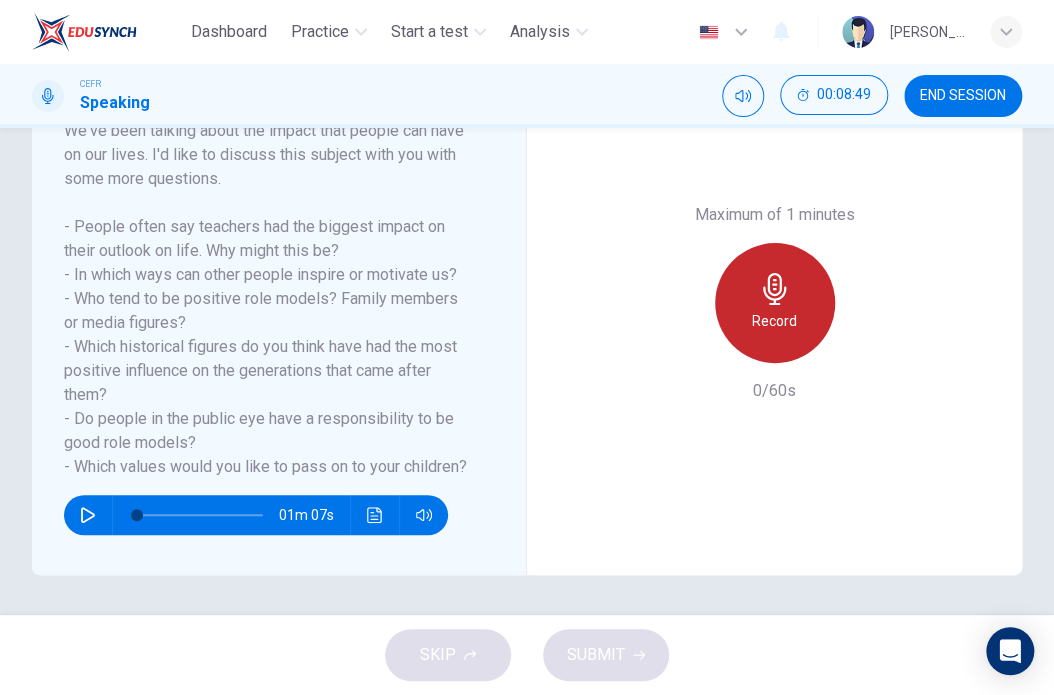 click on "Record" at bounding box center [774, 321] 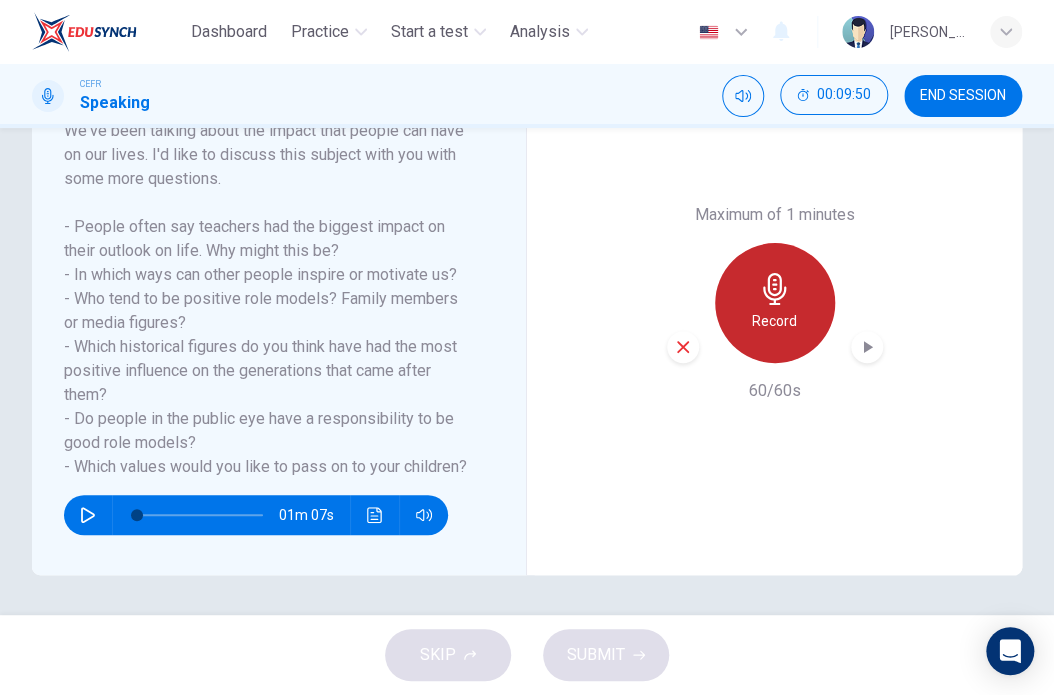 click on "Record" at bounding box center (775, 303) 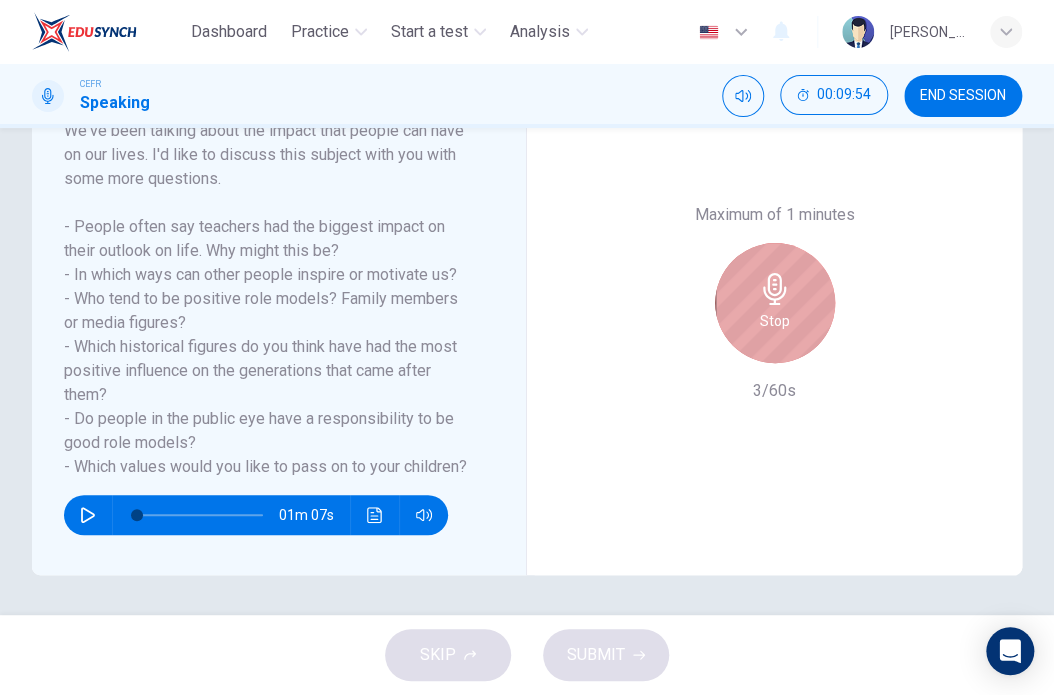 click on "Stop" at bounding box center [775, 321] 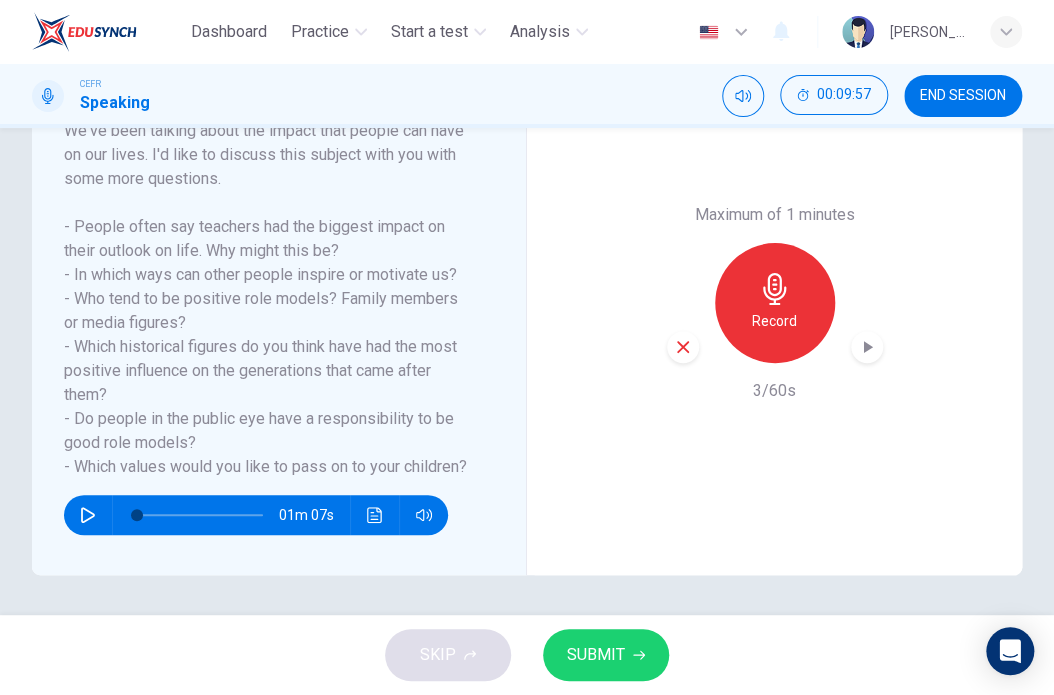 click 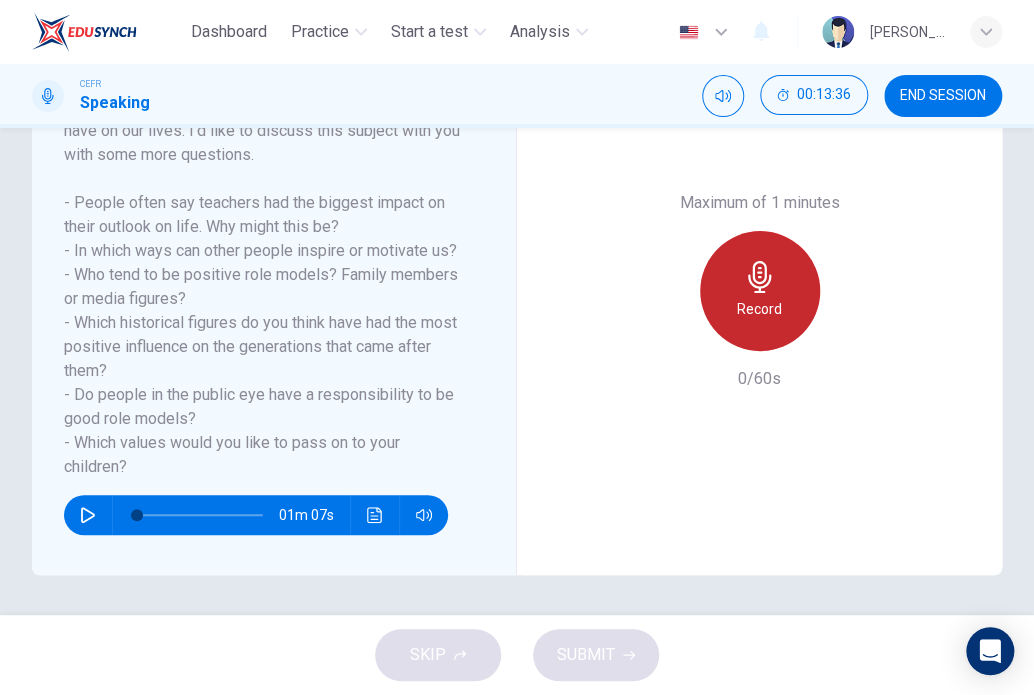 click on "Record" at bounding box center [760, 291] 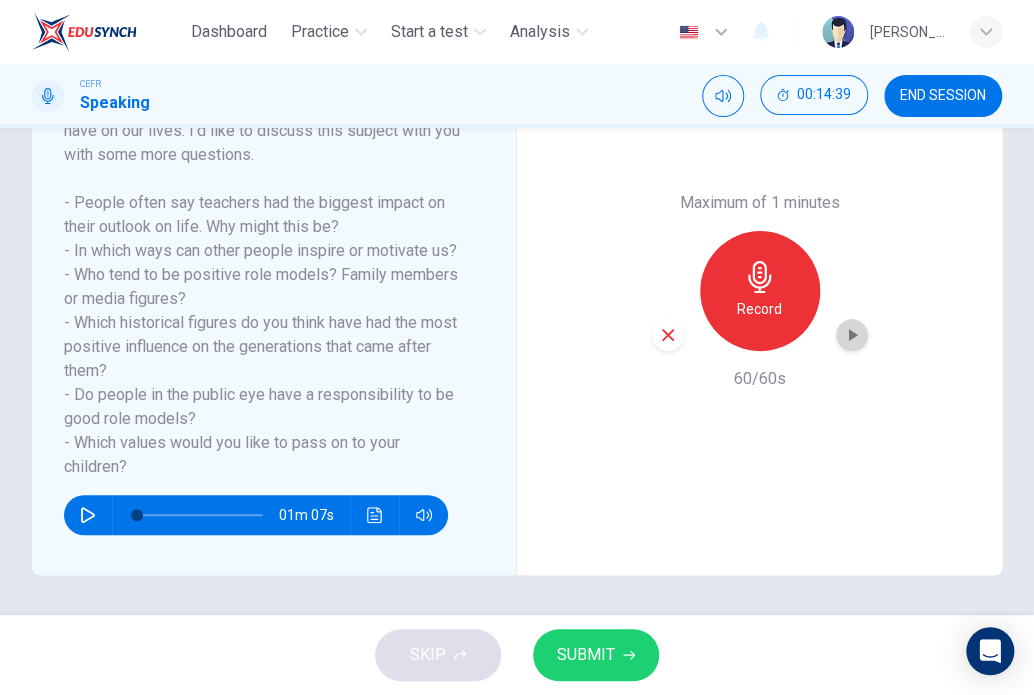 click 